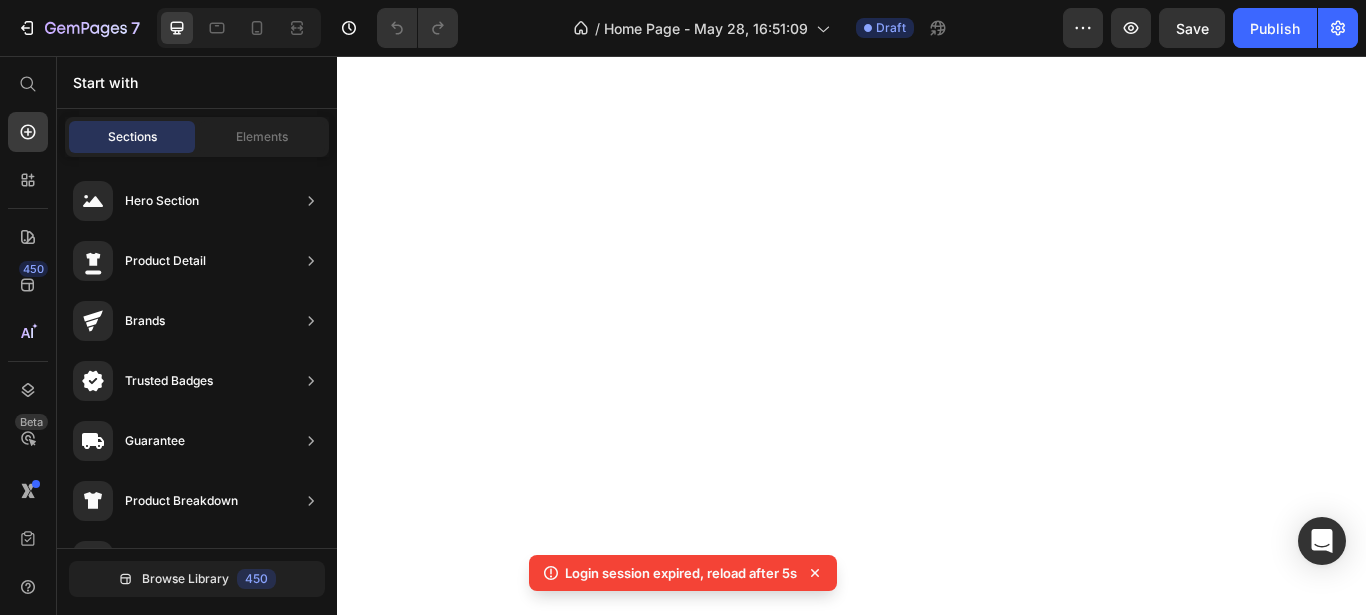 scroll, scrollTop: 0, scrollLeft: 0, axis: both 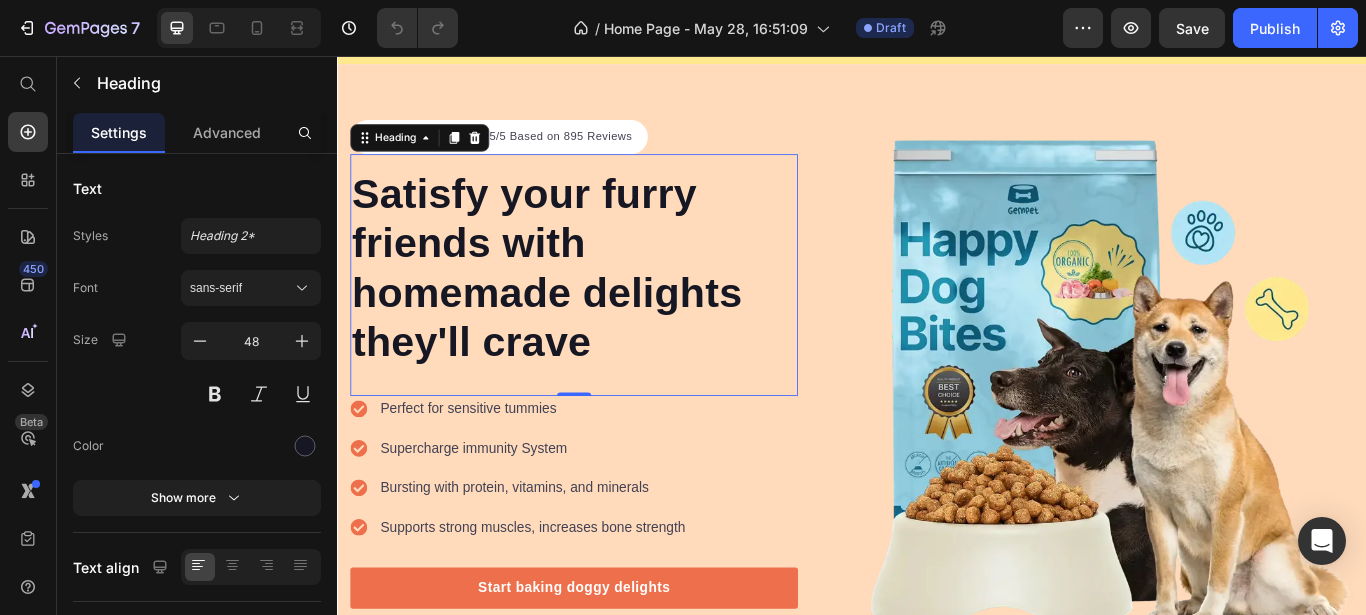 click on "Satisfy your furry friends with homemade delights they'll crave" at bounding box center (613, 303) 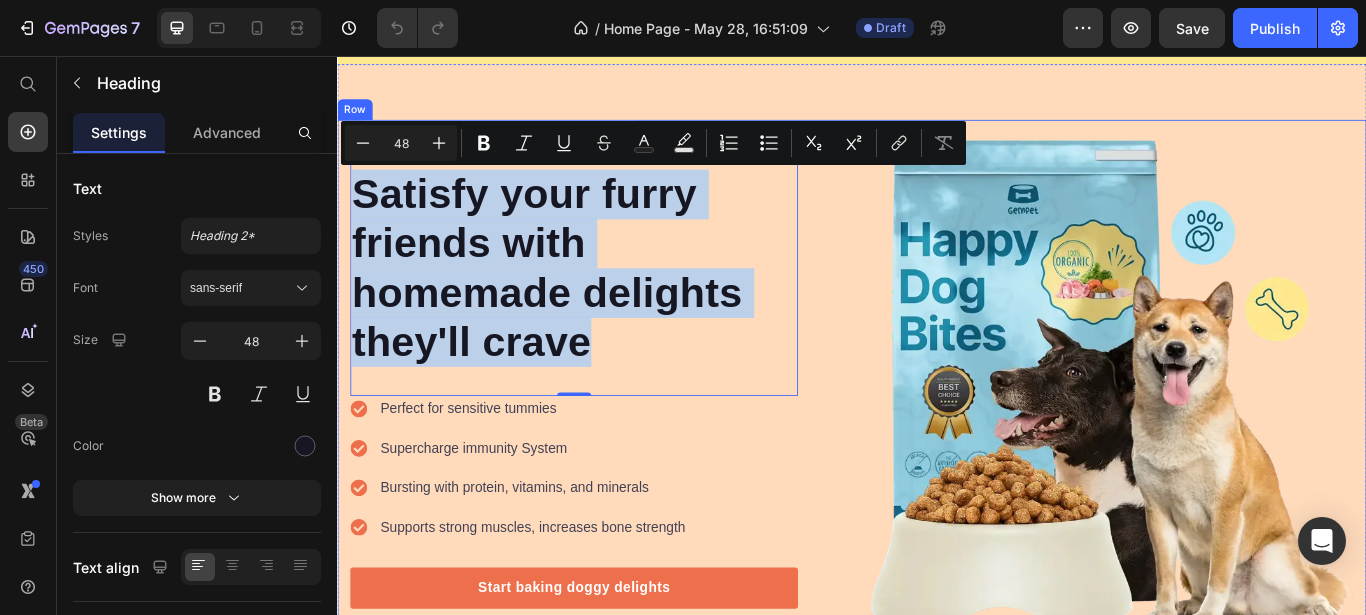 drag, startPoint x: 636, startPoint y: 388, endPoint x: 346, endPoint y: 215, distance: 337.6818 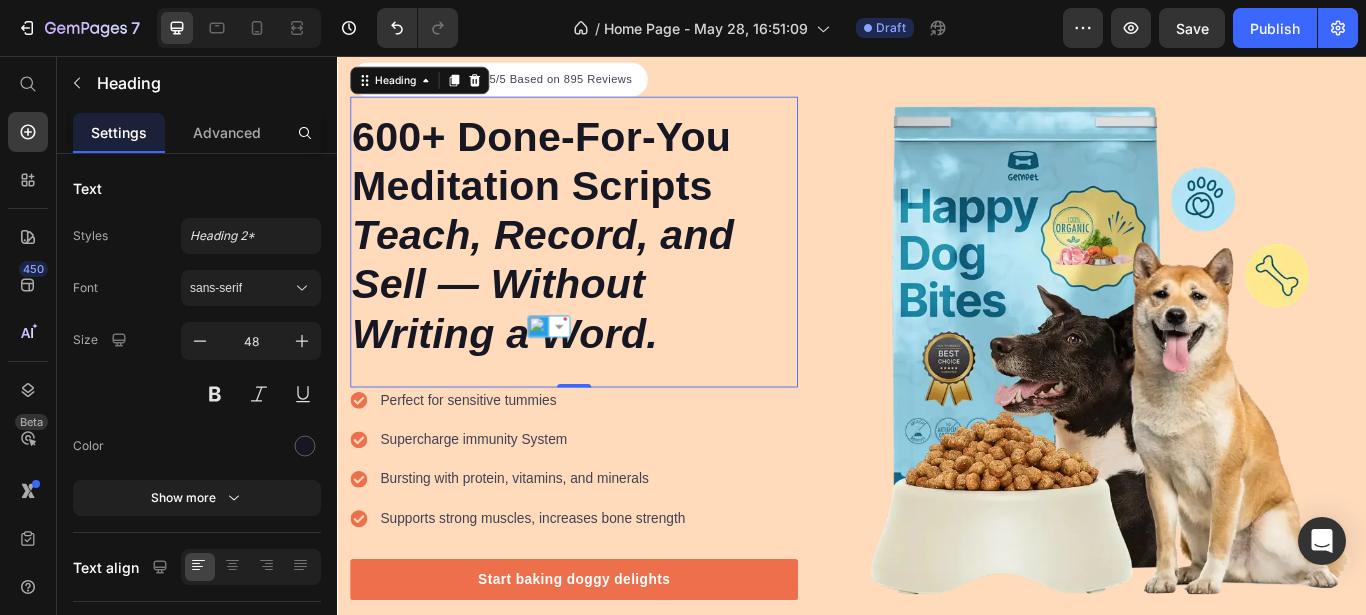 scroll, scrollTop: 152, scrollLeft: 0, axis: vertical 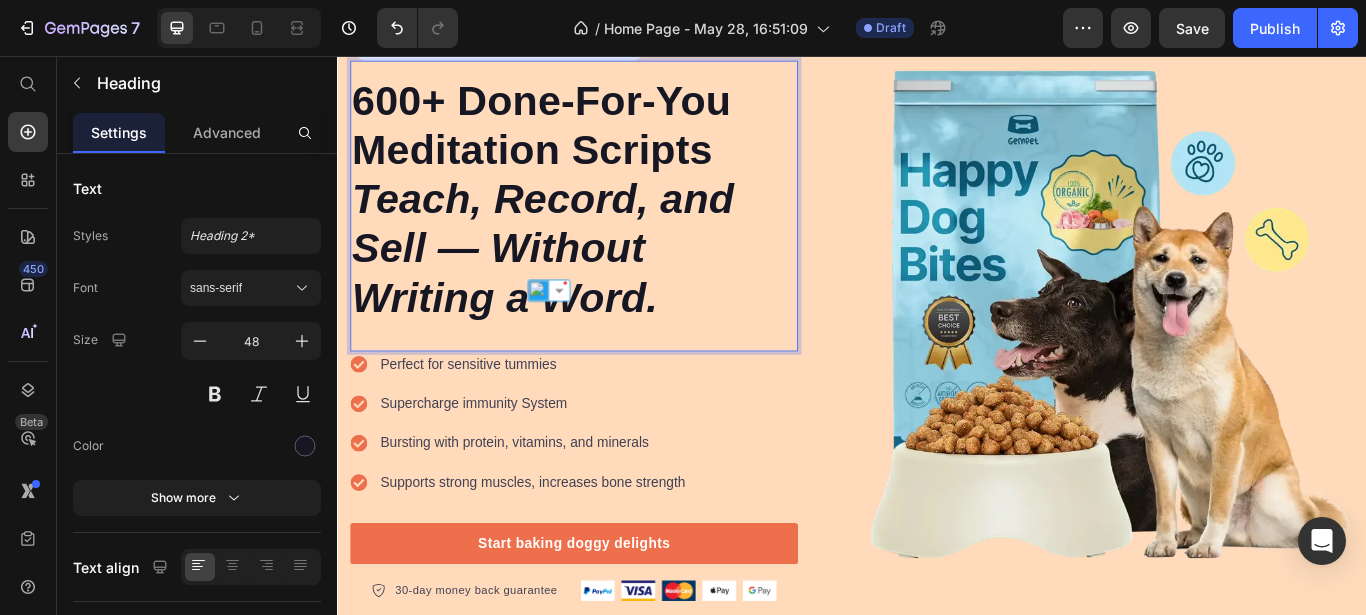click on "600+ Done-For-You Meditation Scripts Teach, Record, and Sell — Without Writing a Word." at bounding box center (613, 223) 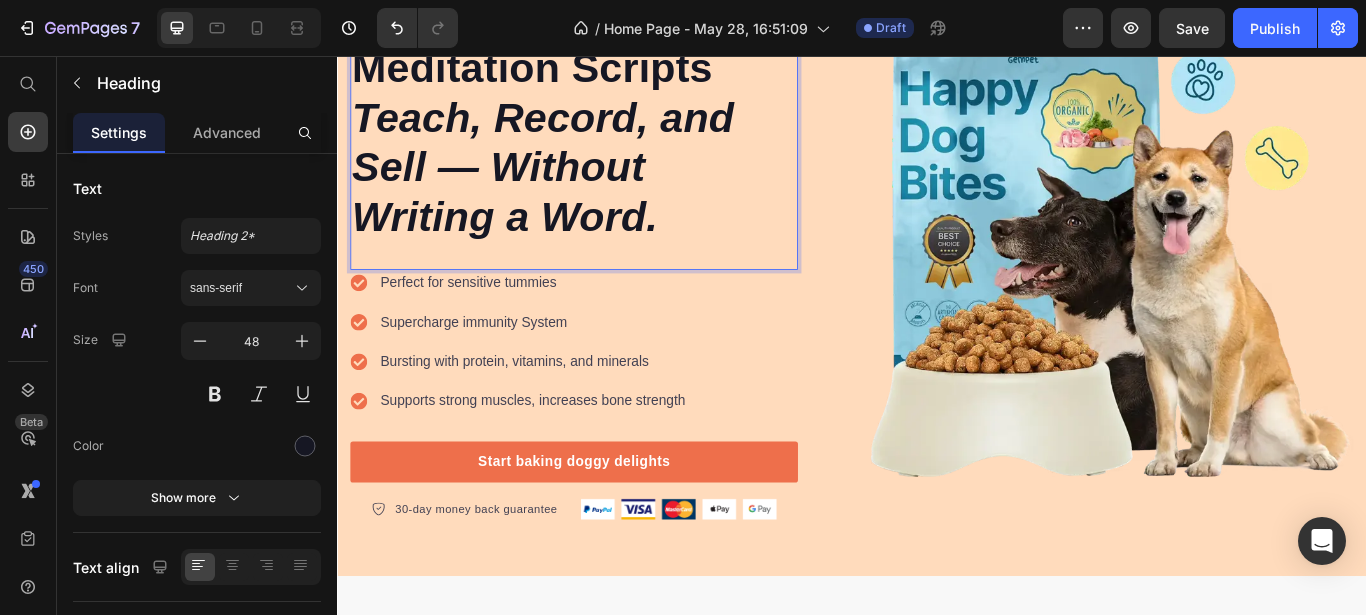 scroll, scrollTop: 290, scrollLeft: 0, axis: vertical 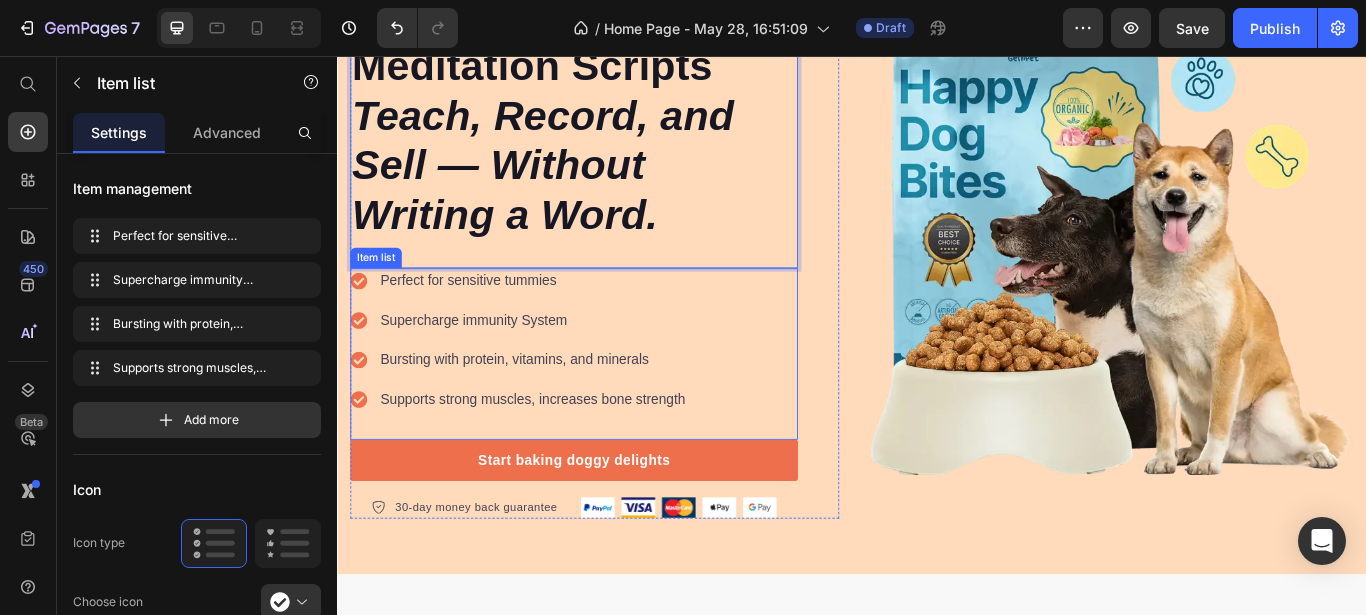 click on "Perfect for sensitive tummies Supercharge immunity System Bursting with protein, vitamins, and minerals Supports strong muscles, increases bone strength" at bounding box center (549, 387) 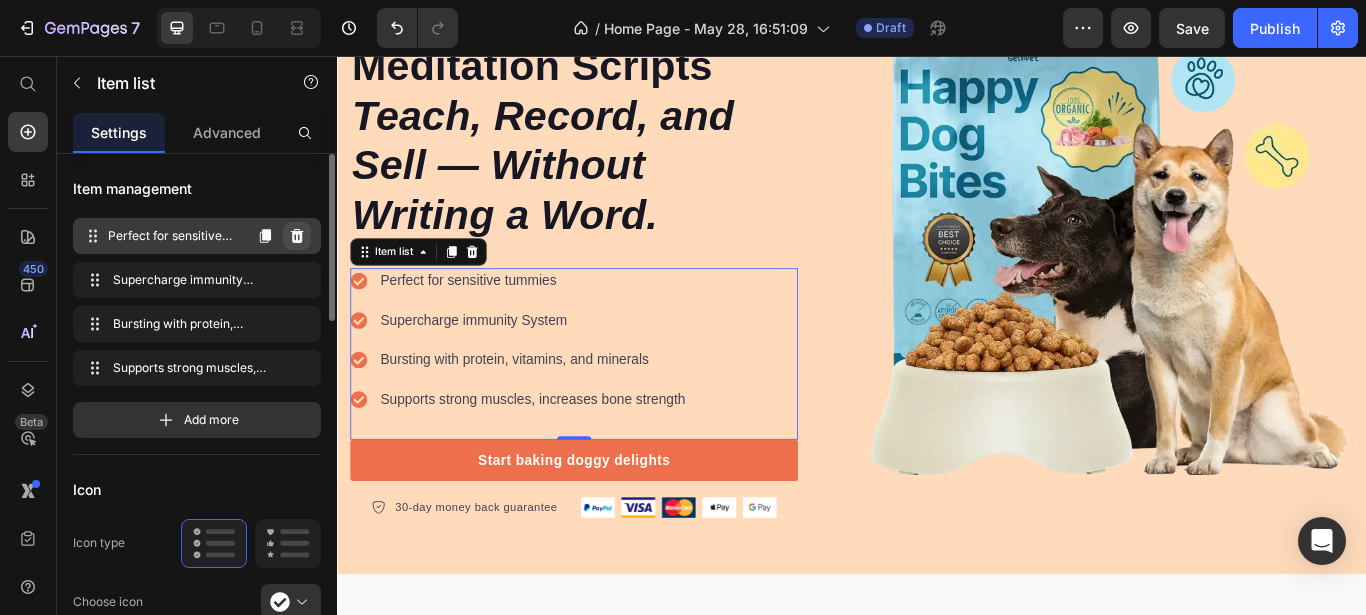 click 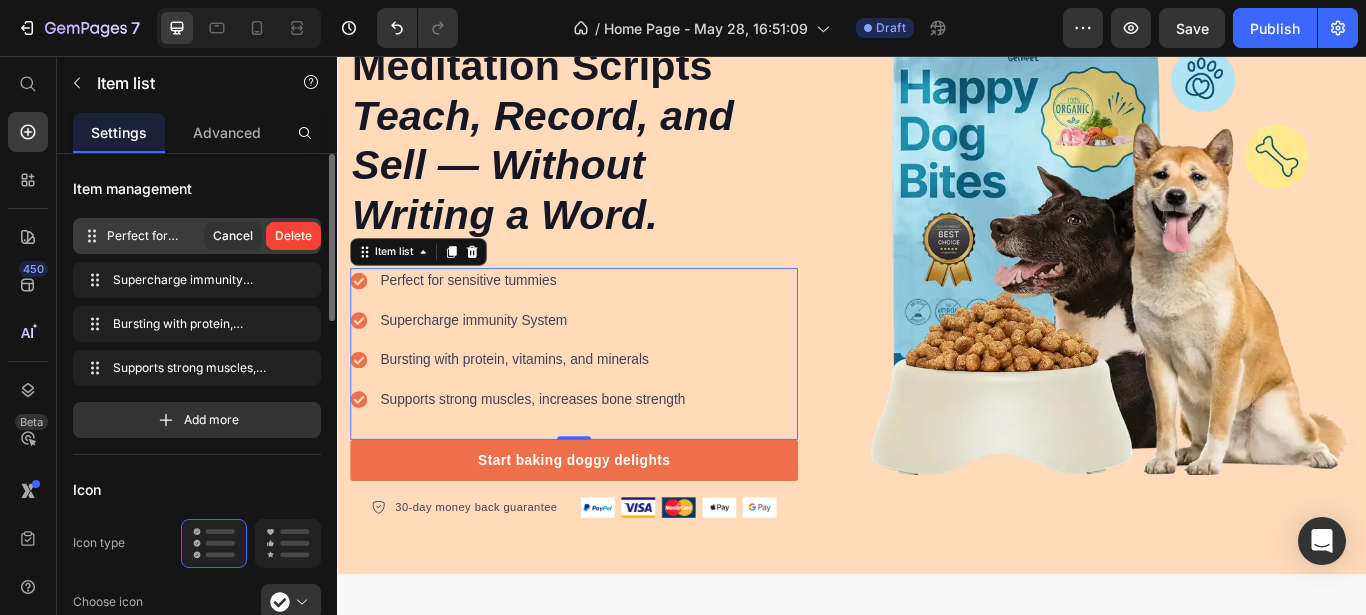 click on "Delete" at bounding box center [293, 236] 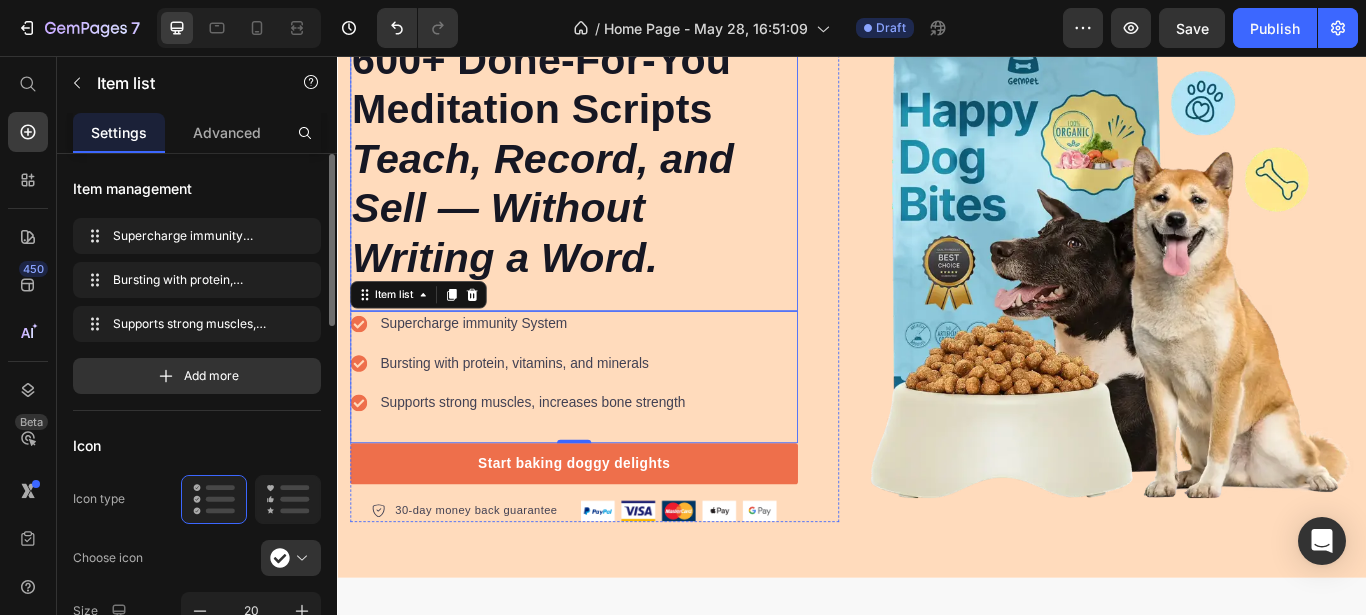 scroll, scrollTop: 239, scrollLeft: 0, axis: vertical 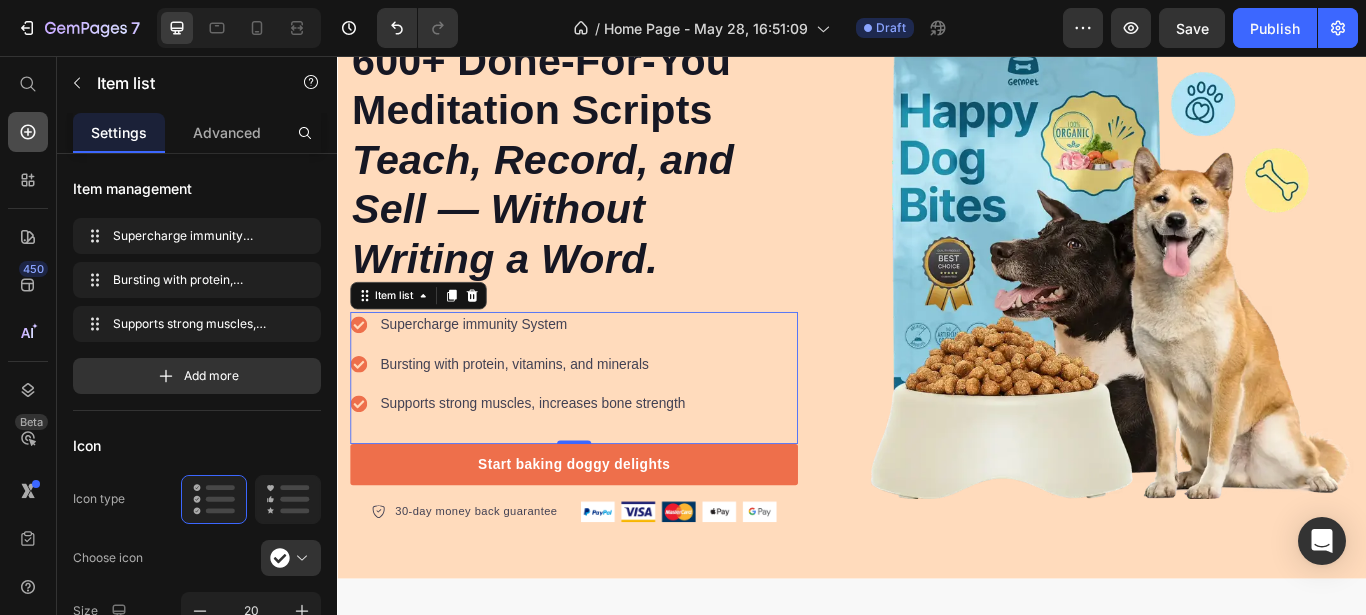 click 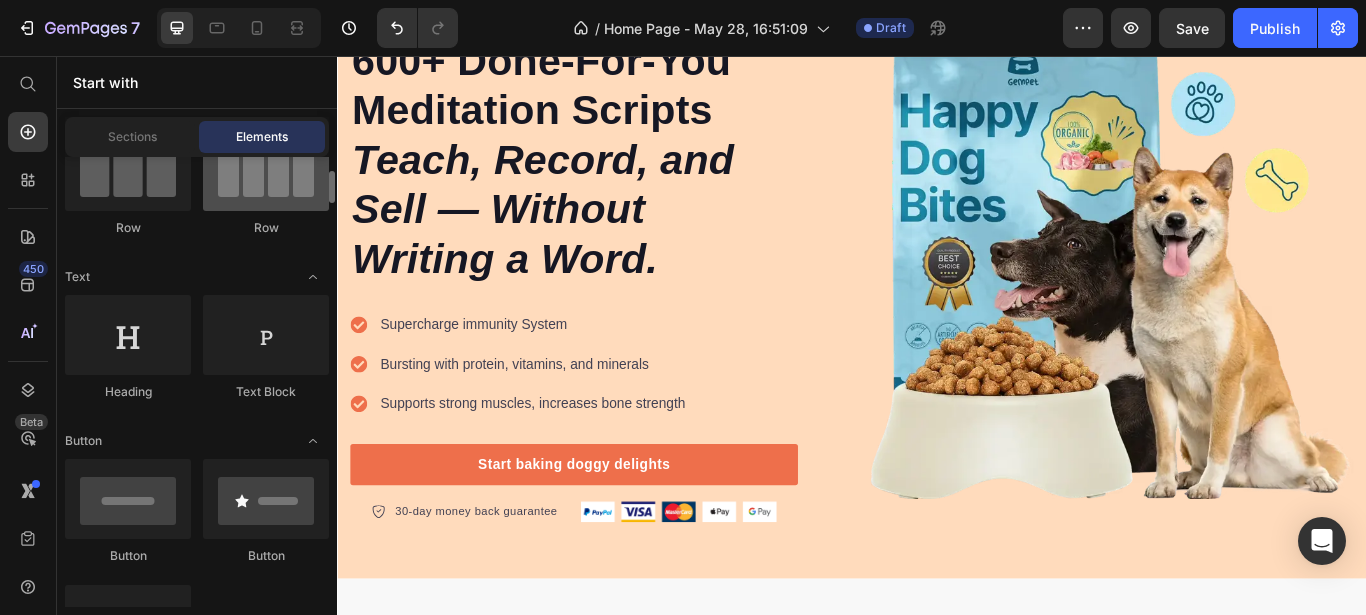 scroll, scrollTop: 197, scrollLeft: 0, axis: vertical 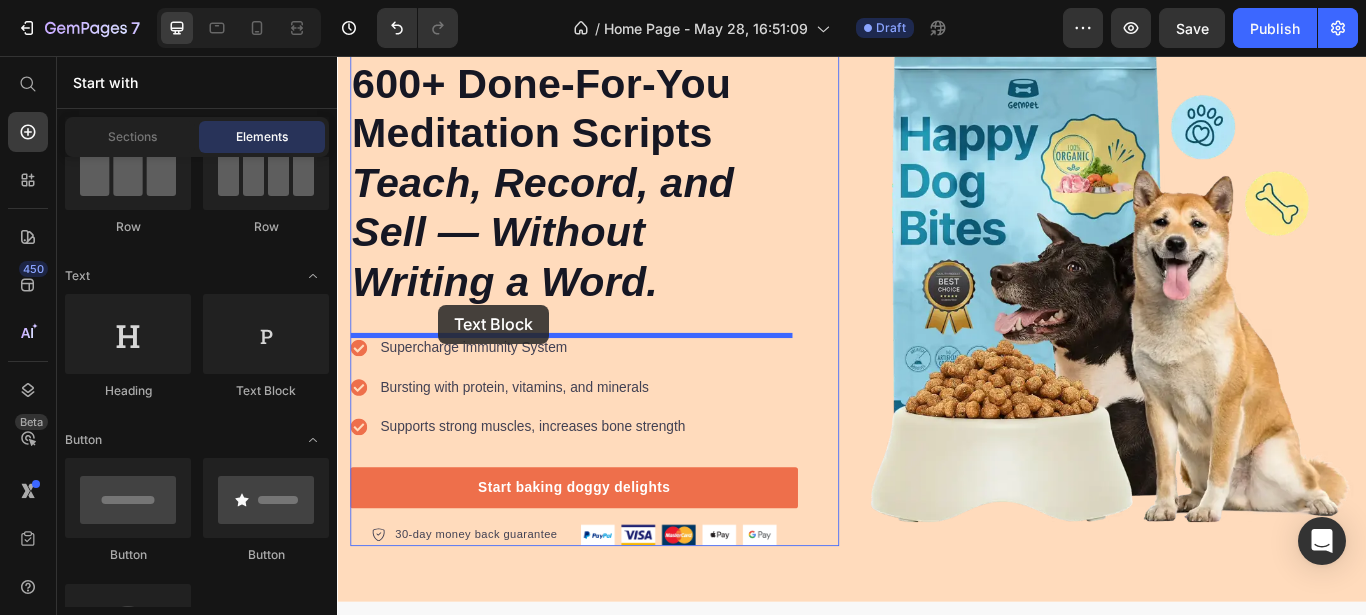 drag, startPoint x: 591, startPoint y: 402, endPoint x: 455, endPoint y: 346, distance: 147.07822 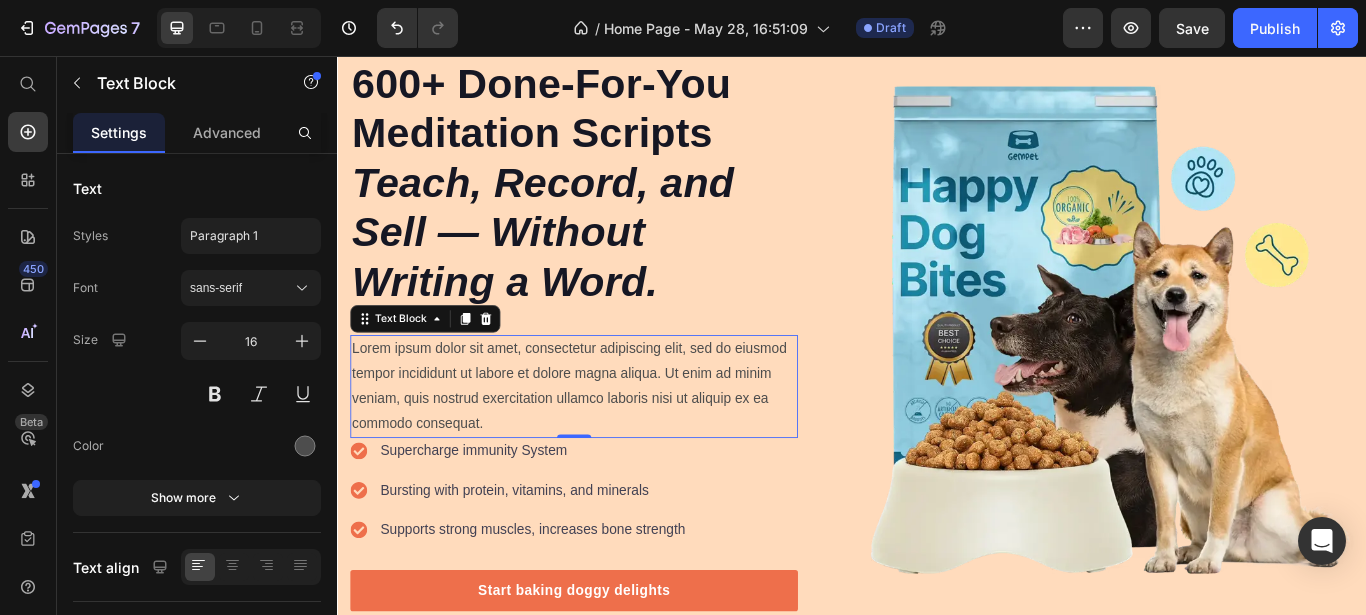 click on "Lorem ipsum dolor sit amet, consectetur adipiscing elit, sed do eiusmod tempor incididunt ut labore et dolore magna aliqua. Ut enim ad minim veniam, quis nostrud exercitation ullamco laboris nisi ut aliquip ex ea commodo consequat." at bounding box center [613, 440] 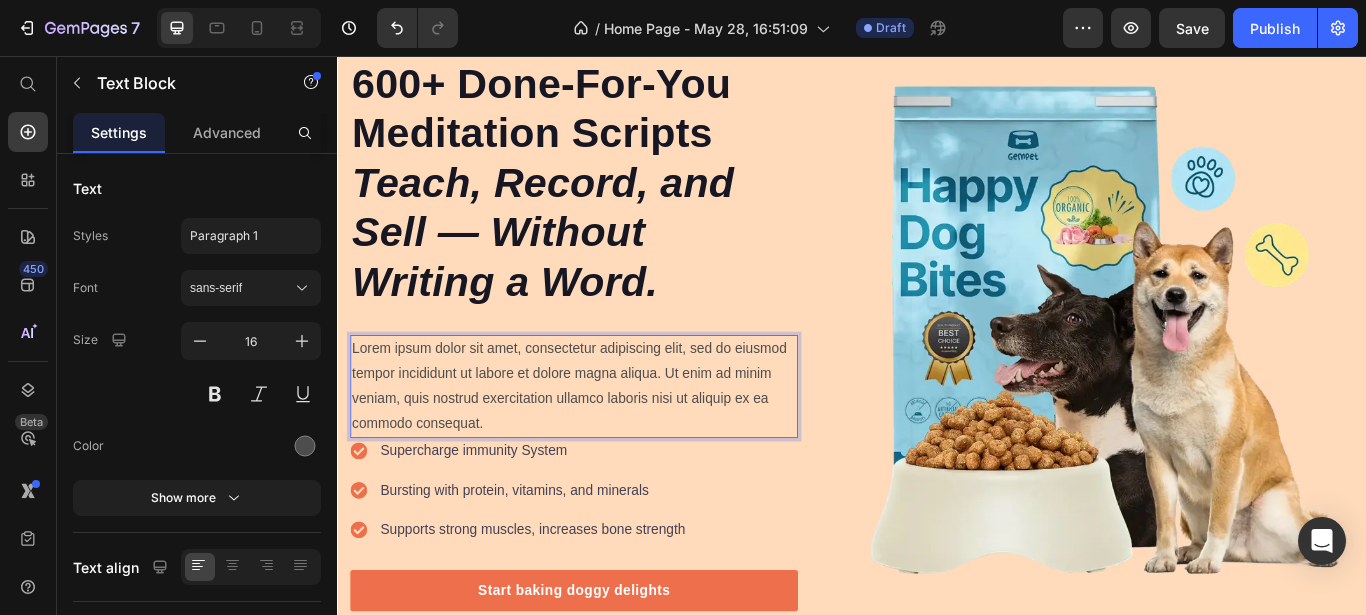 click on "Lorem ipsum dolor sit amet, consectetur adipiscing elit, sed do eiusmod tempor incididunt ut labore et dolore magna aliqua. Ut enim ad minim veniam, quis nostrud exercitation ullamco laboris nisi ut aliquip ex ea commodo consequat." at bounding box center [613, 440] 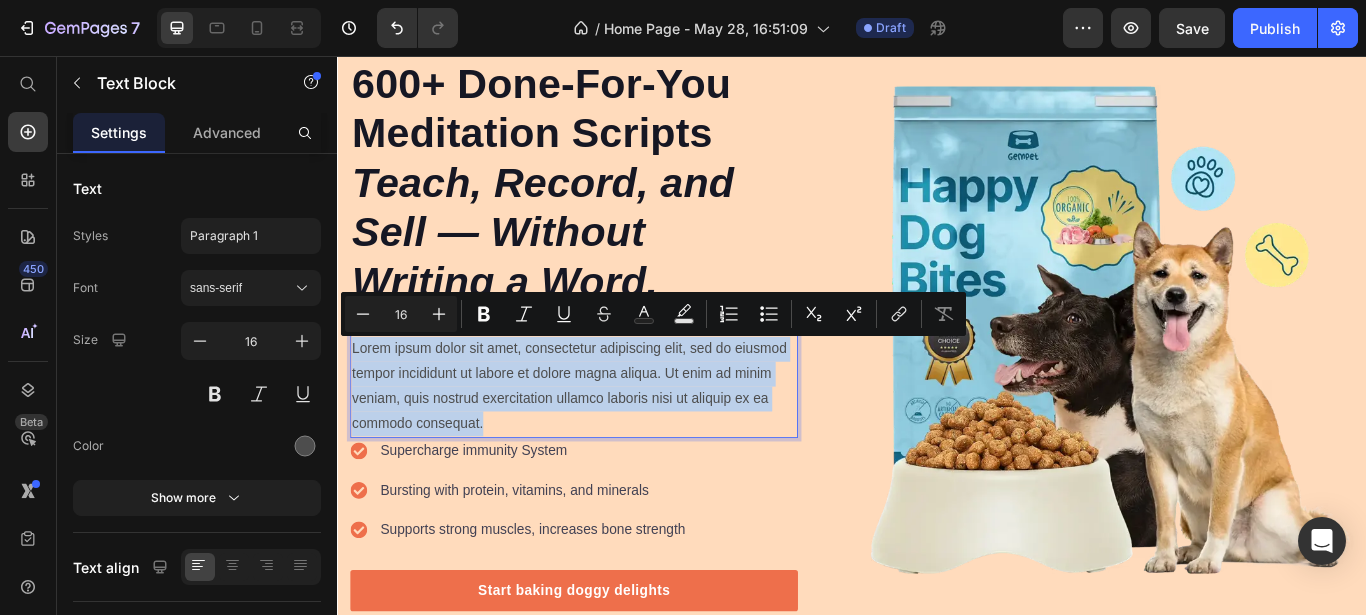 drag, startPoint x: 510, startPoint y: 482, endPoint x: 357, endPoint y: 401, distance: 173.11845 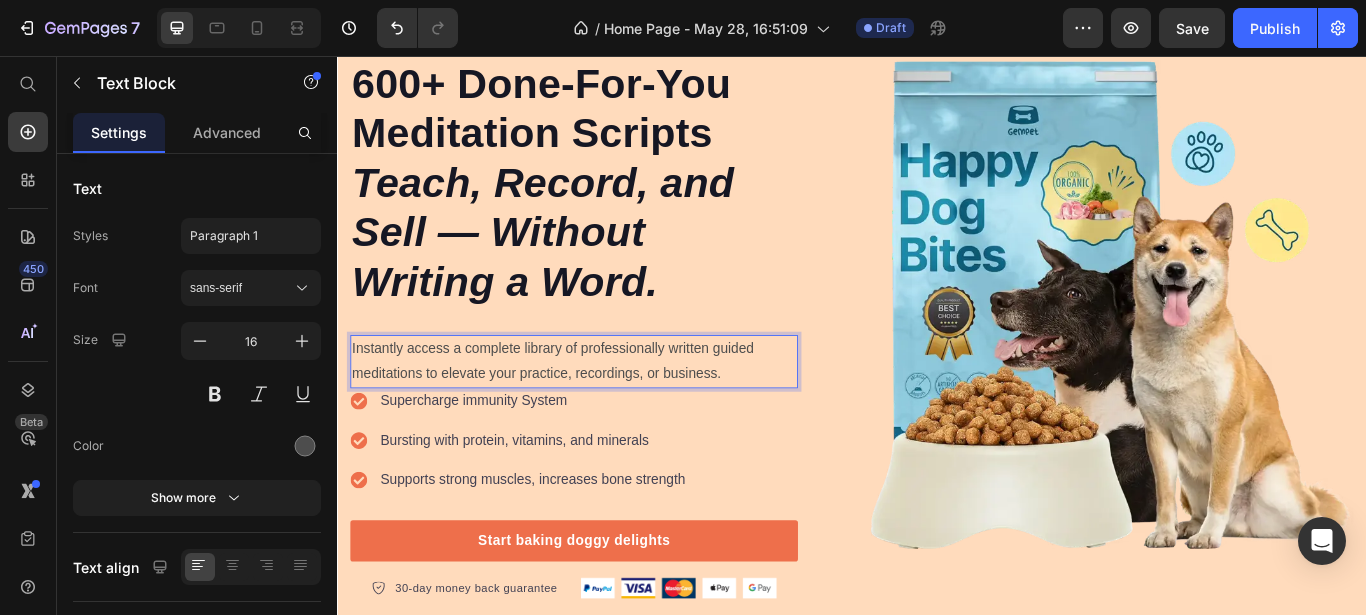 click on "Instantly access a complete library of professionally written guided meditations to elevate your practice, recordings, or business." at bounding box center (613, 412) 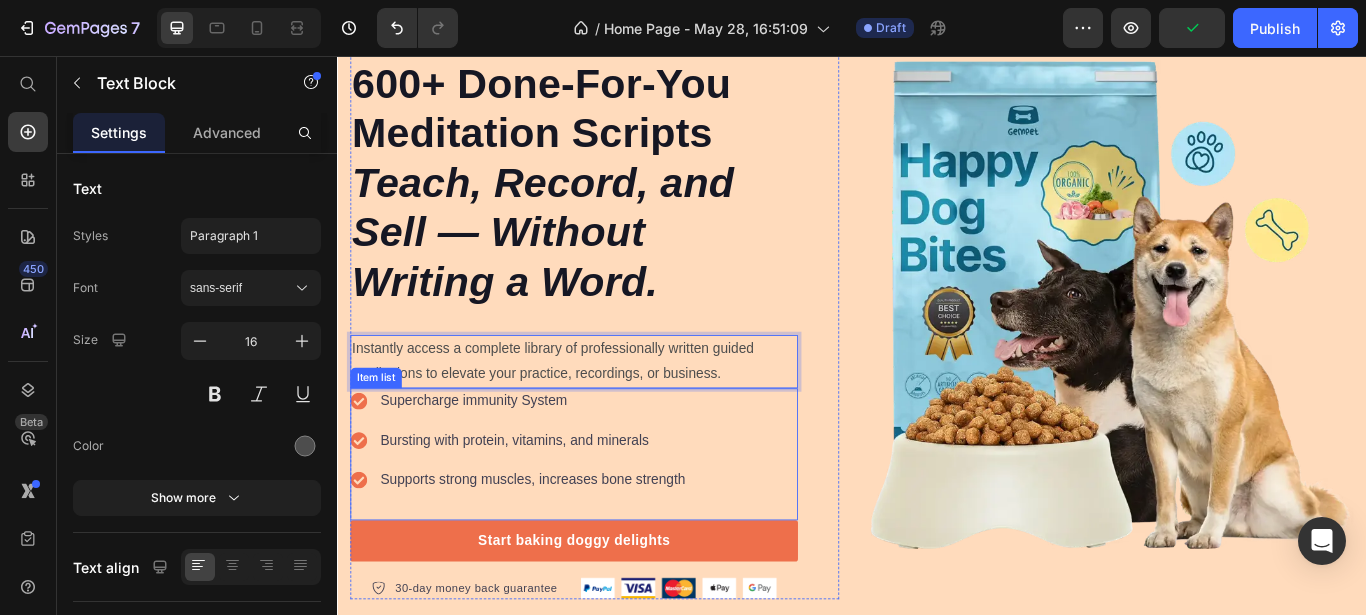 click on "Supercharge immunity System" at bounding box center [565, 458] 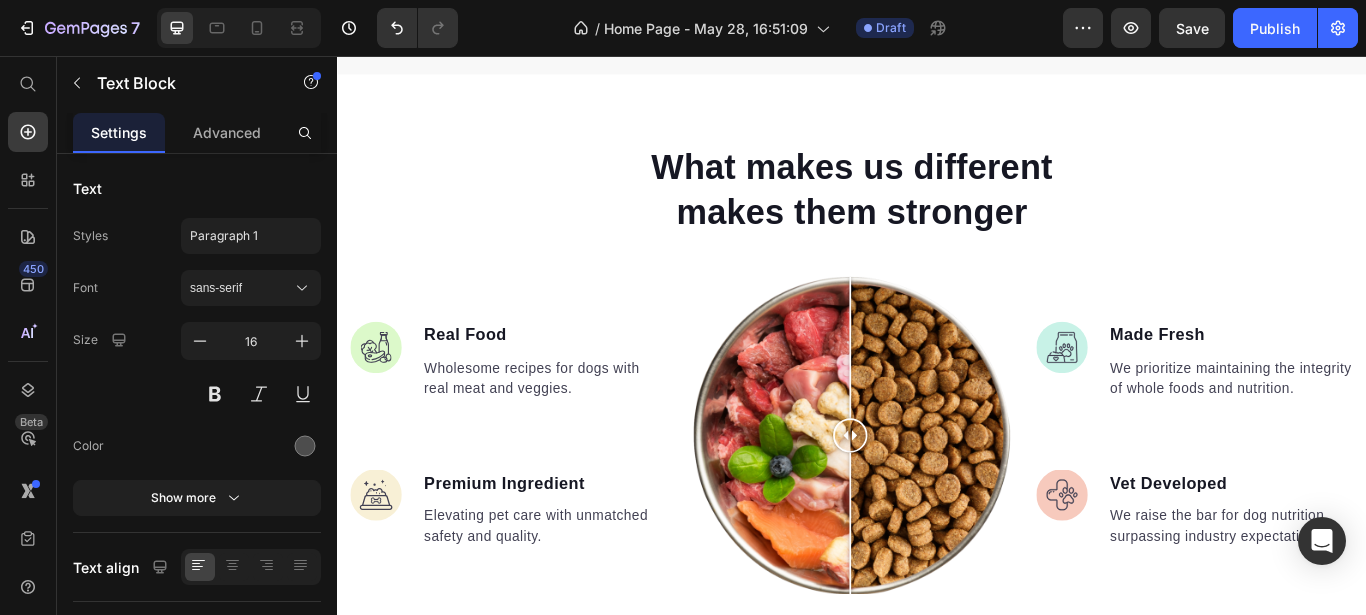 scroll, scrollTop: 1693, scrollLeft: 0, axis: vertical 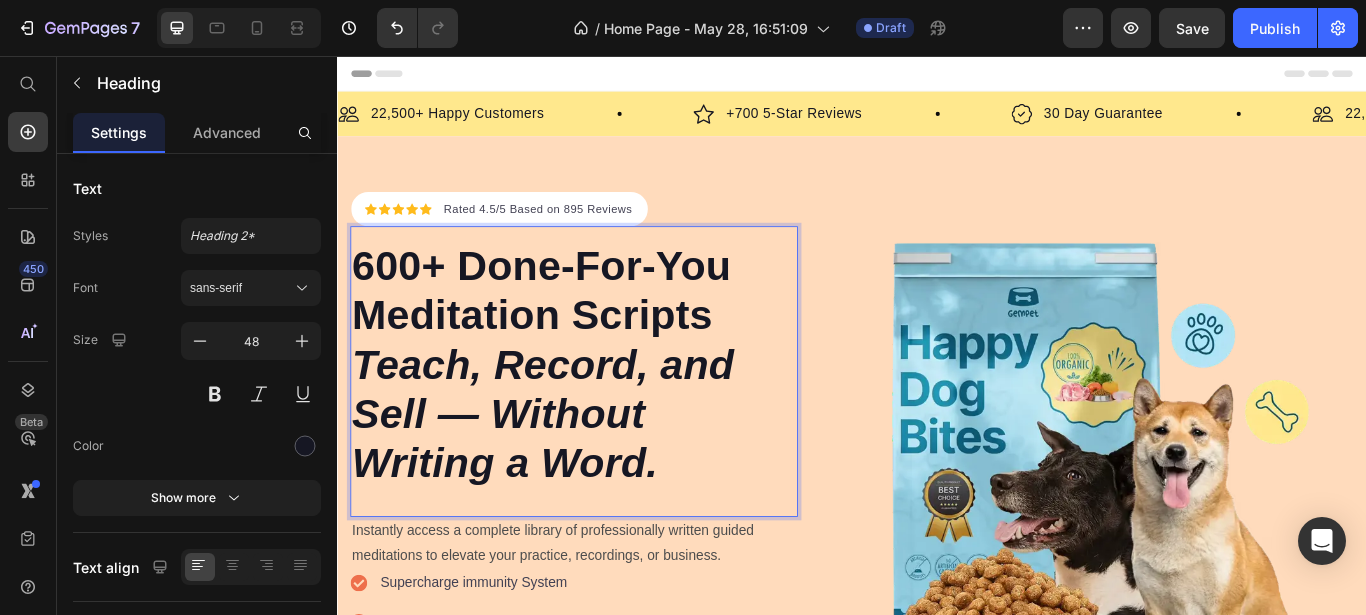 click on "Teach, Record, and Sell — Without Writing a Word." at bounding box center (577, 473) 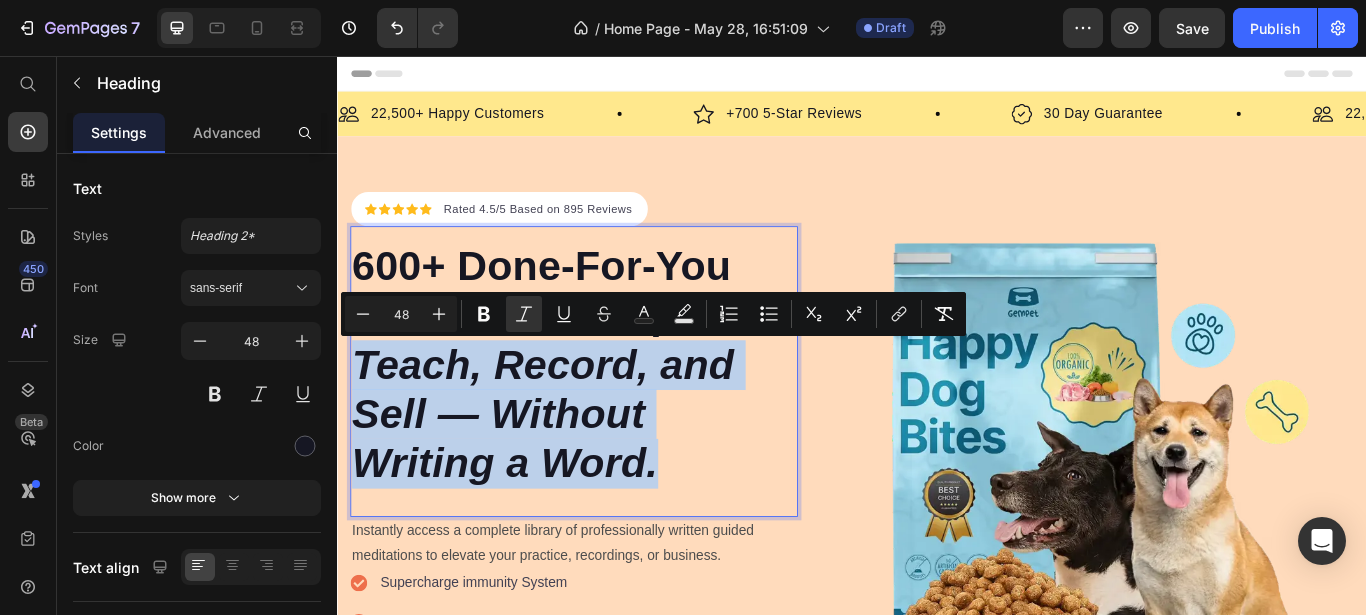 drag, startPoint x: 360, startPoint y: 411, endPoint x: 711, endPoint y: 535, distance: 372.2593 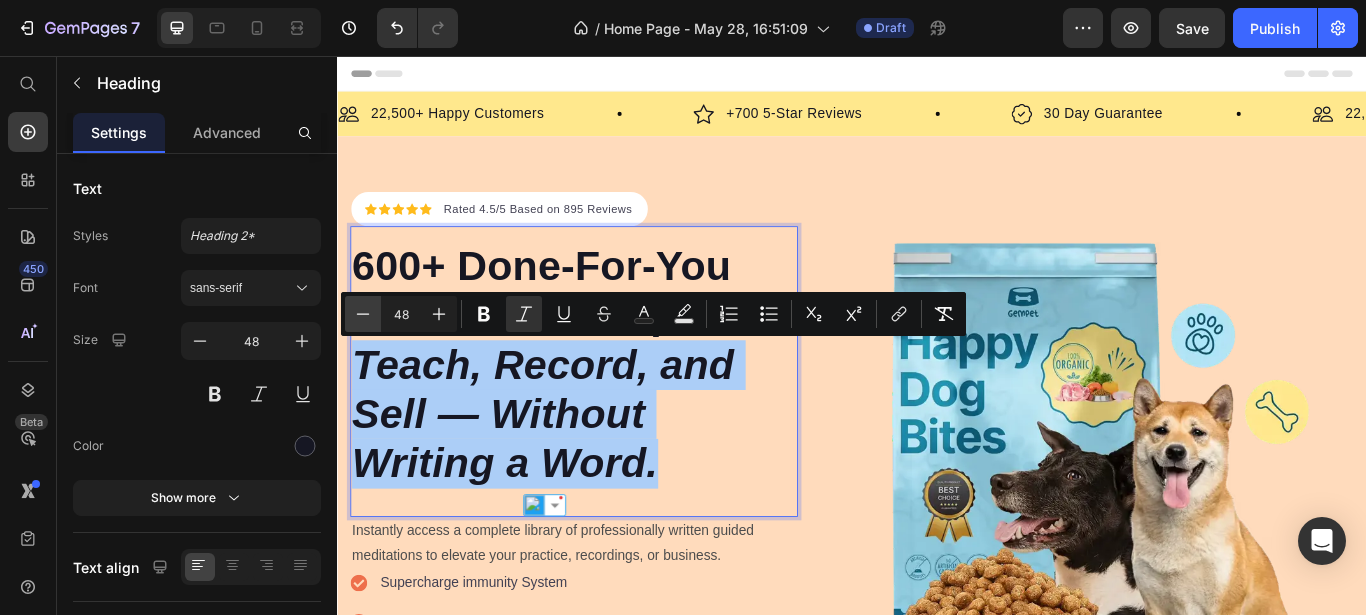 click 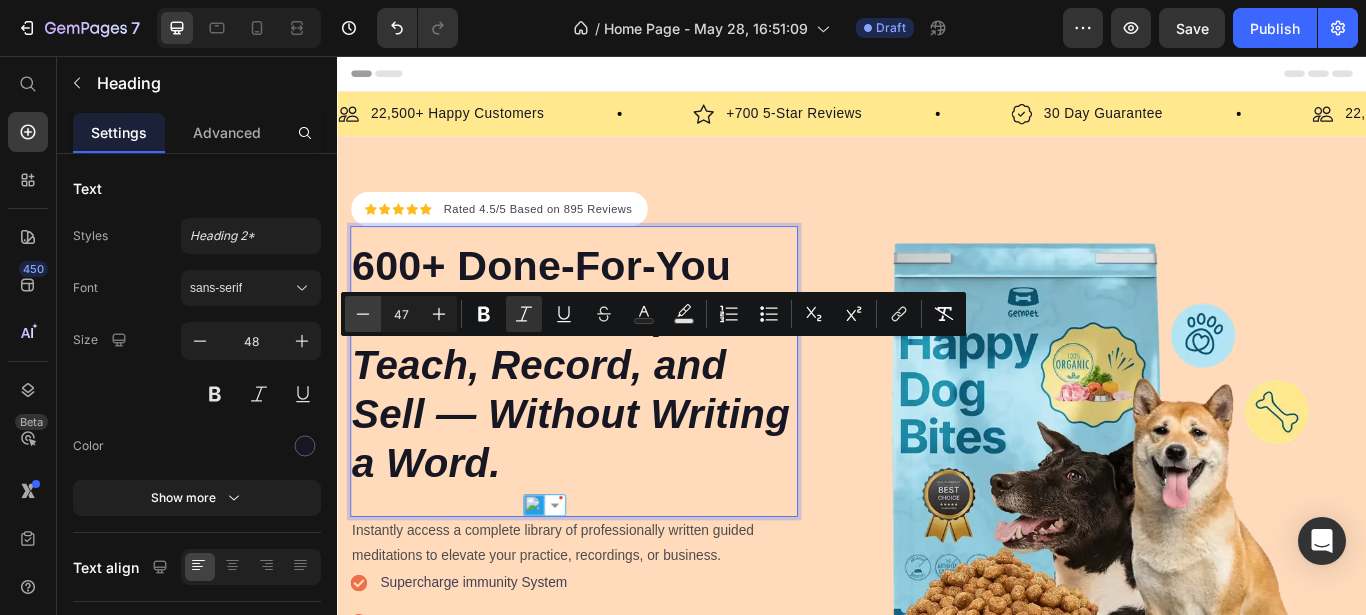 click 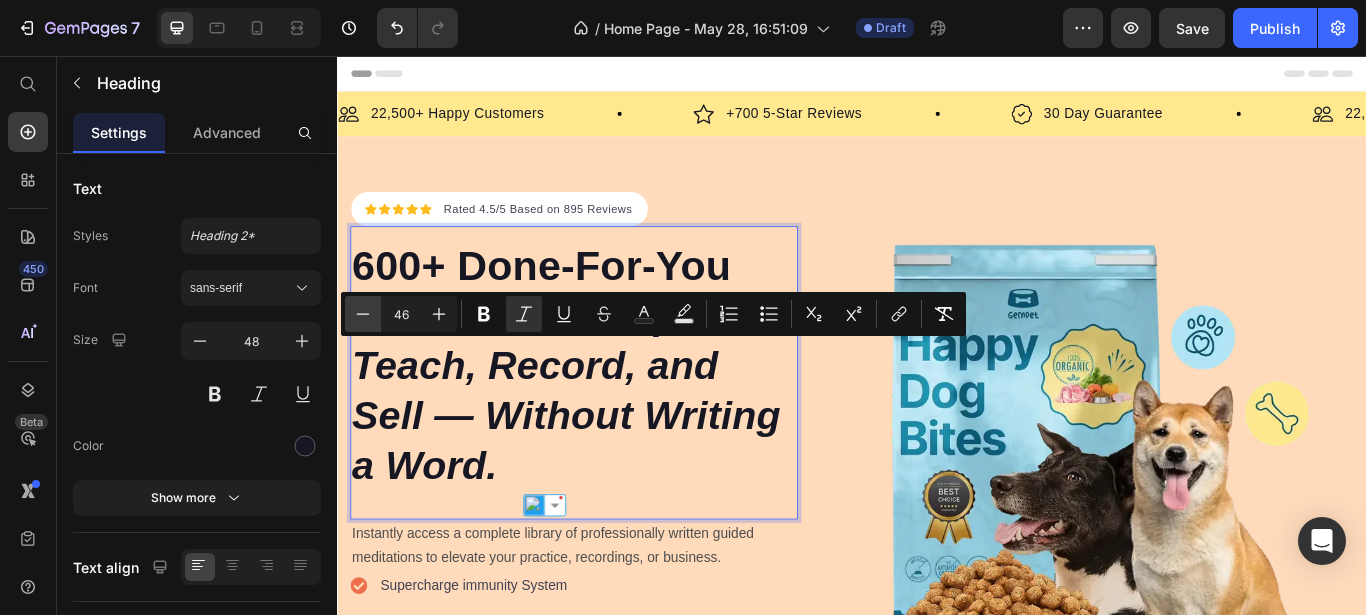 click 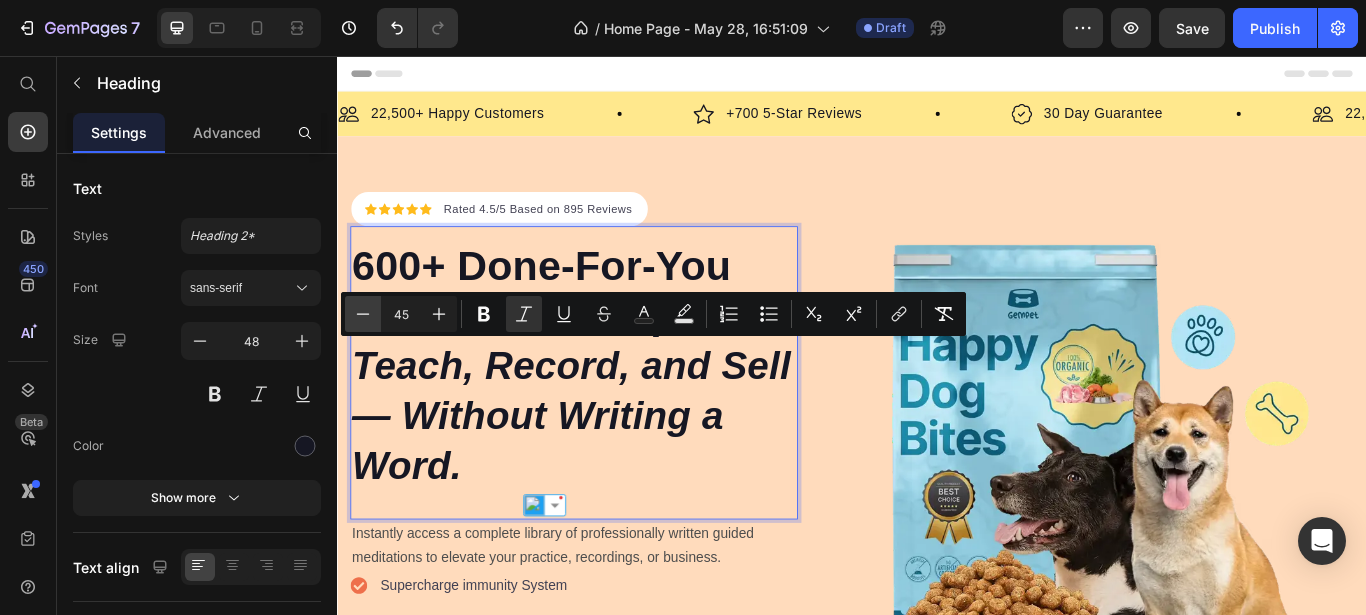 click 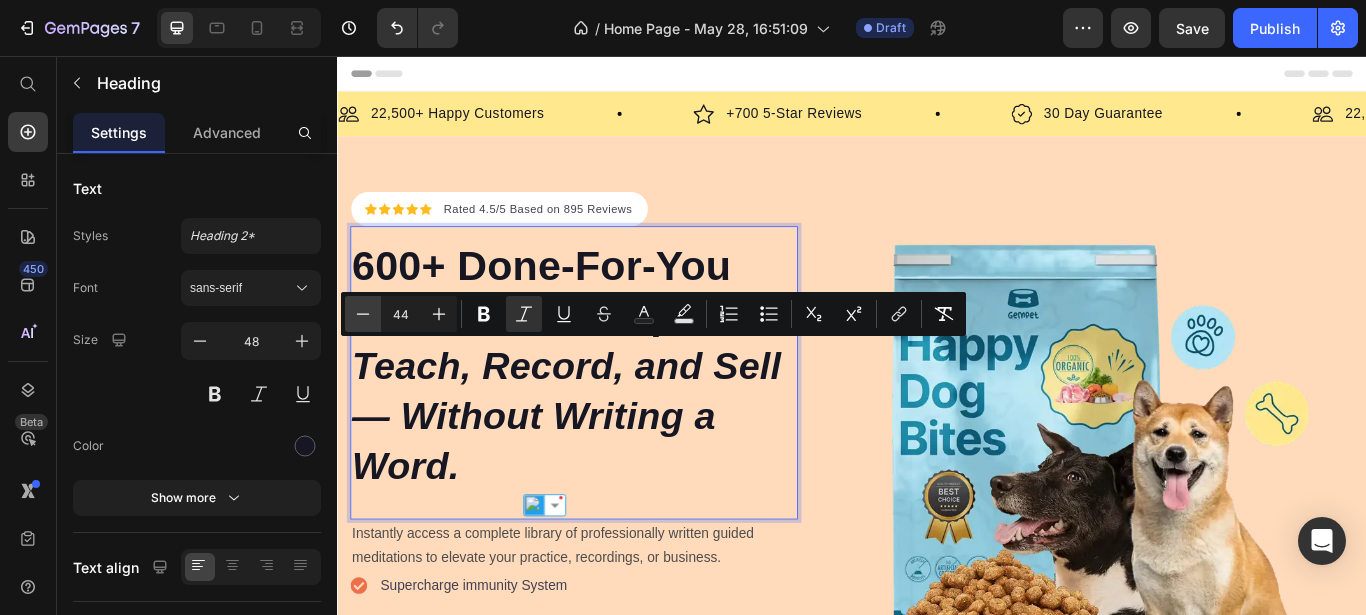 click 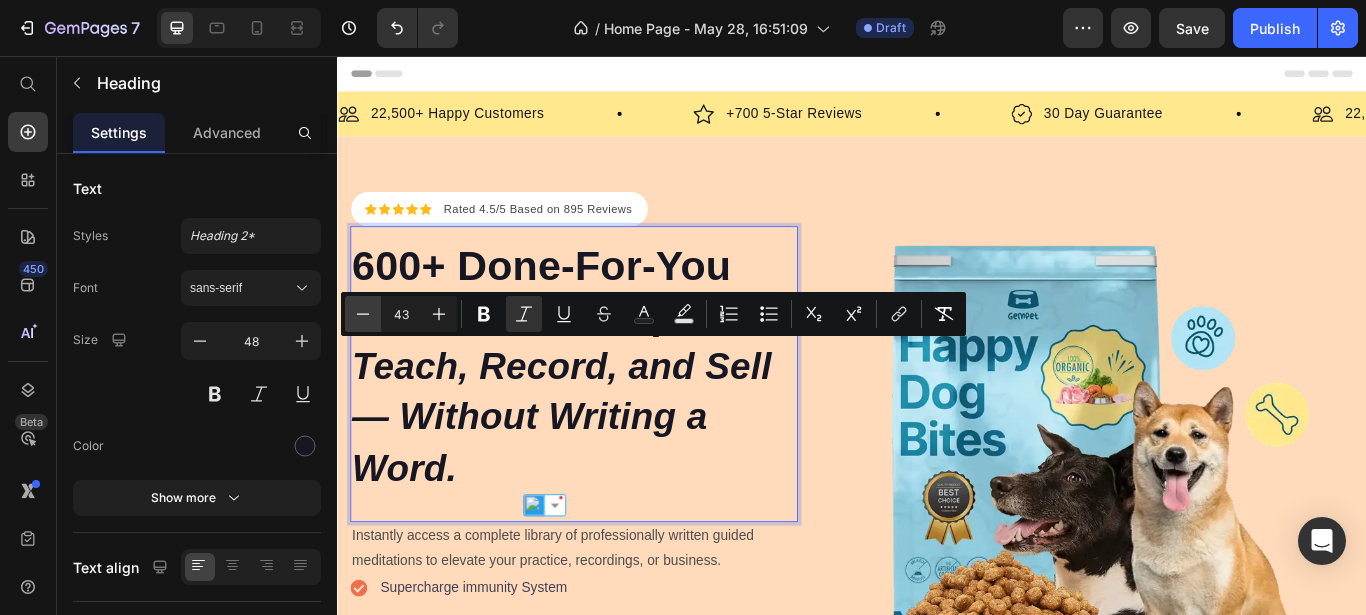 click 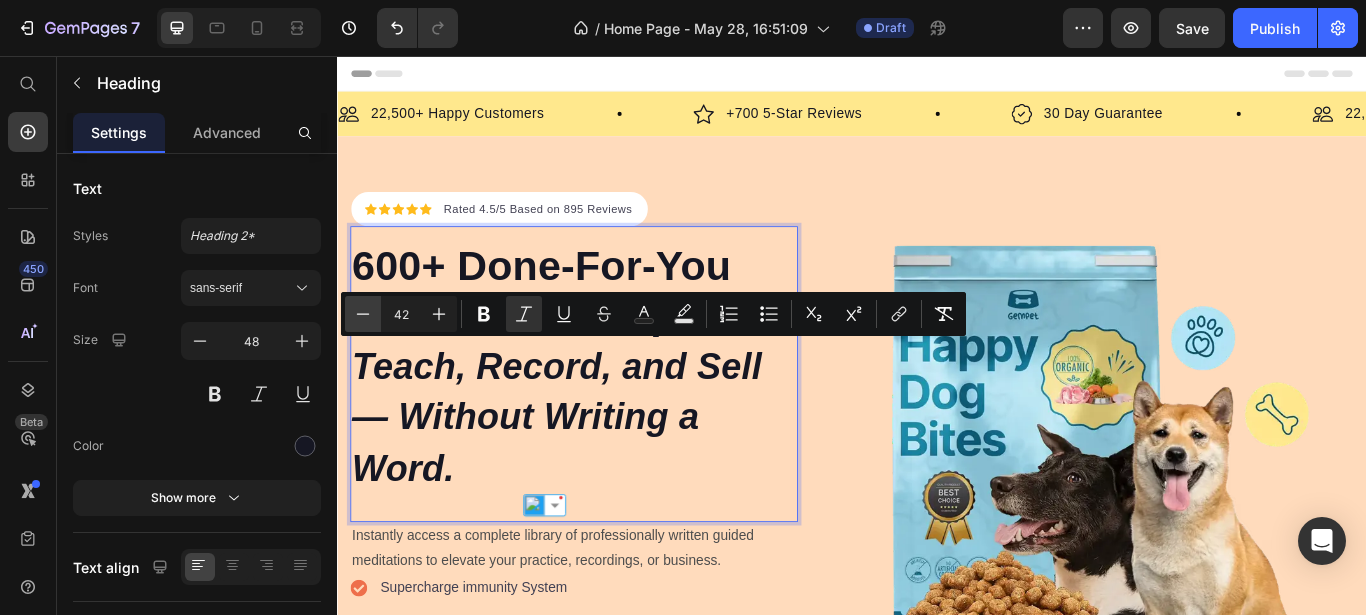 click 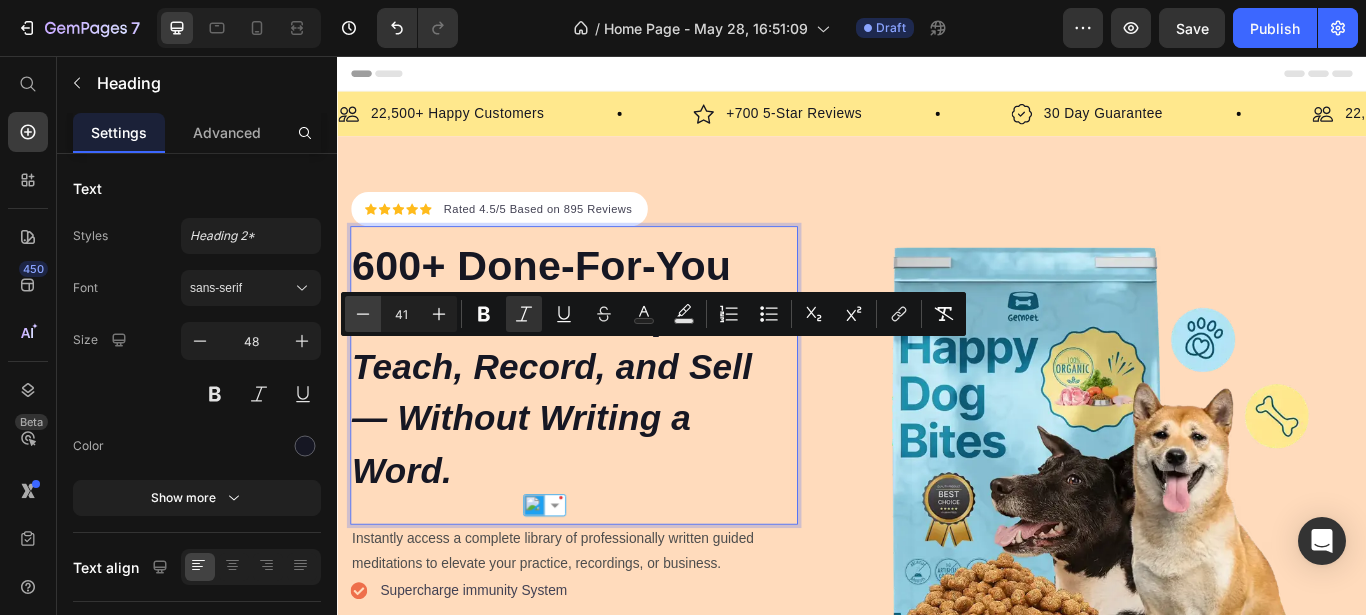 click 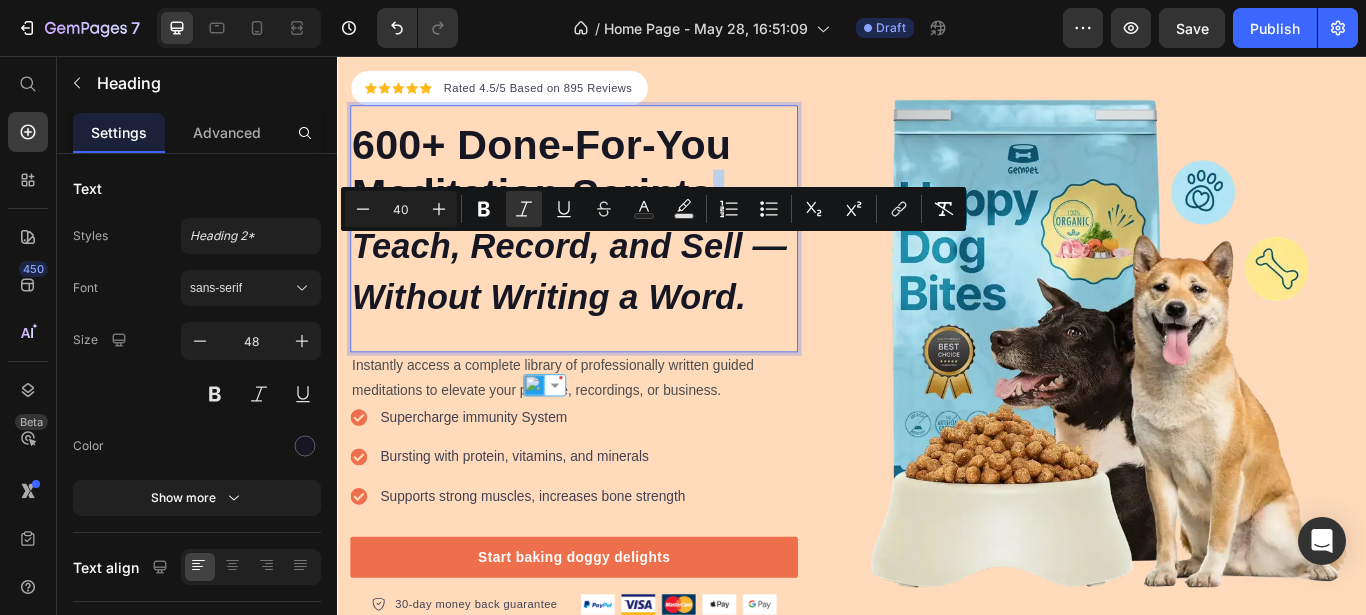 scroll, scrollTop: 142, scrollLeft: 0, axis: vertical 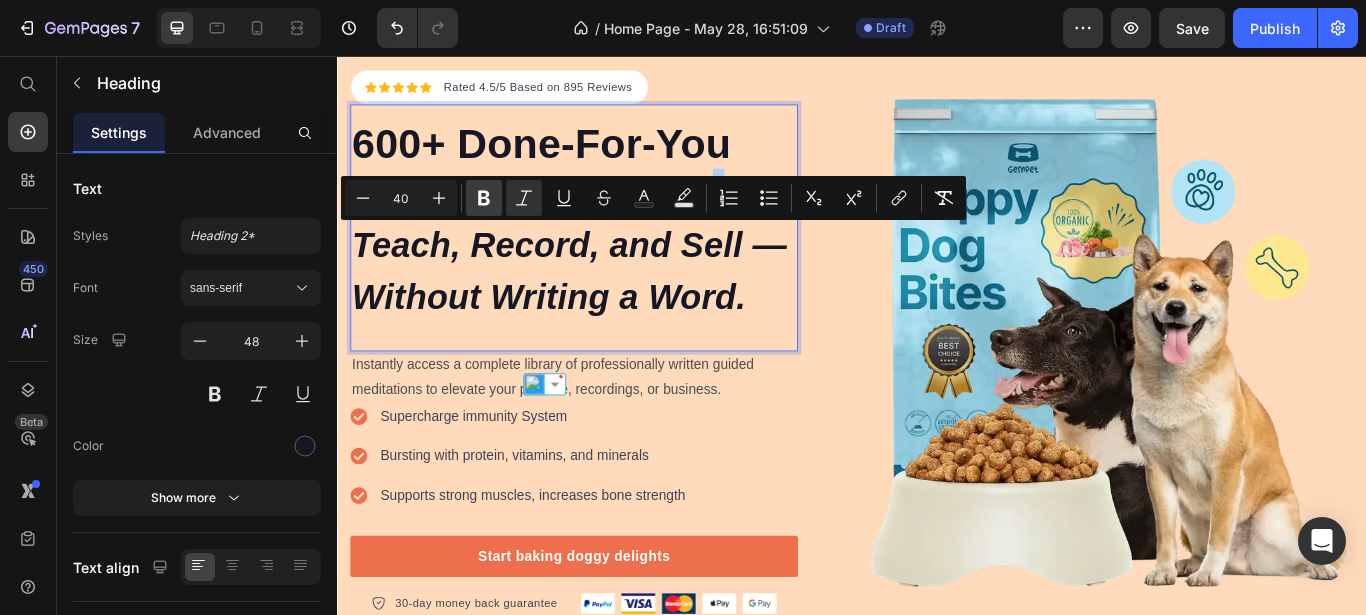 click 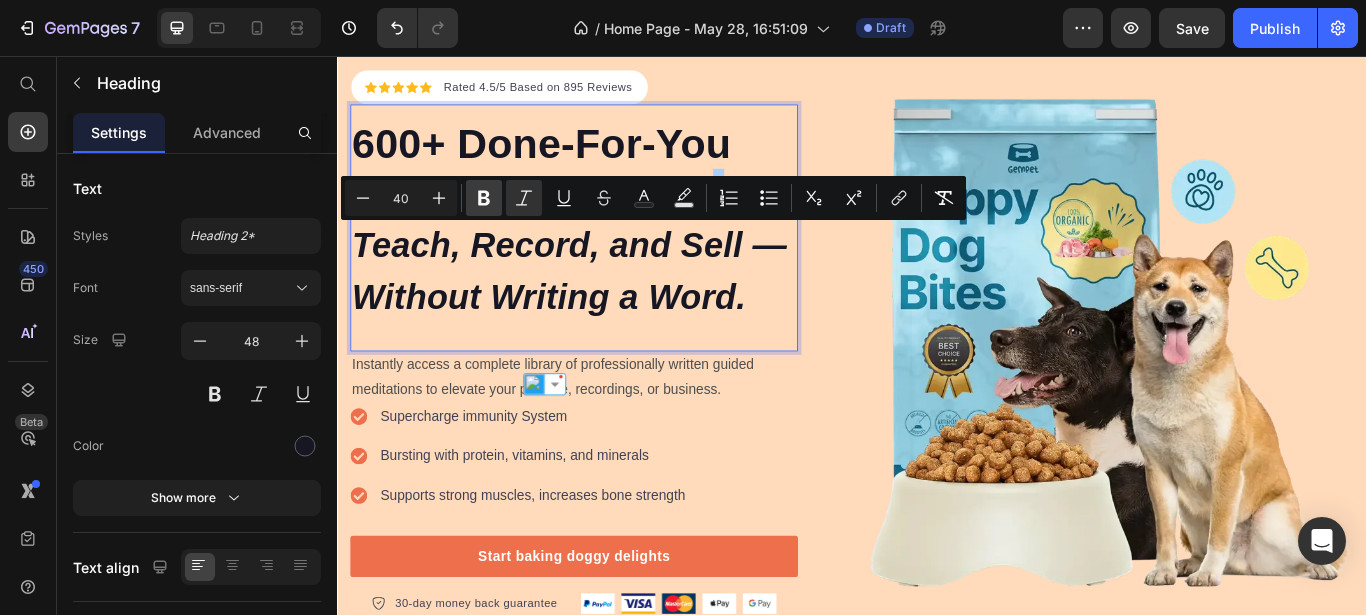 click 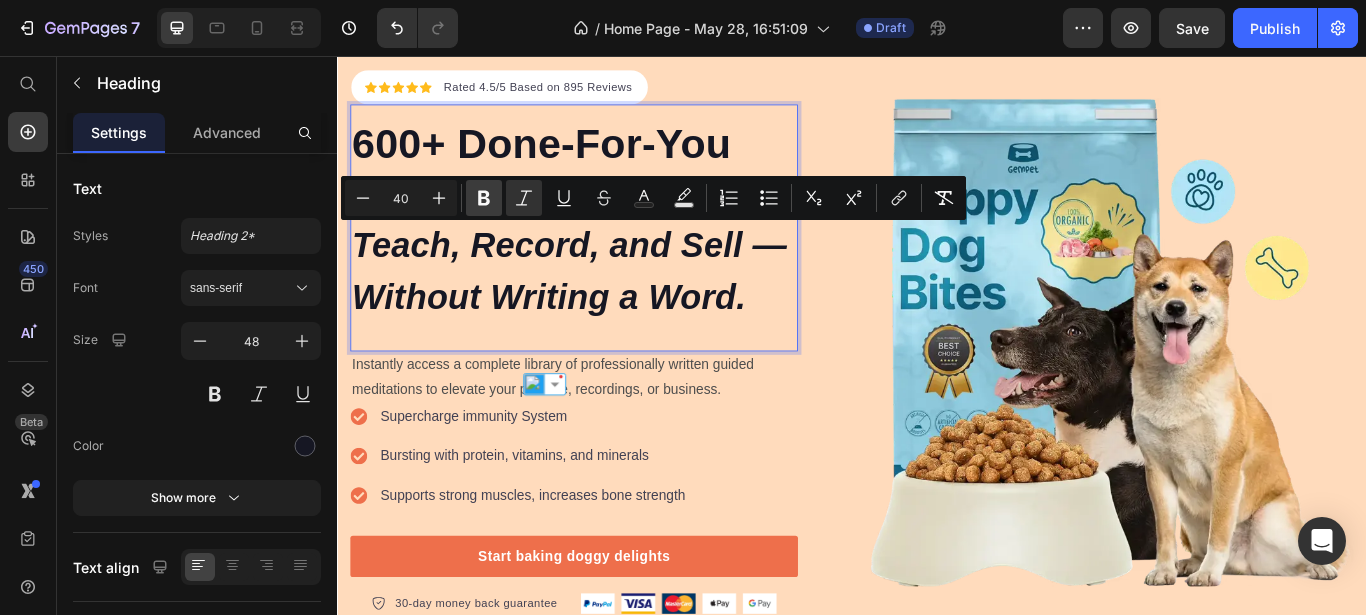 click 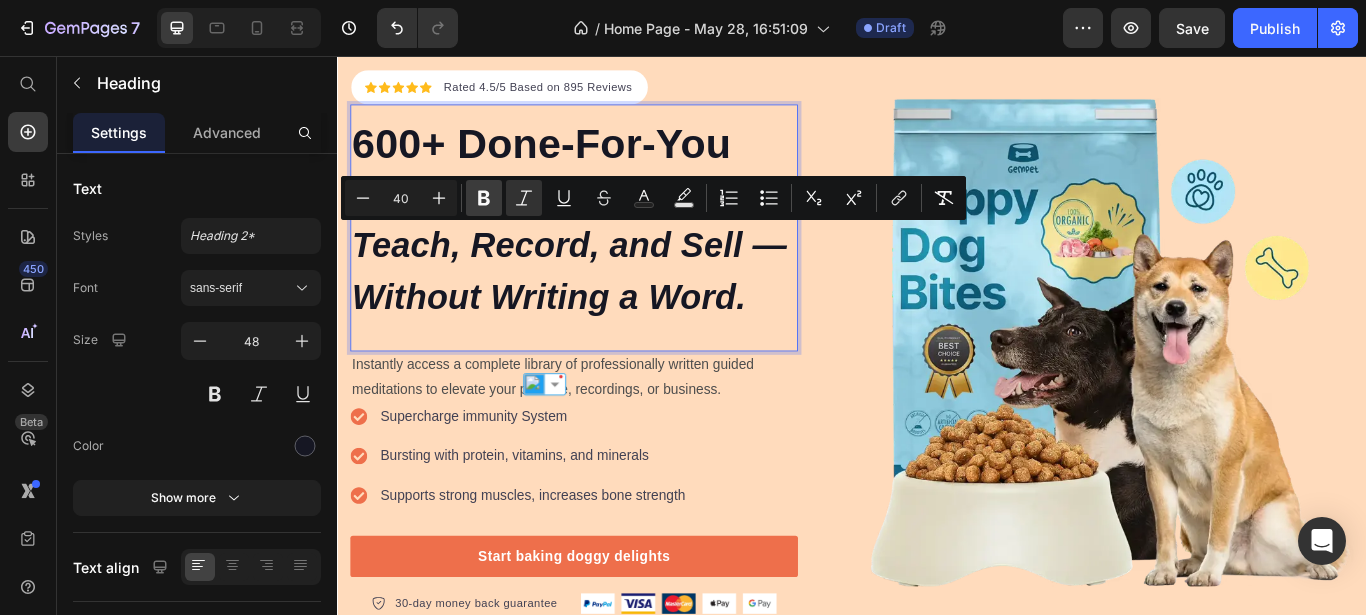 click 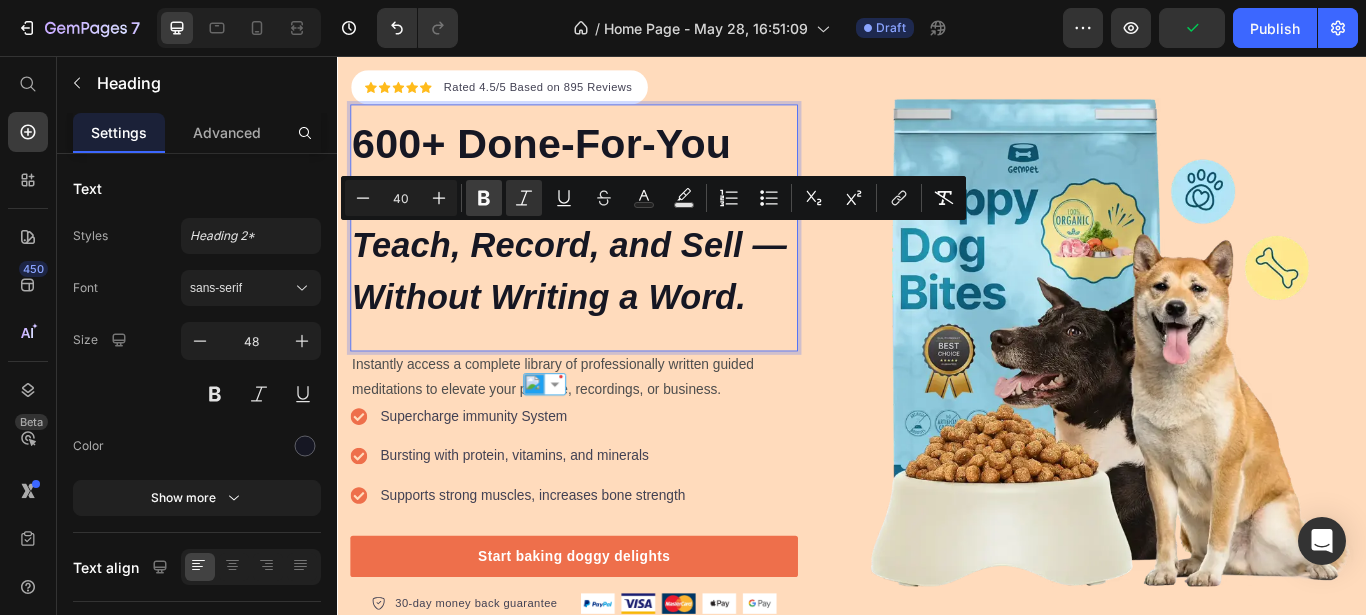 click 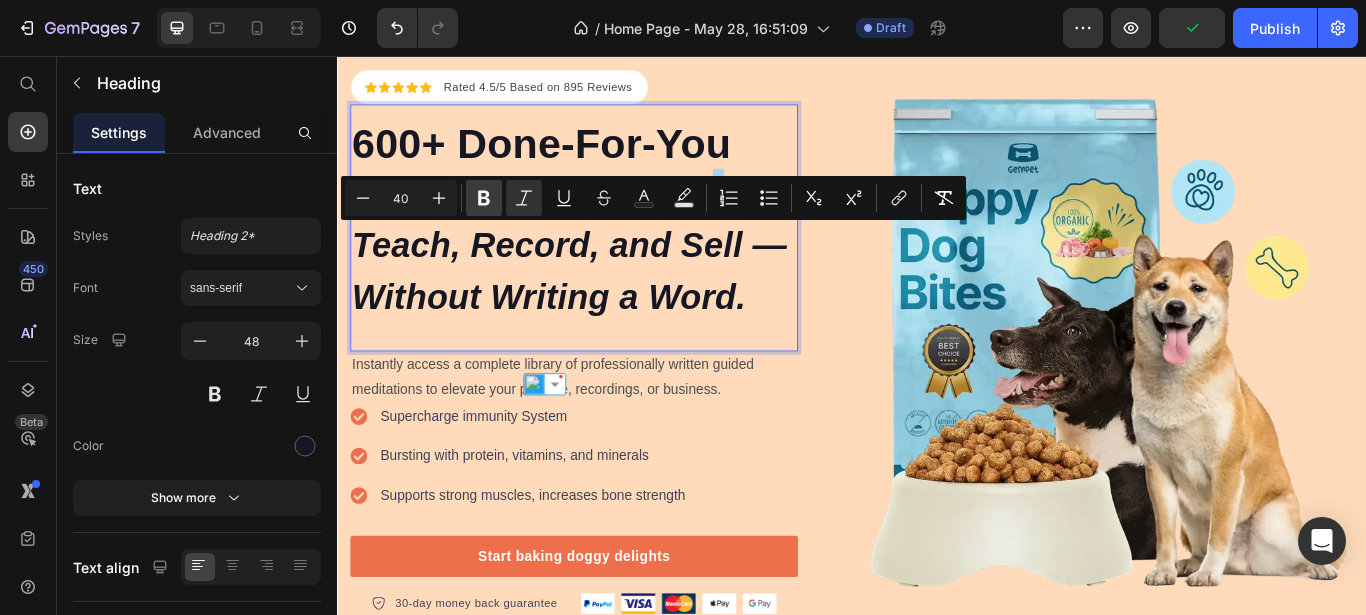 click 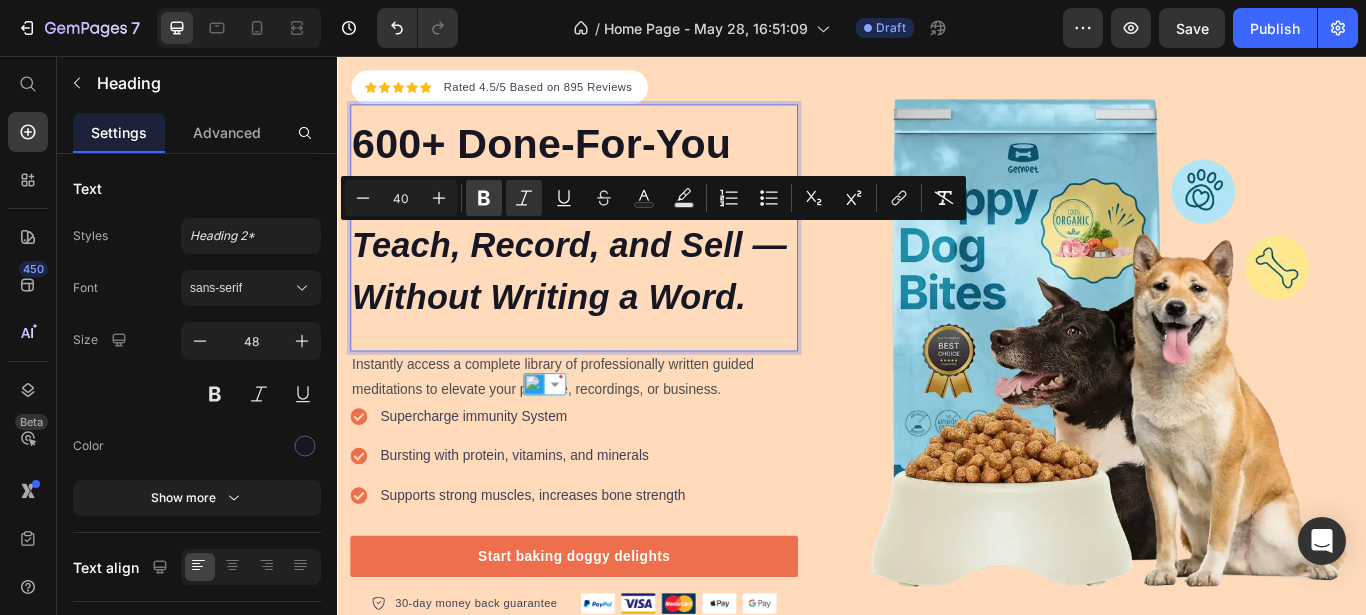 click 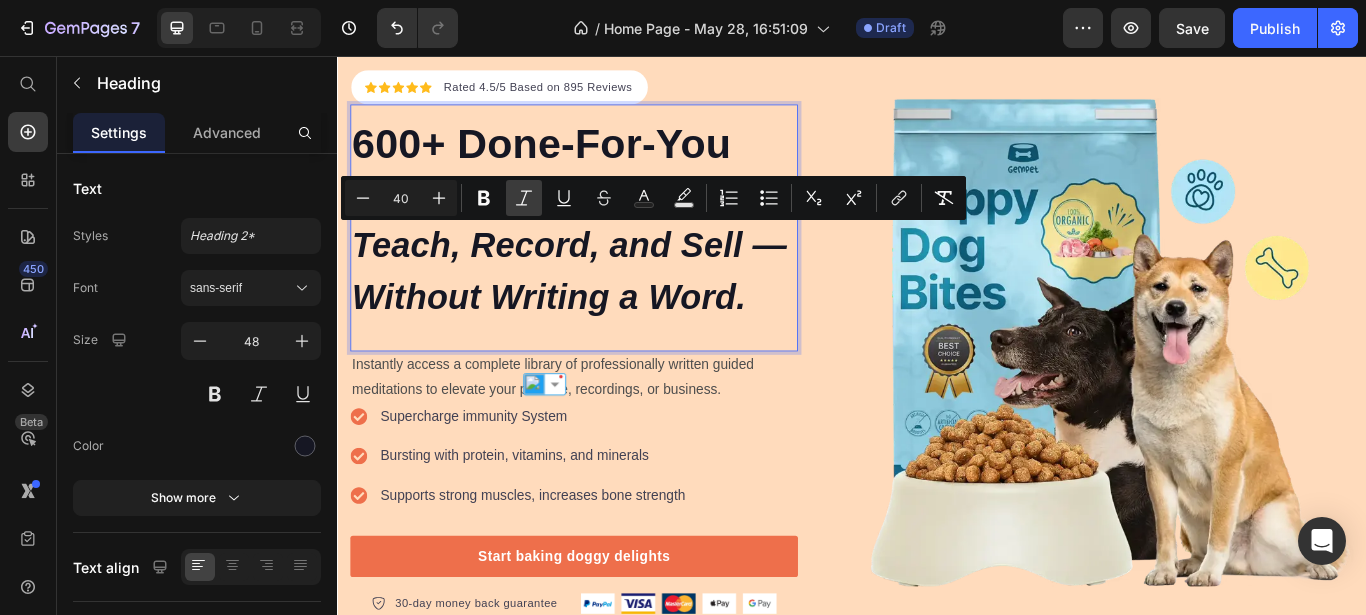 click 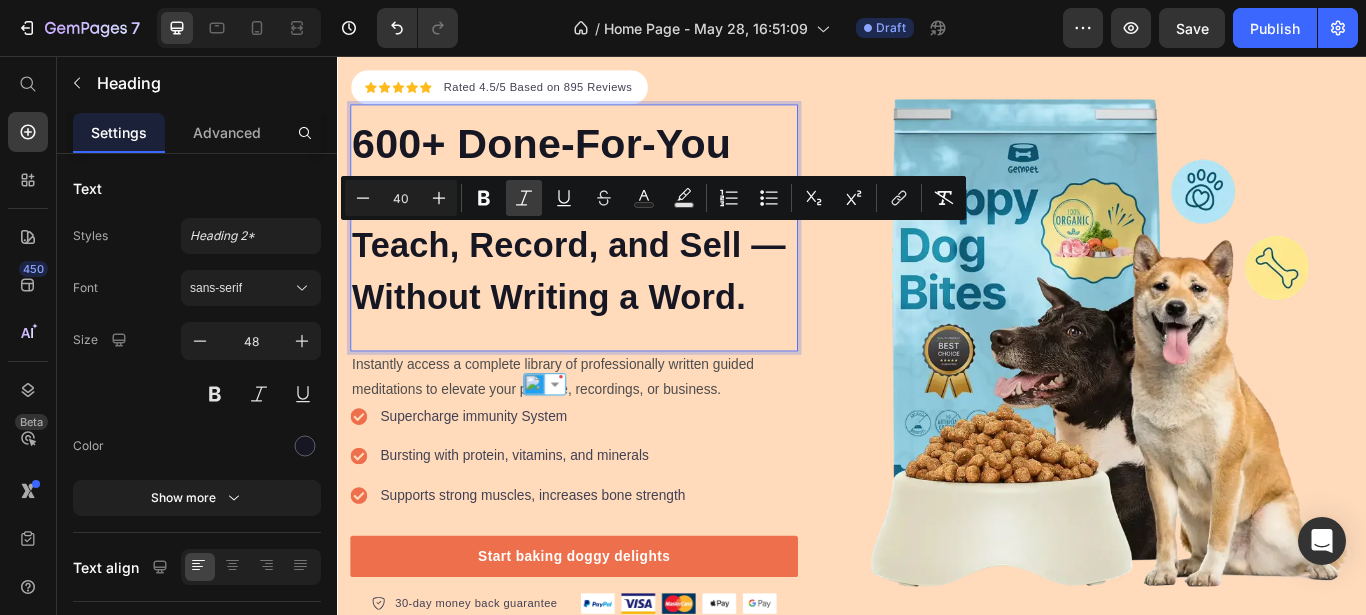 click 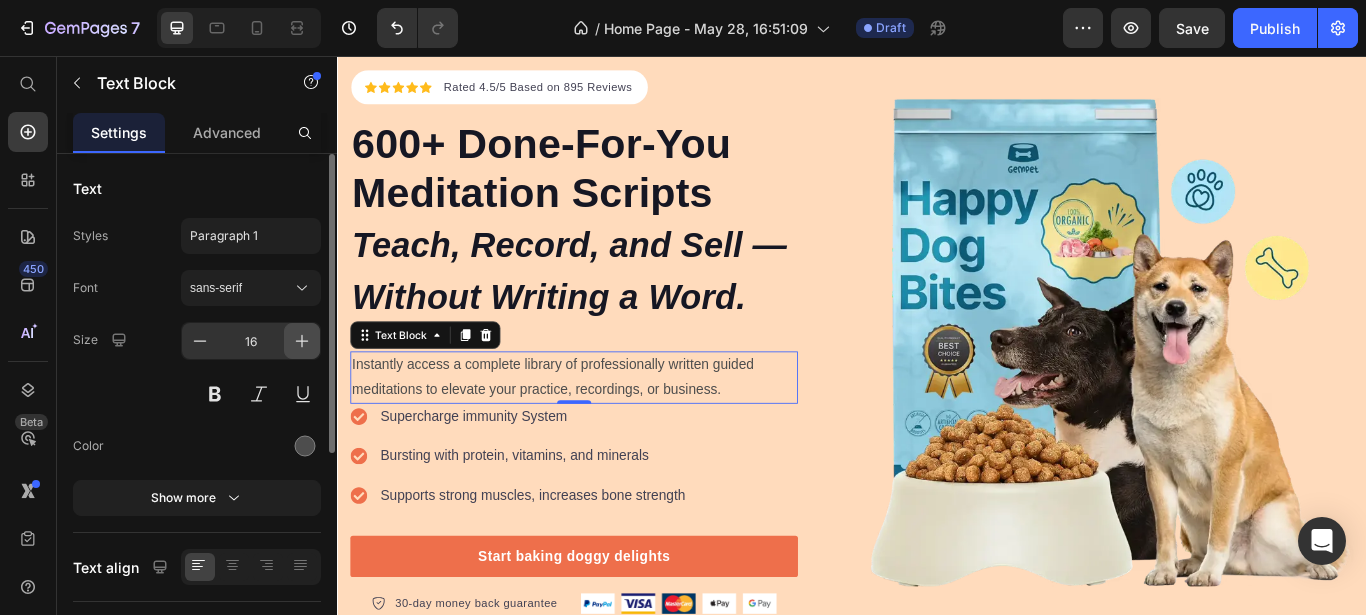 click 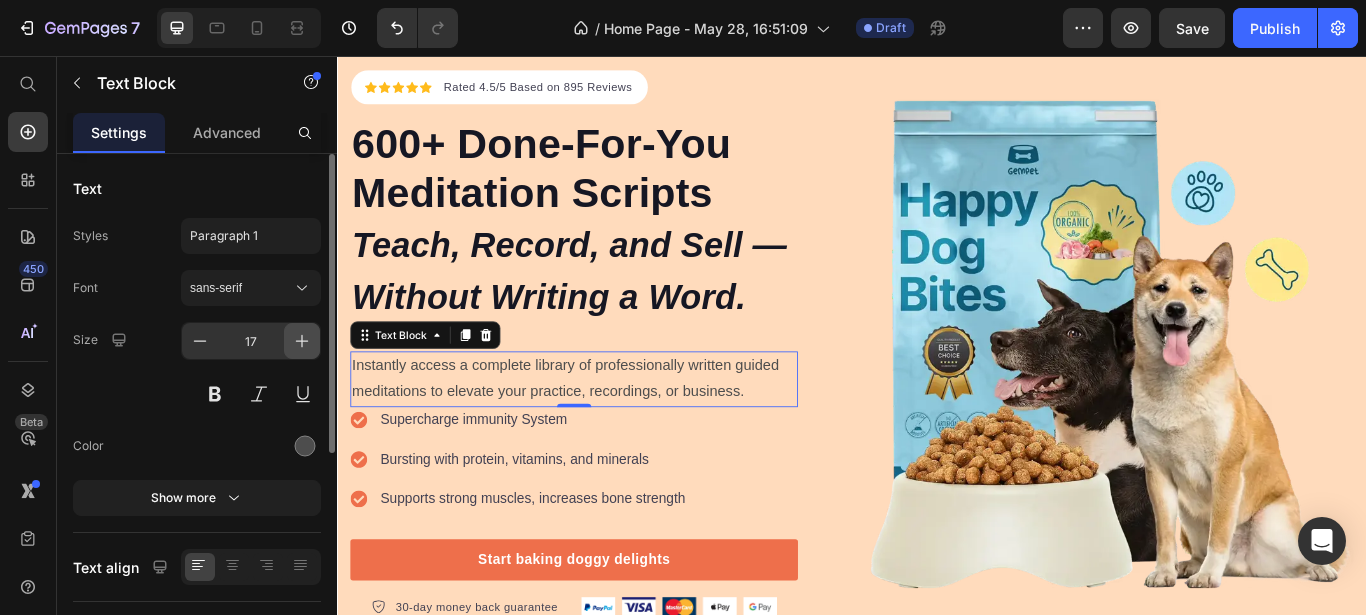 click 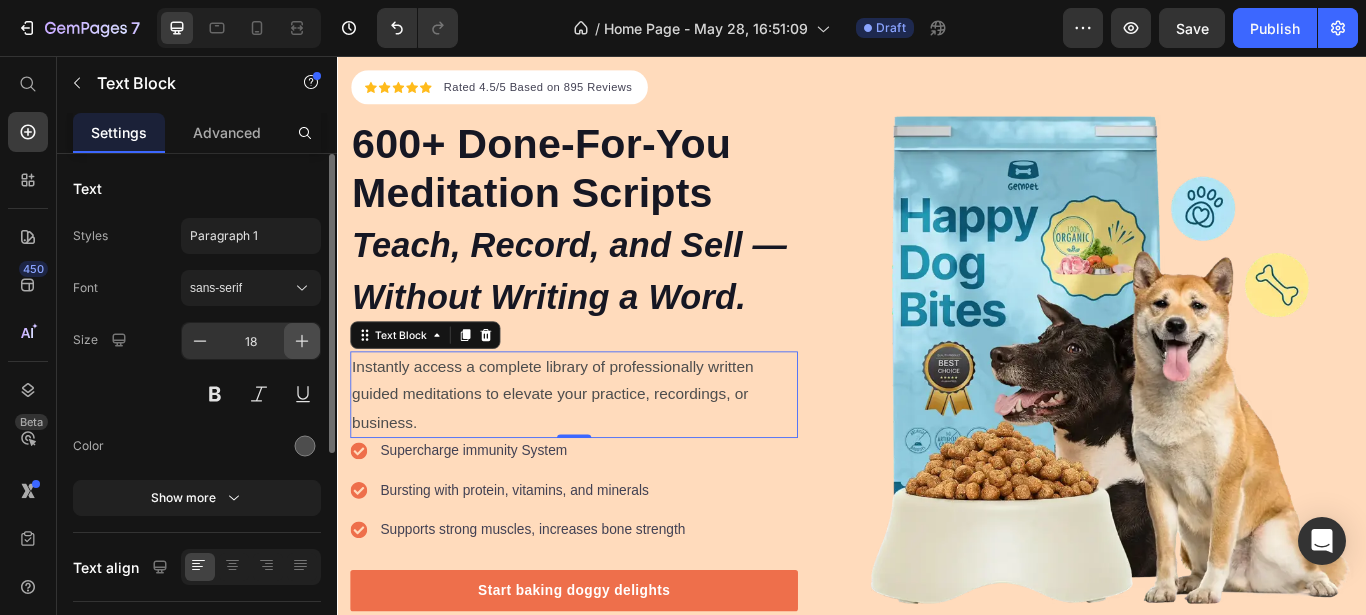 click 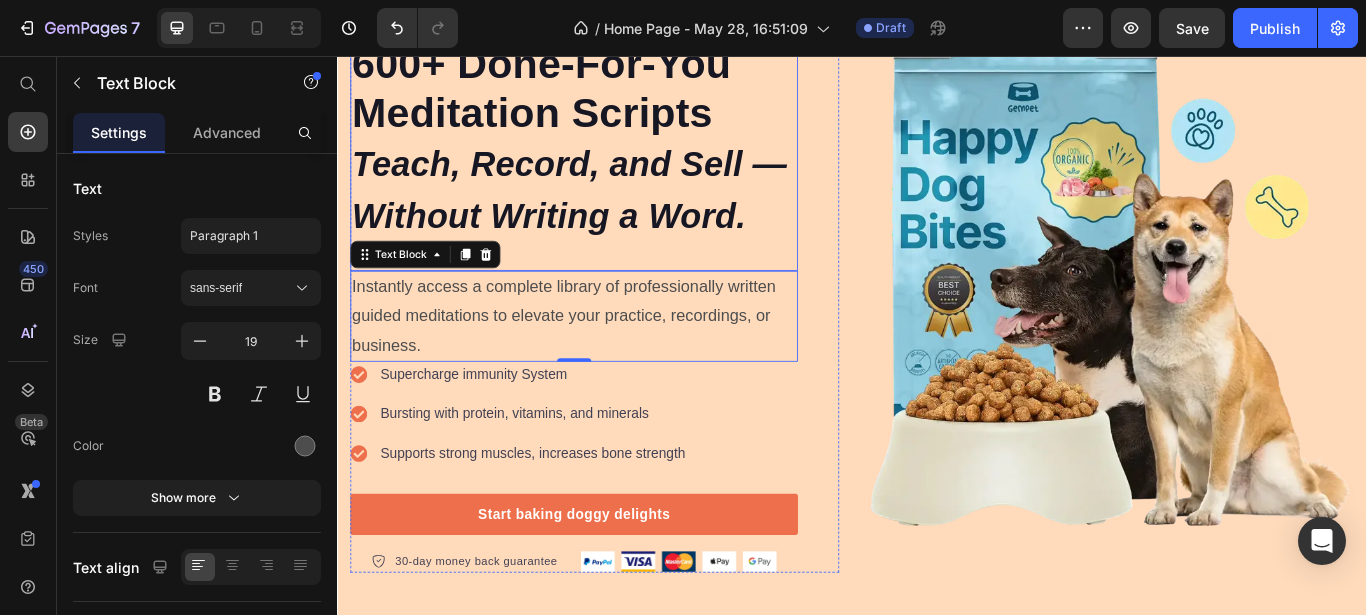 scroll, scrollTop: 238, scrollLeft: 0, axis: vertical 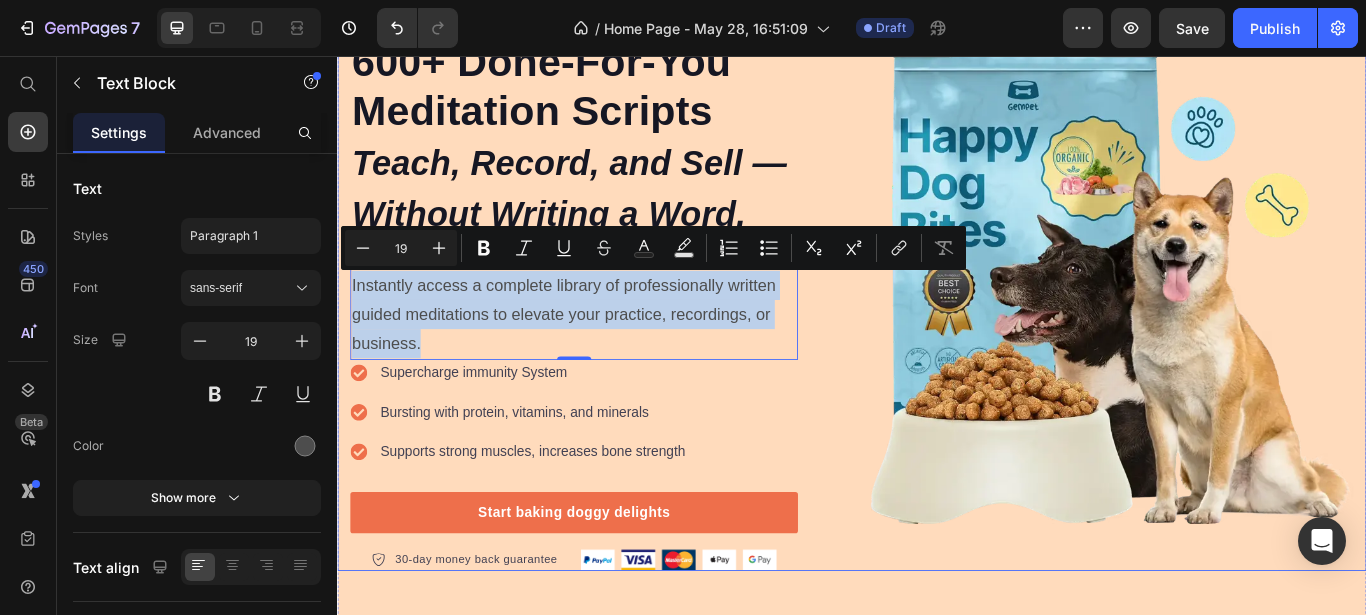 drag, startPoint x: 434, startPoint y: 398, endPoint x: 341, endPoint y: 325, distance: 118.22859 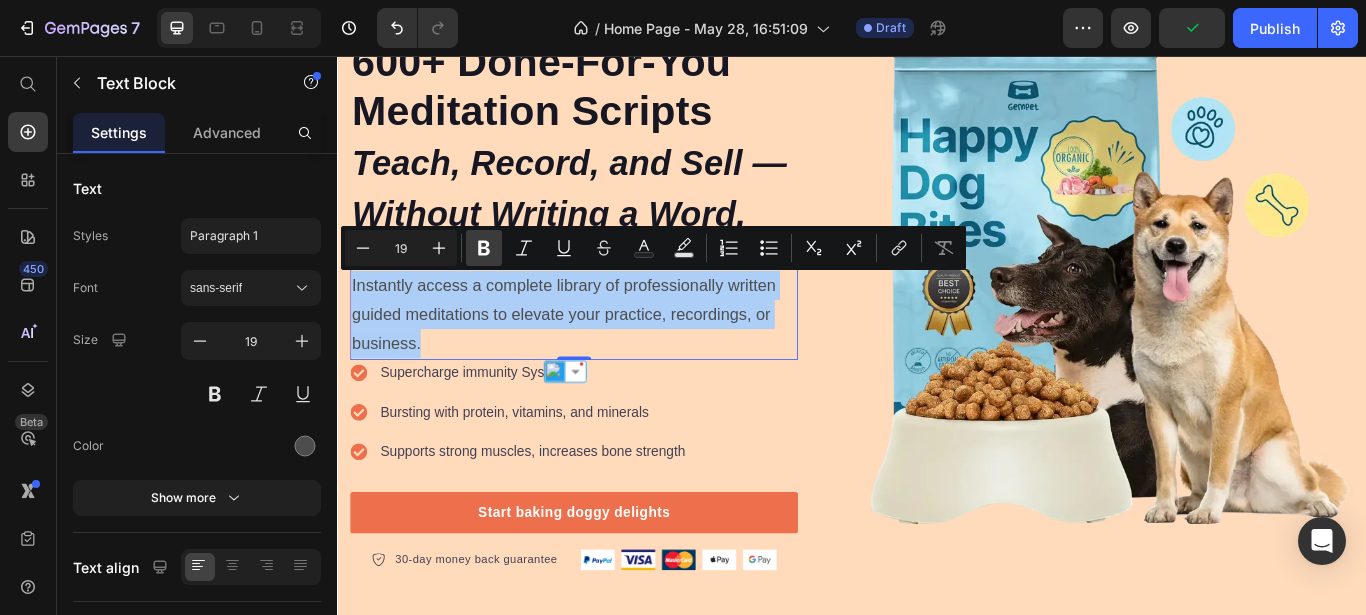 click 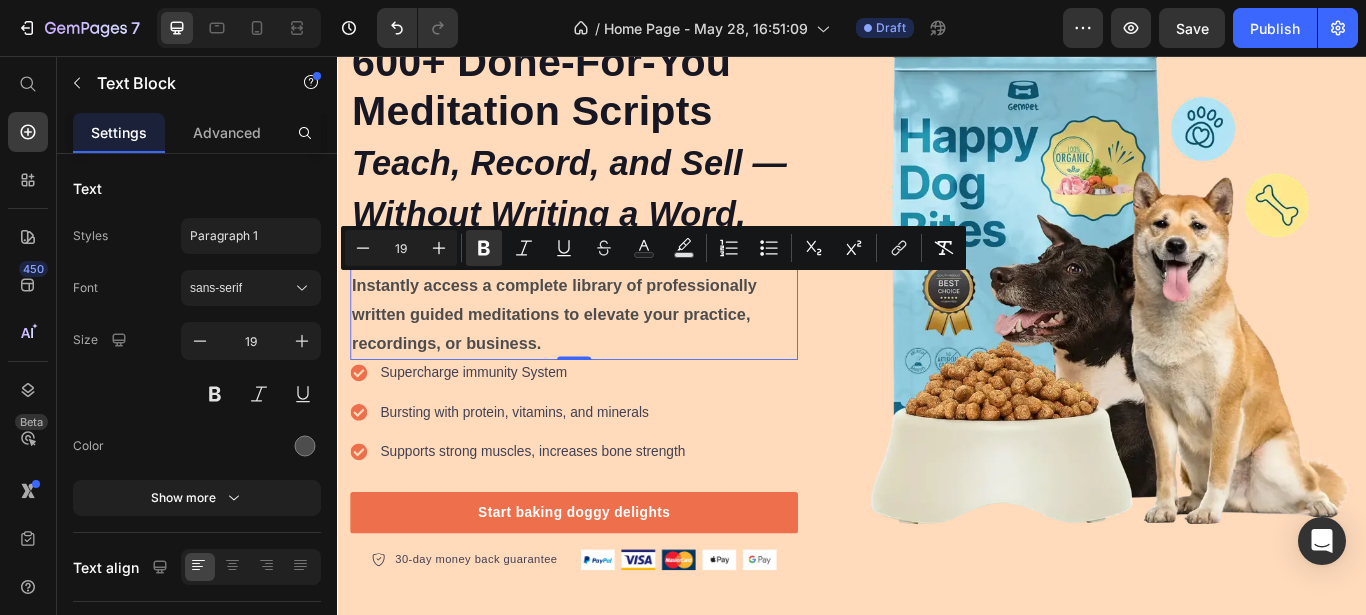 click on "Instantly access a complete library of professionally written guided meditations to elevate your practice, recordings, or business." at bounding box center (613, 357) 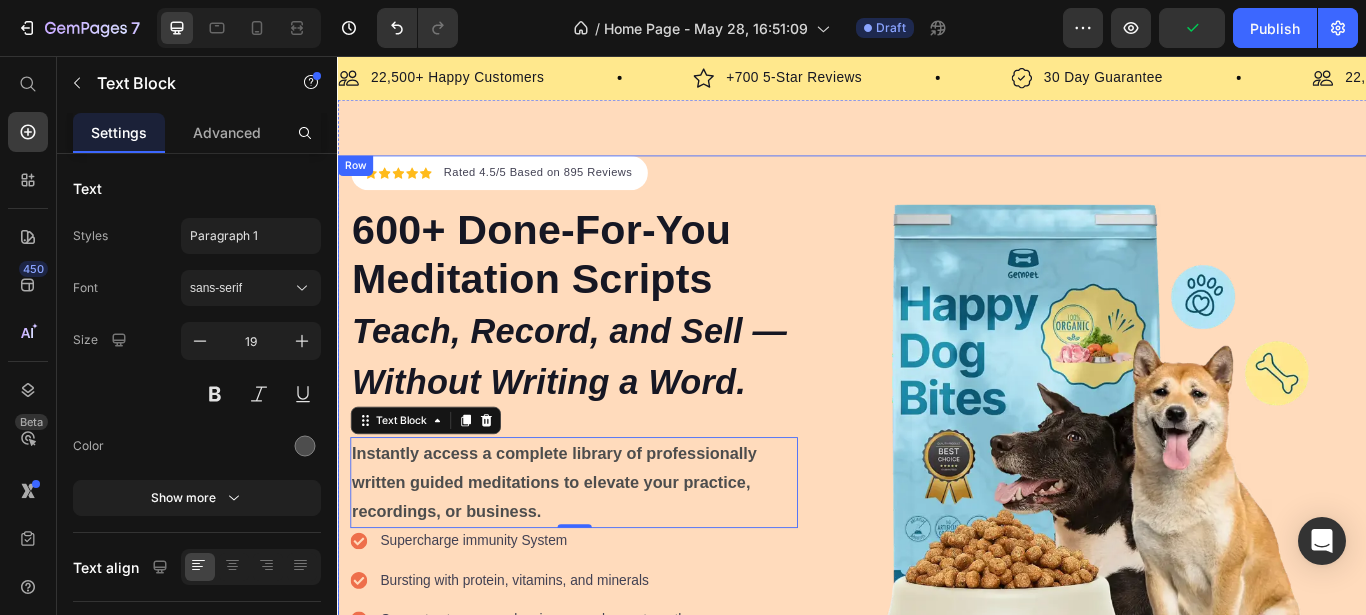 scroll, scrollTop: 30, scrollLeft: 0, axis: vertical 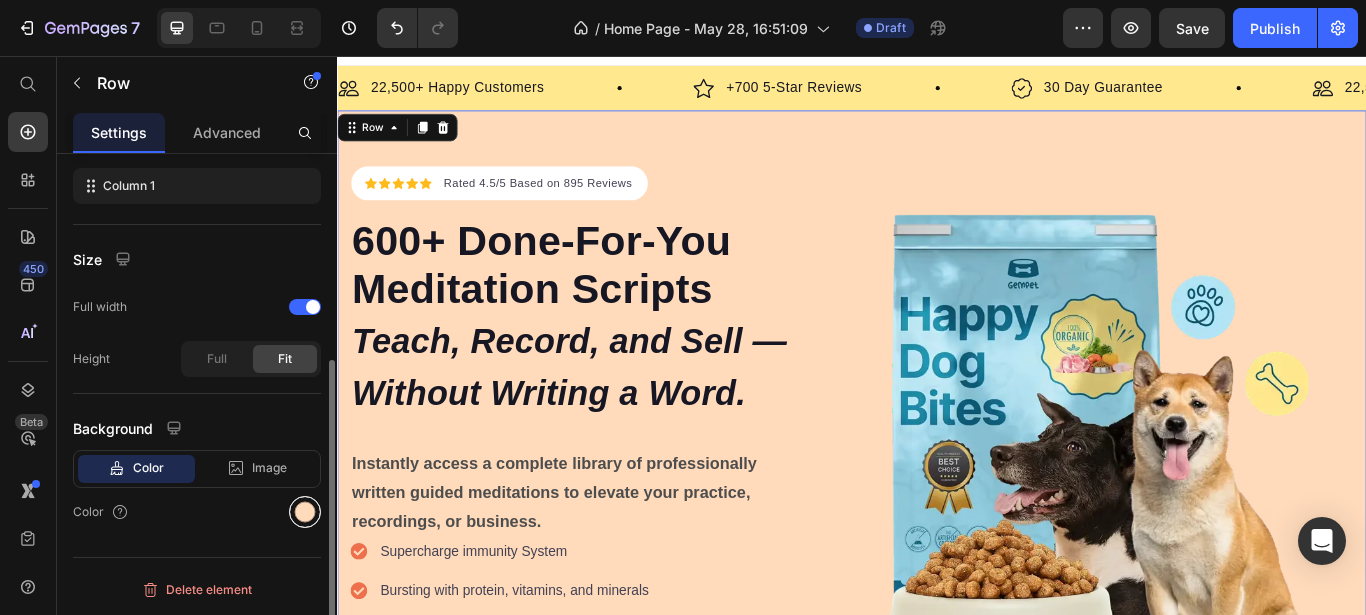 click at bounding box center (305, 512) 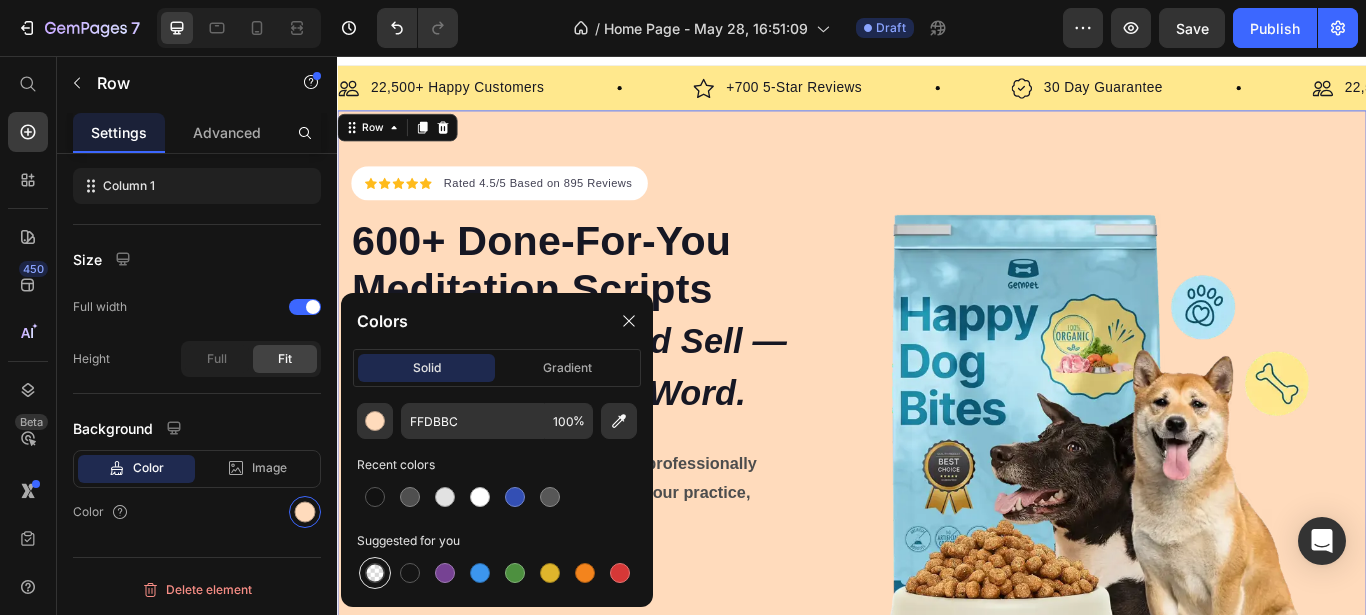click at bounding box center [375, 573] 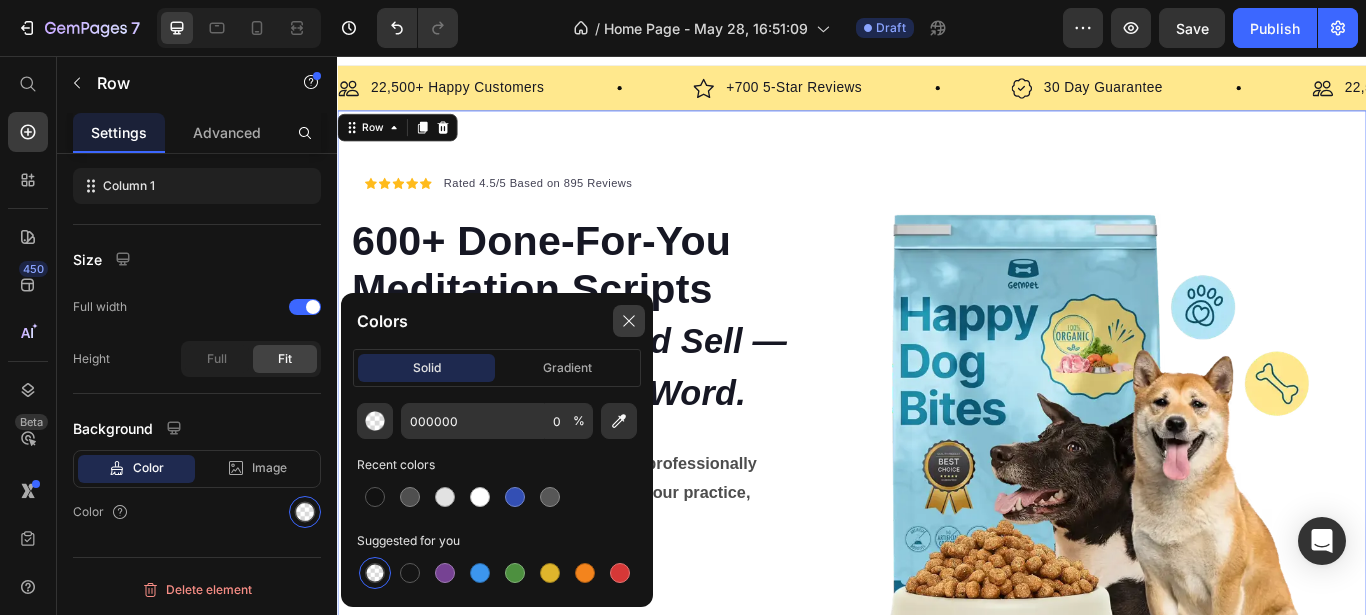 click 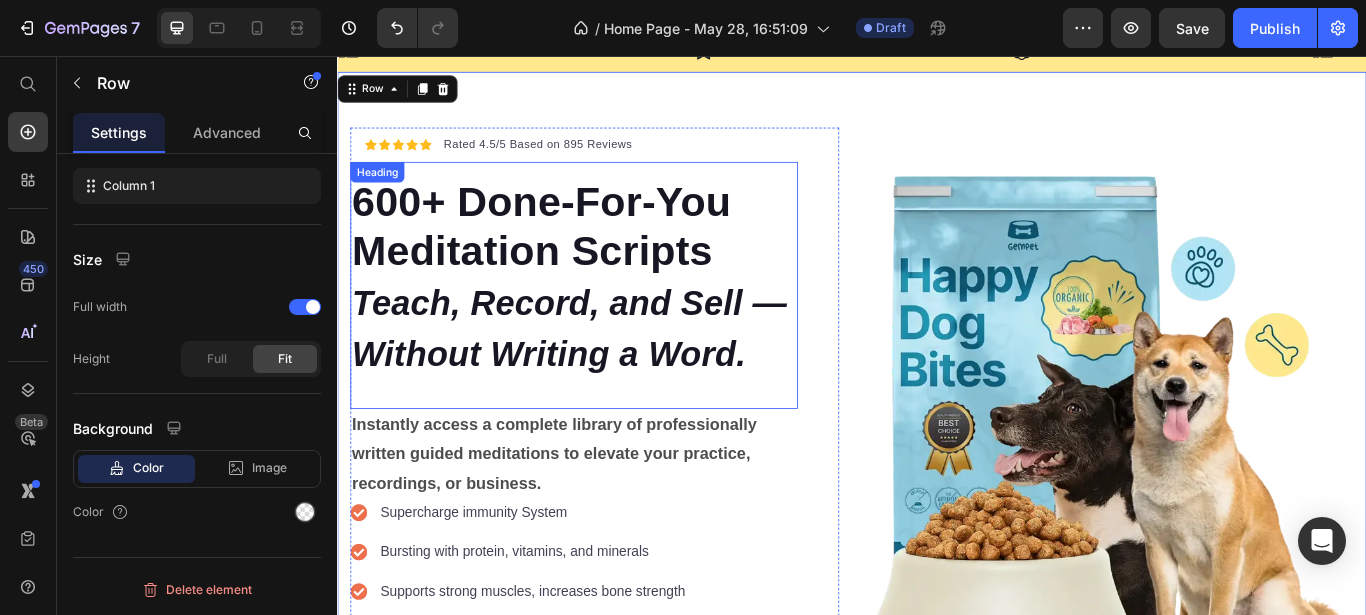 scroll, scrollTop: 0, scrollLeft: 0, axis: both 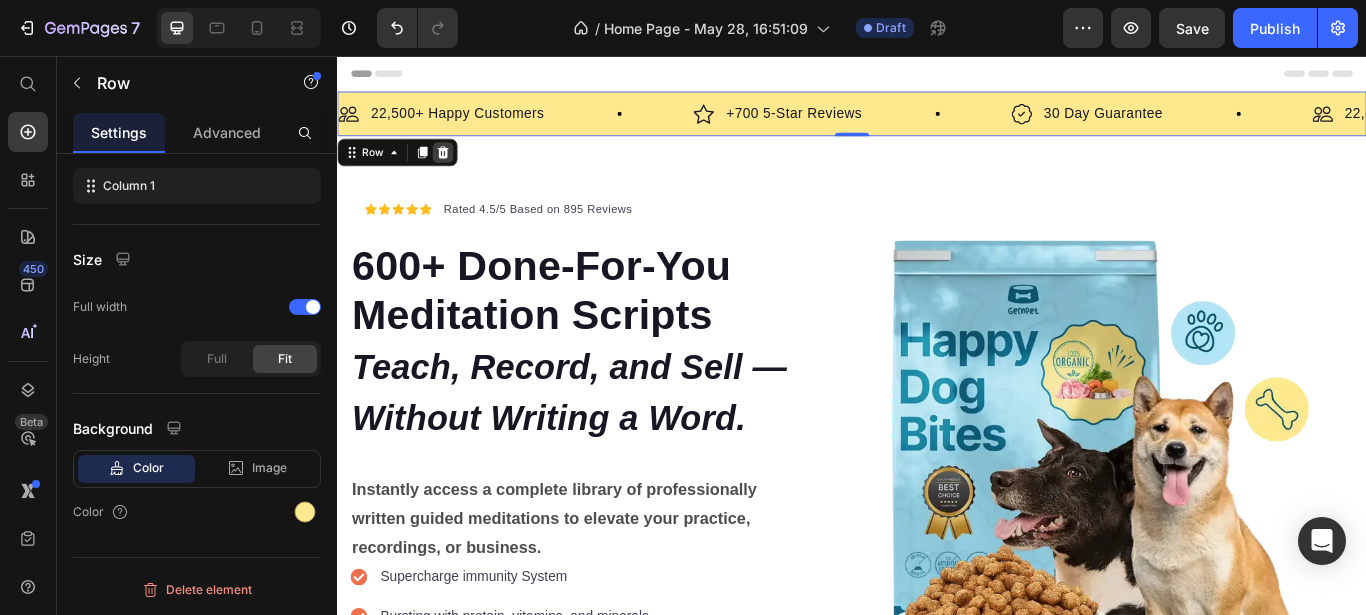 click 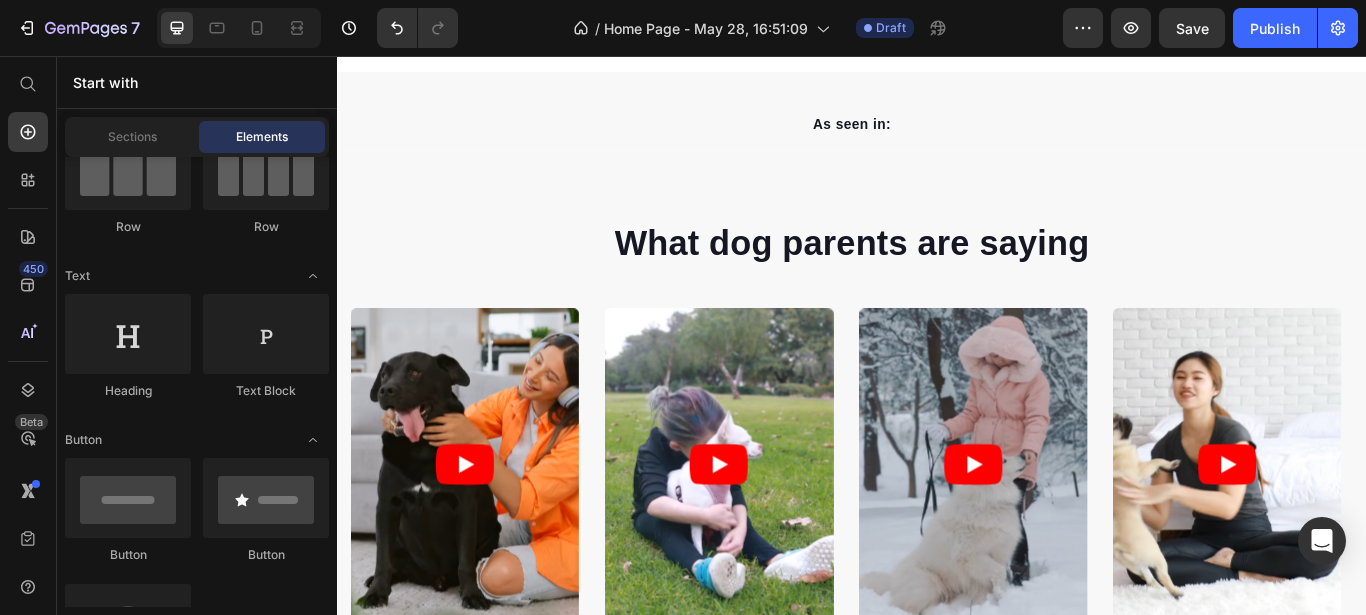 scroll, scrollTop: 834, scrollLeft: 0, axis: vertical 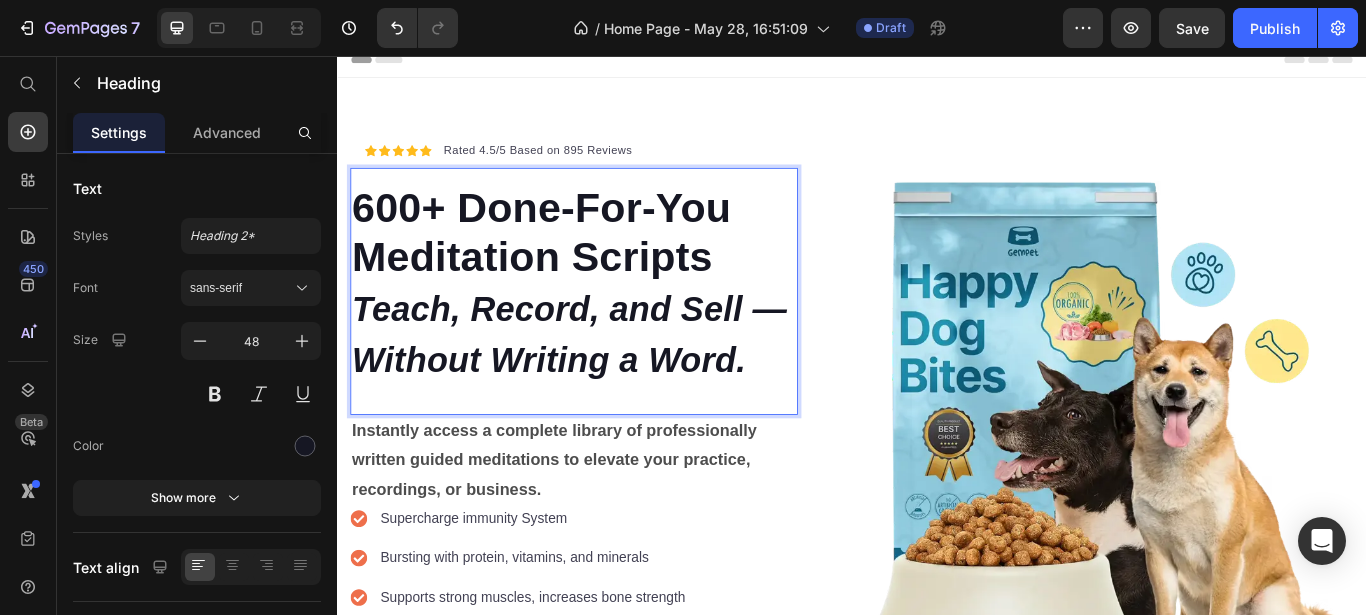 click on "600+ Done-For-You Meditation Scripts" at bounding box center [575, 261] 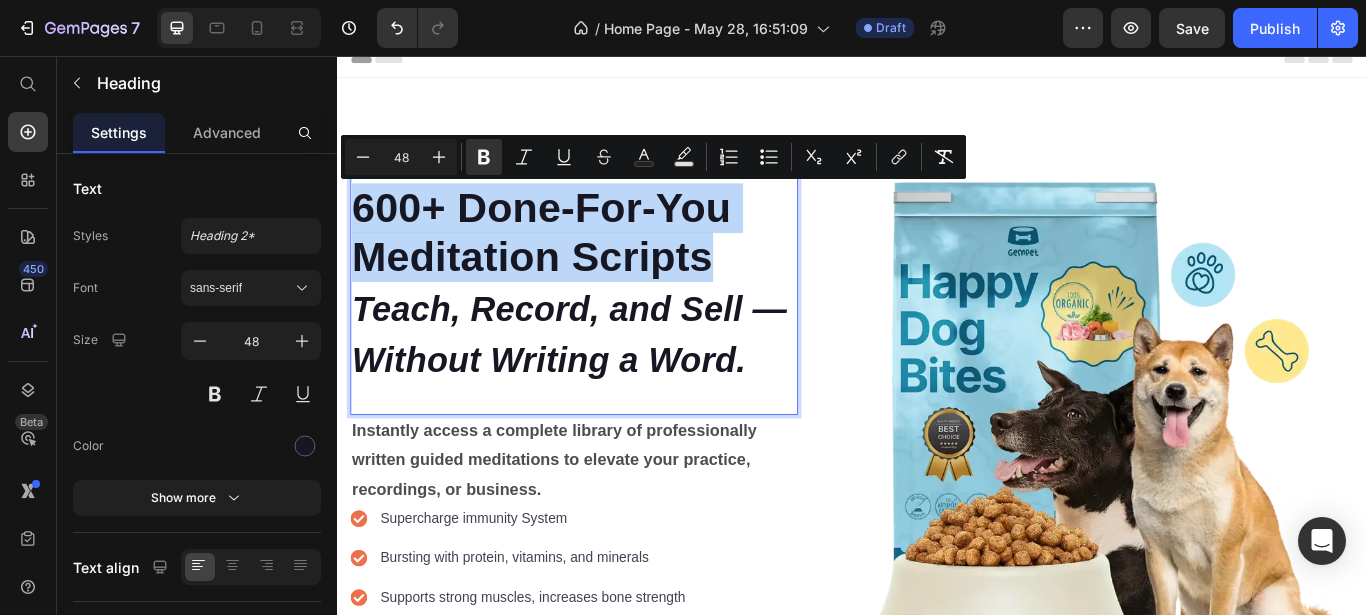 drag, startPoint x: 770, startPoint y: 296, endPoint x: 360, endPoint y: 250, distance: 412.57242 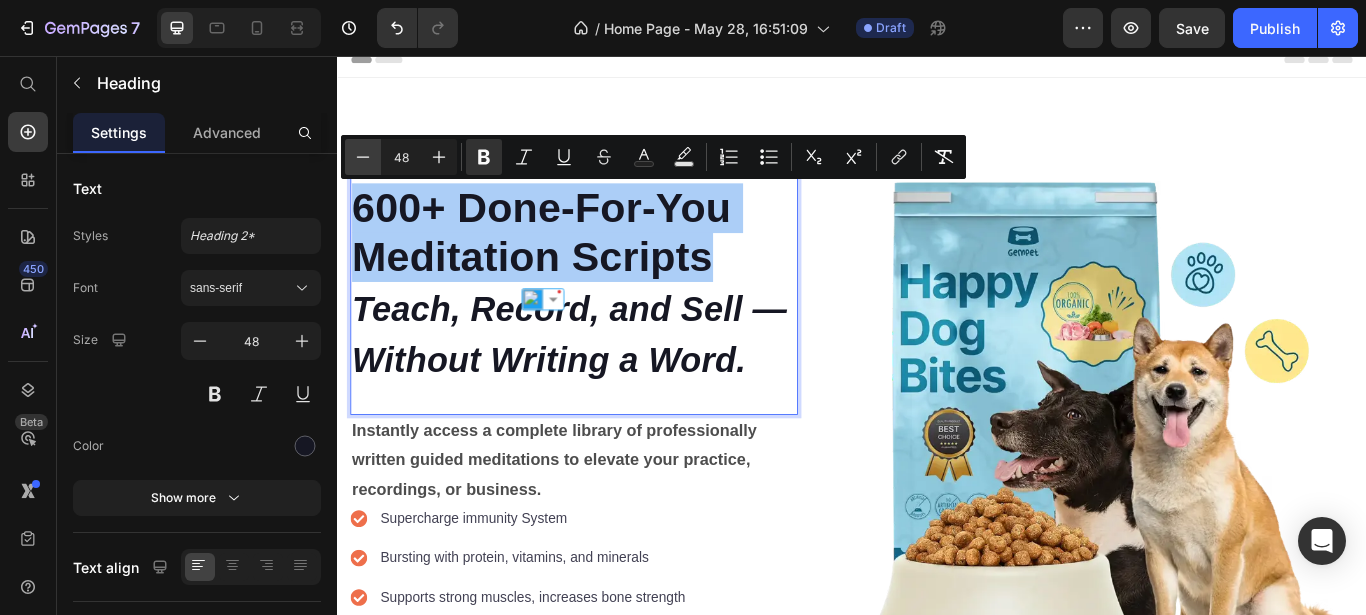 click 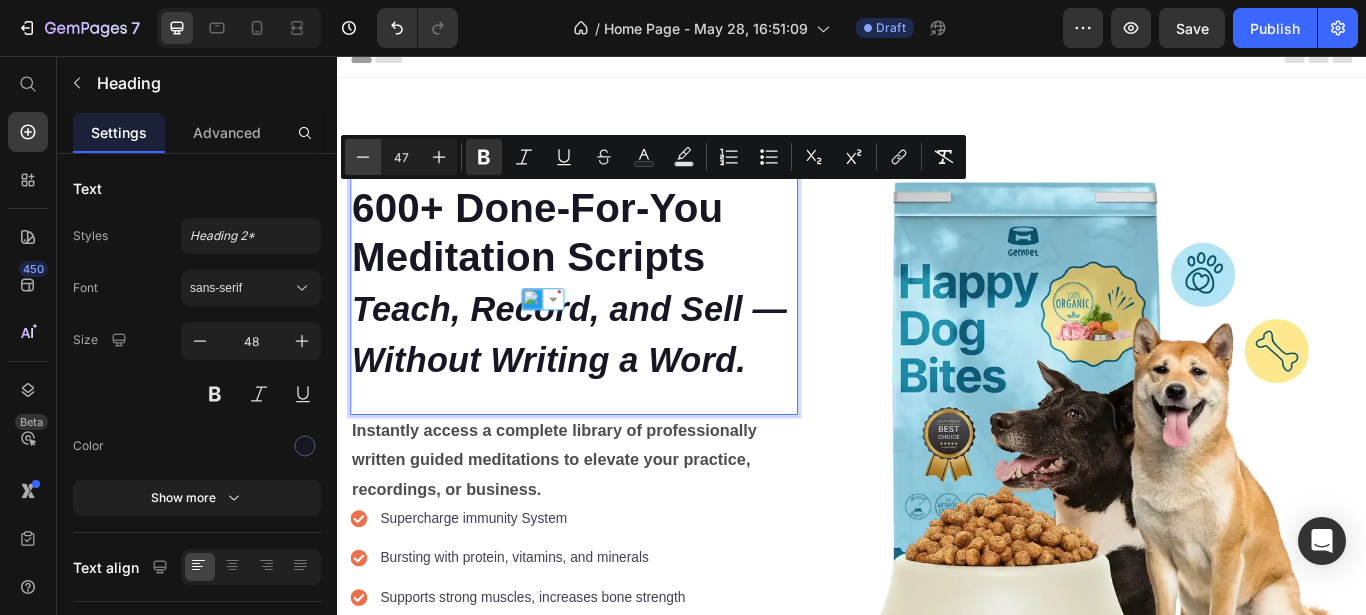click 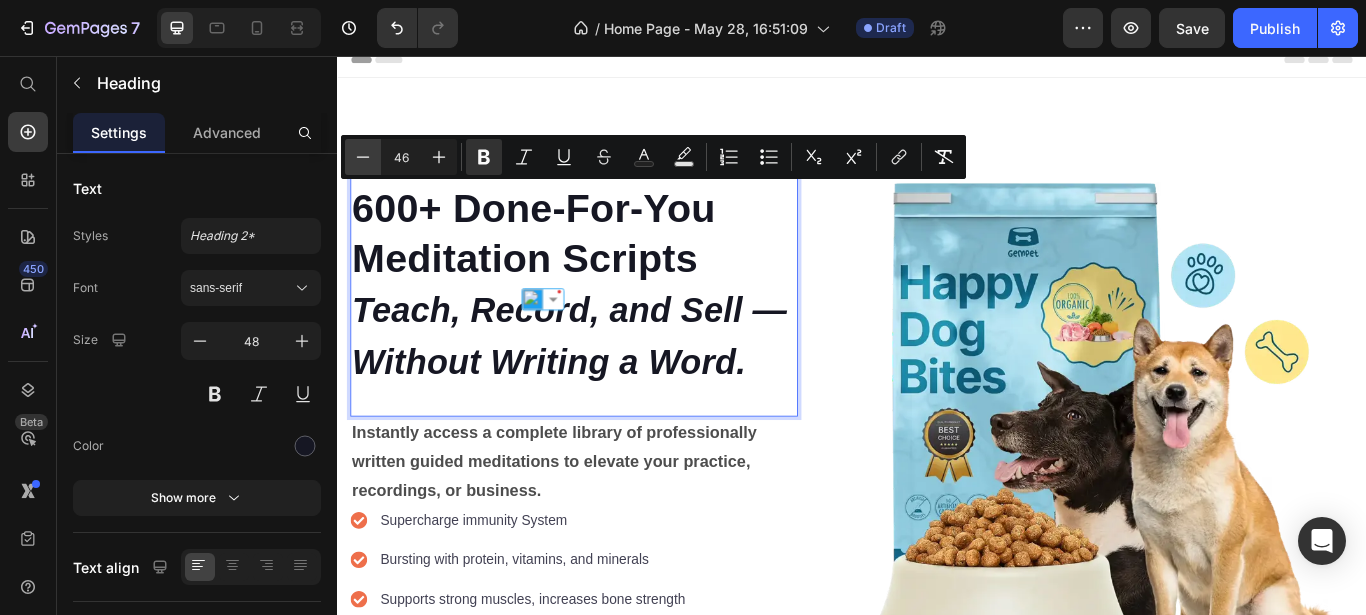 click 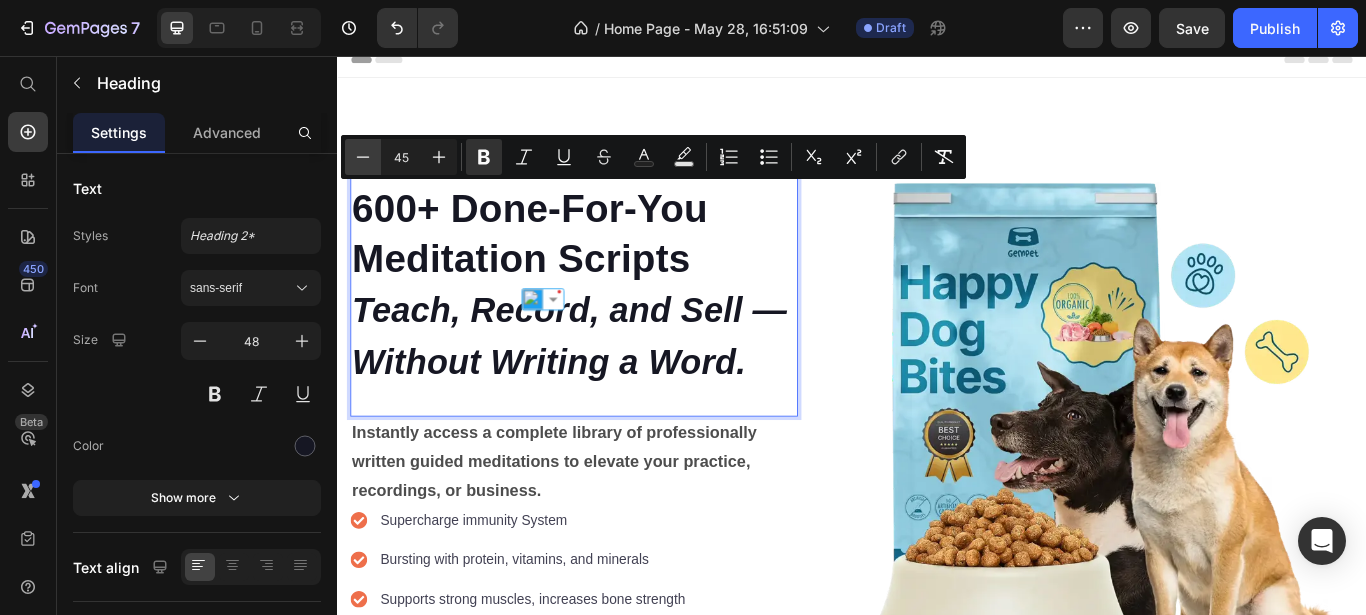 click 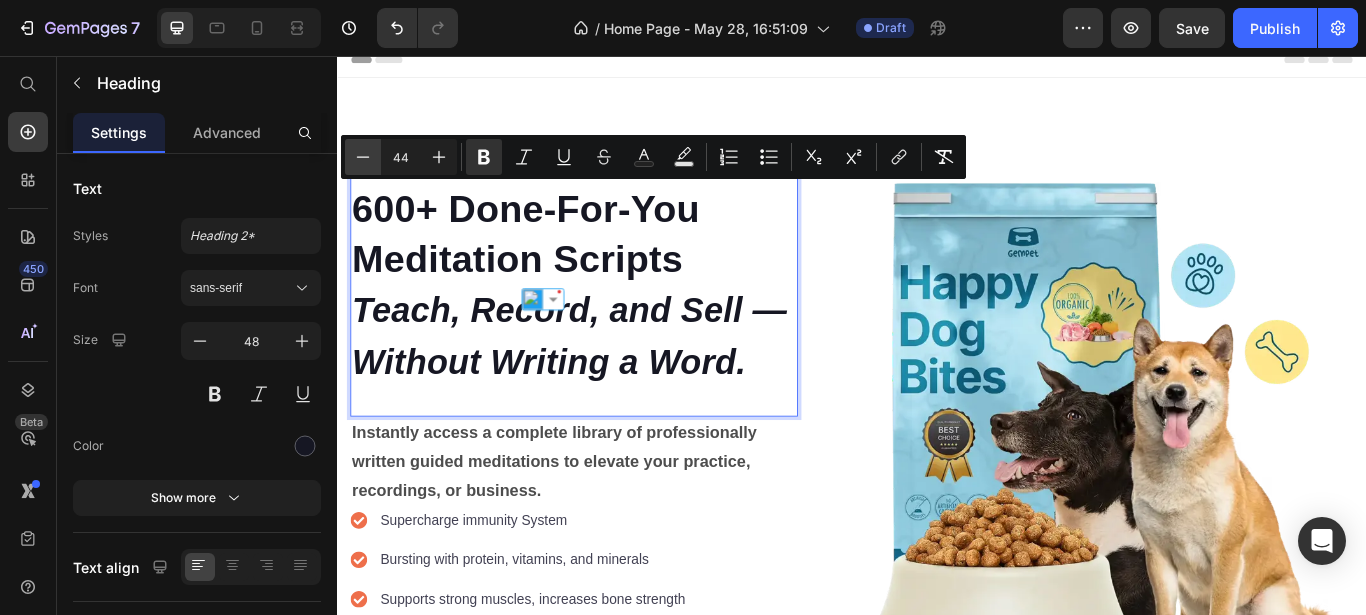click 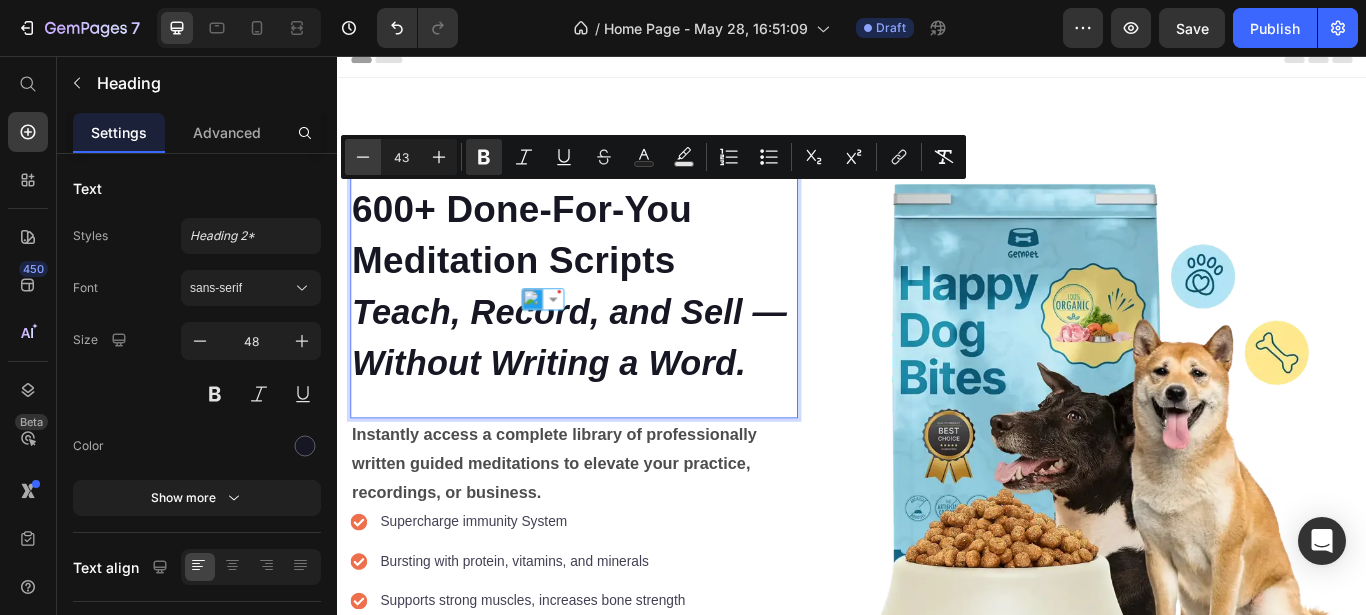 click 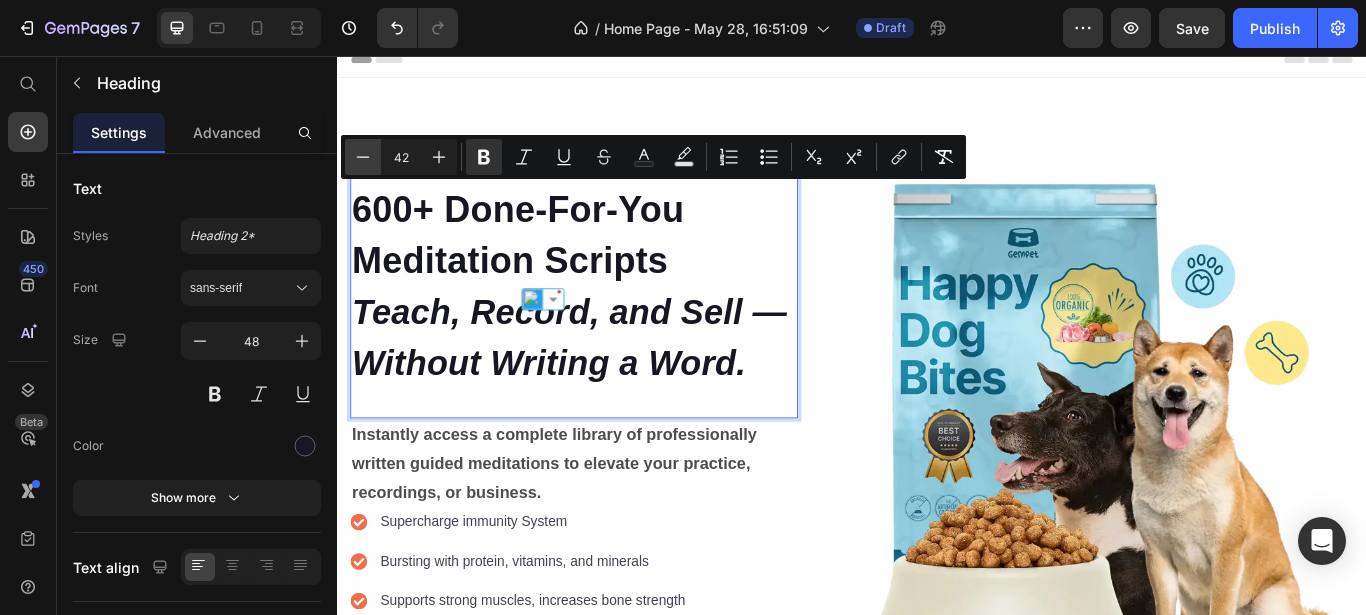 click 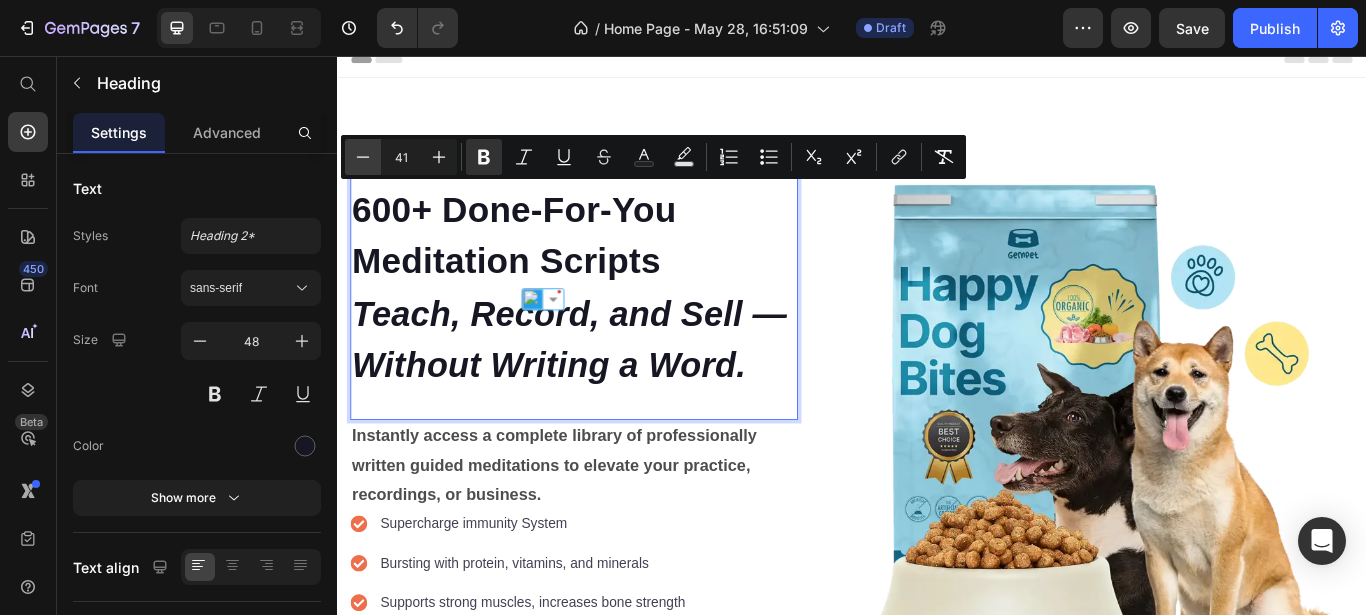 click 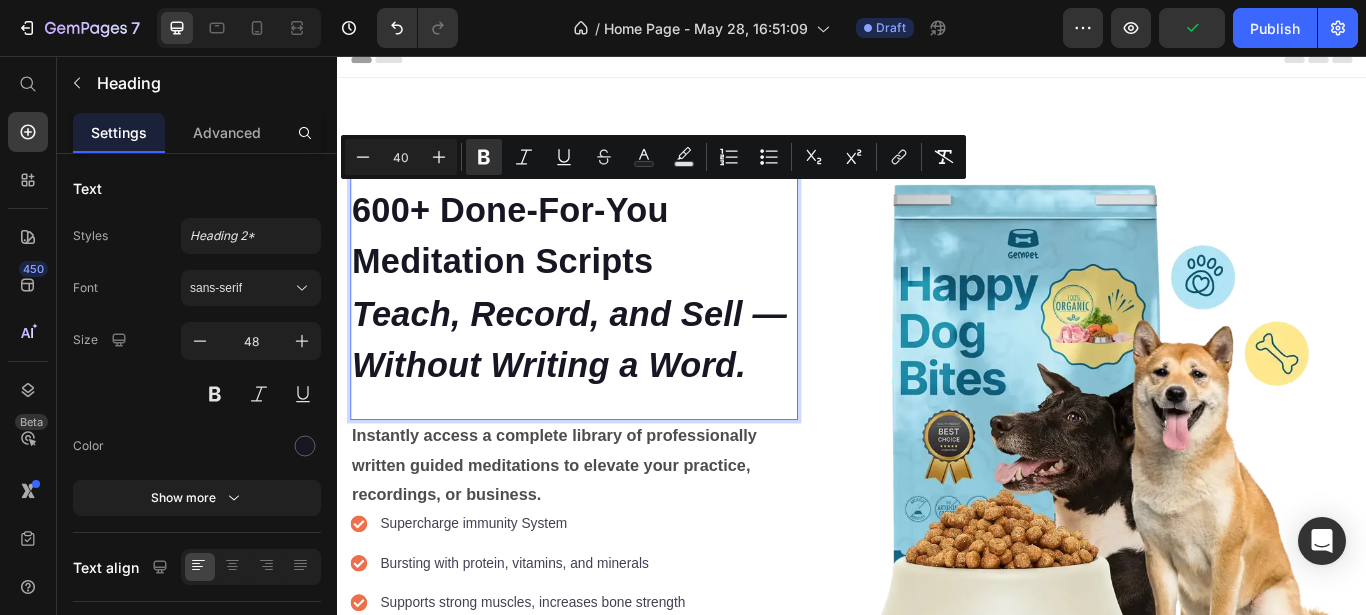 click on "600+ Done-For-You Meditation Scripts Teach, Record, and Sell — Without Writing a Word." at bounding box center (613, 325) 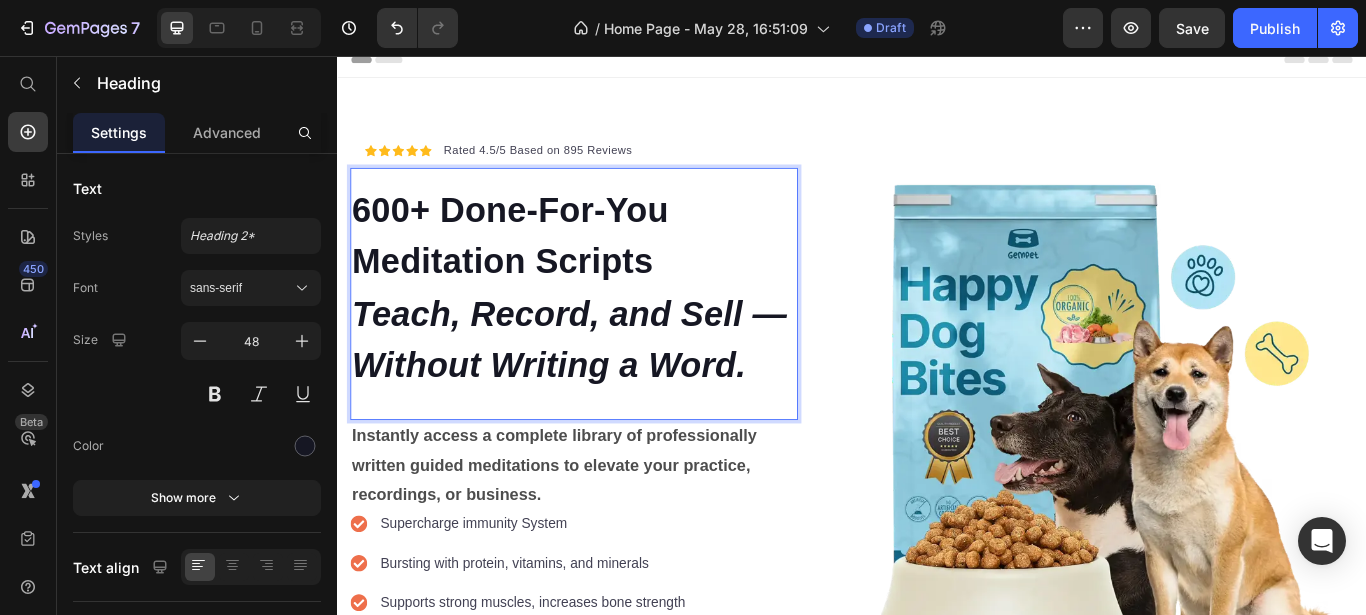 click on "600+ Done-For-You Meditation Scripts Teach, Record, and Sell — Without Writing a Word." at bounding box center (613, 325) 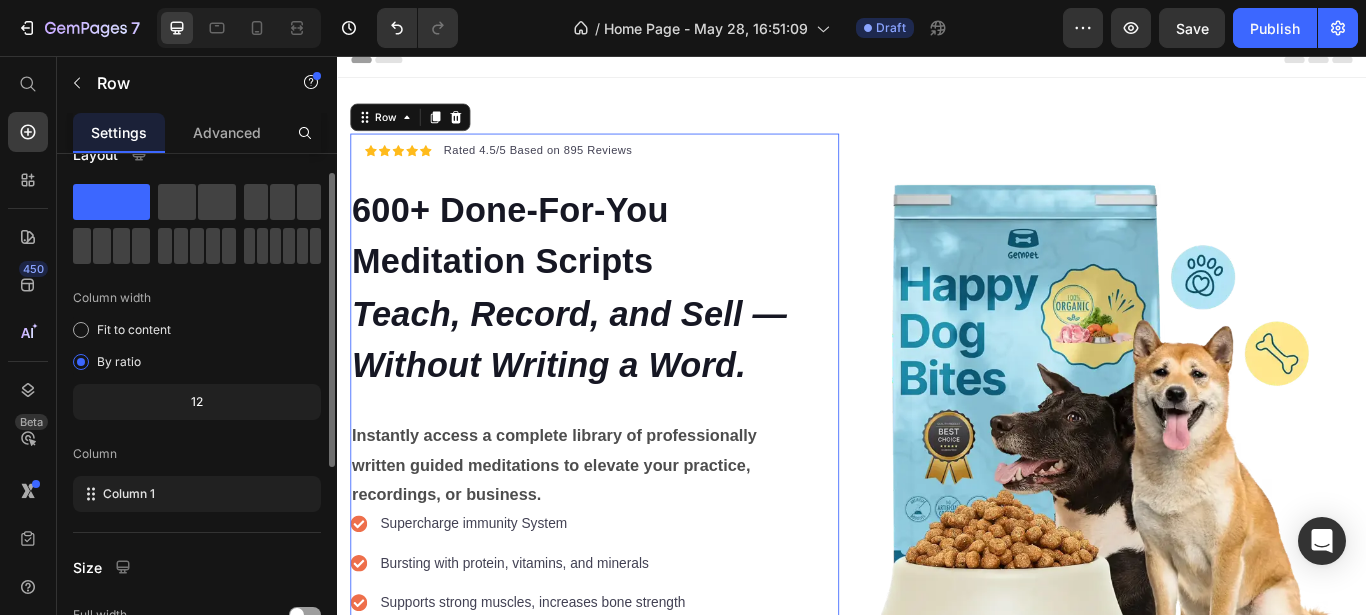 scroll, scrollTop: 0, scrollLeft: 0, axis: both 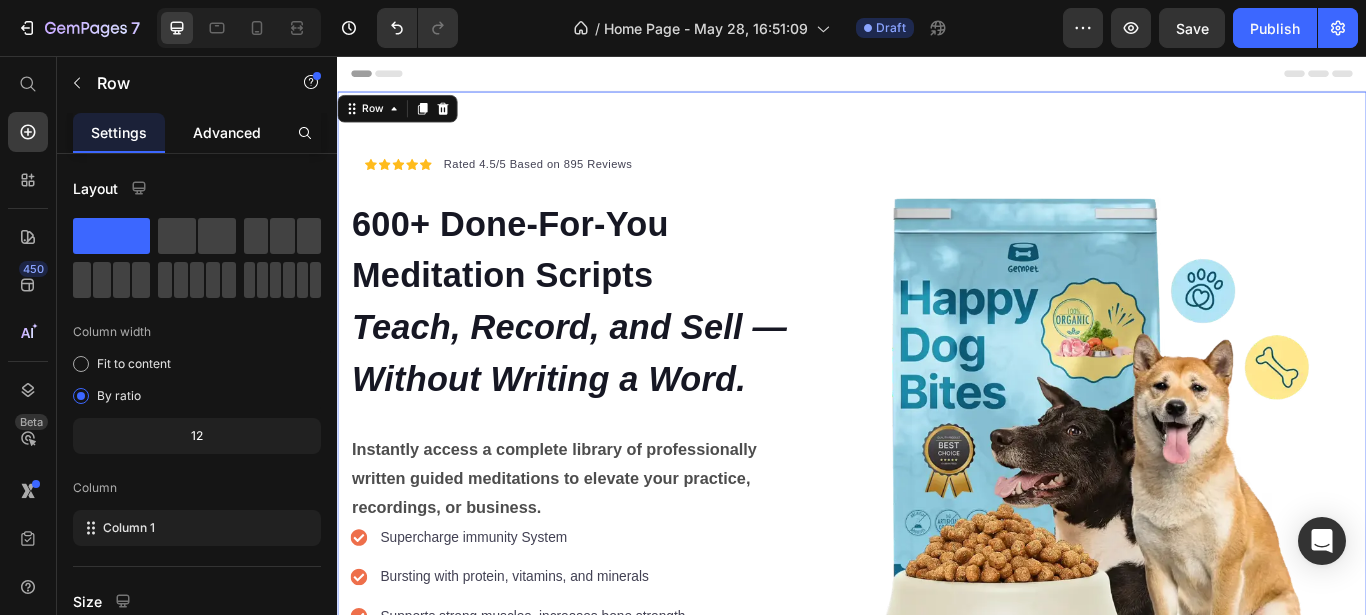 click on "Advanced" at bounding box center [227, 132] 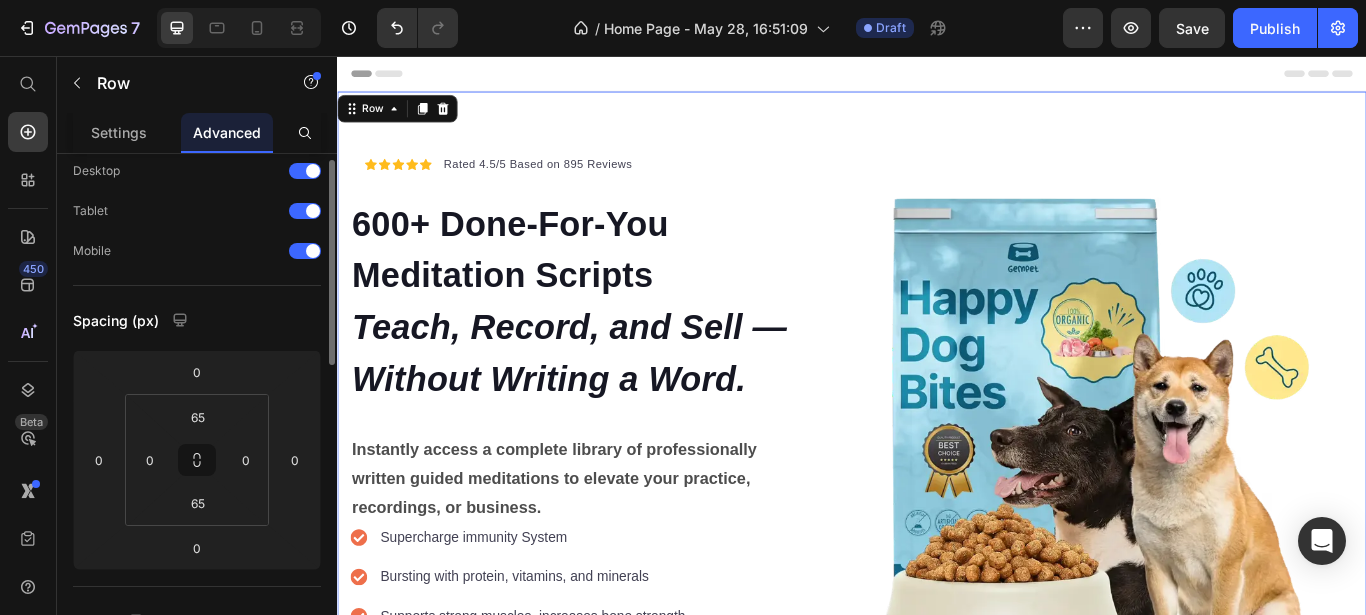 scroll, scrollTop: 0, scrollLeft: 0, axis: both 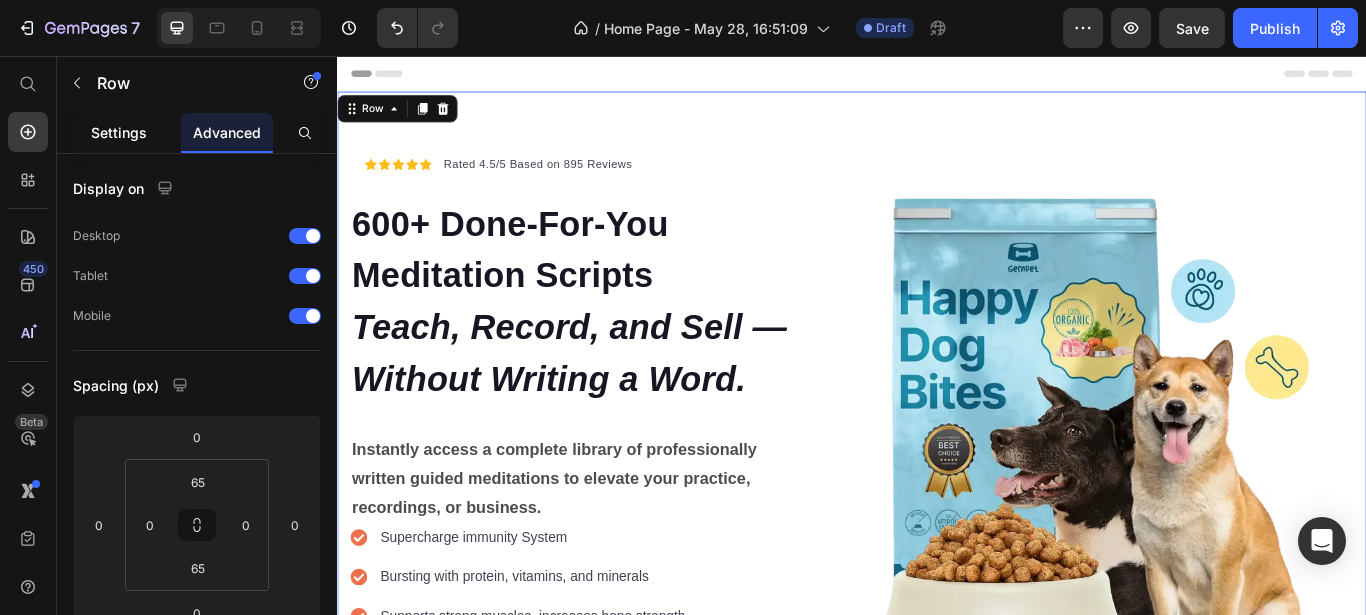 click on "Settings" at bounding box center (119, 132) 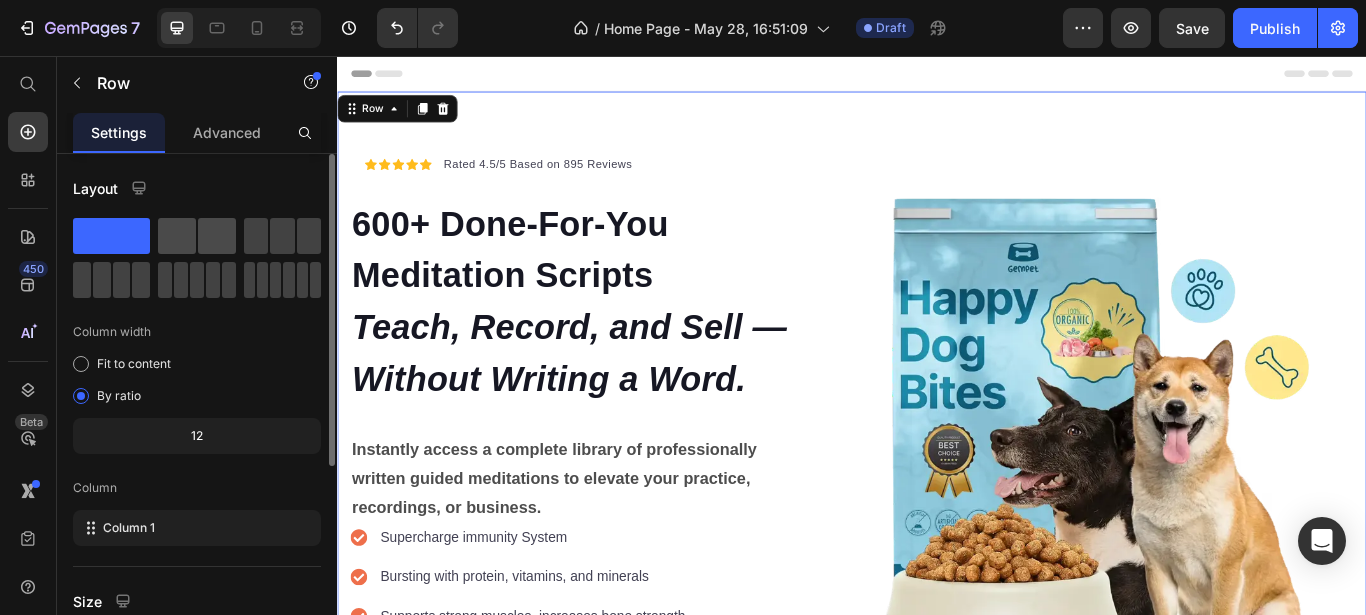click 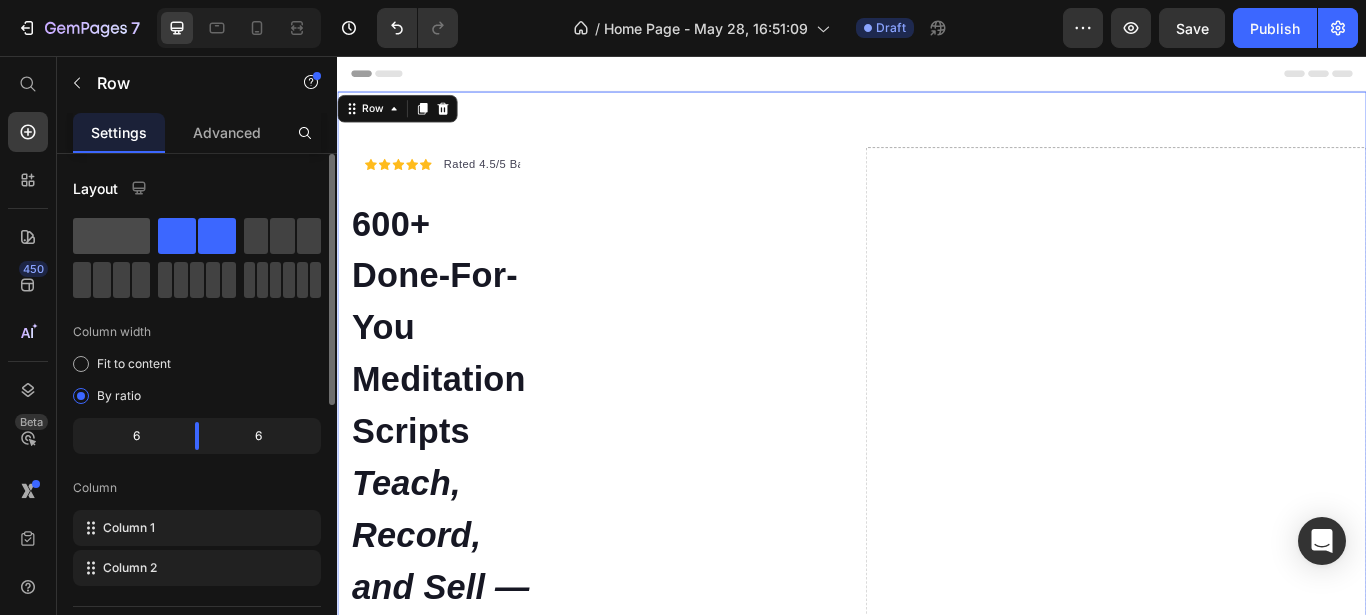 click 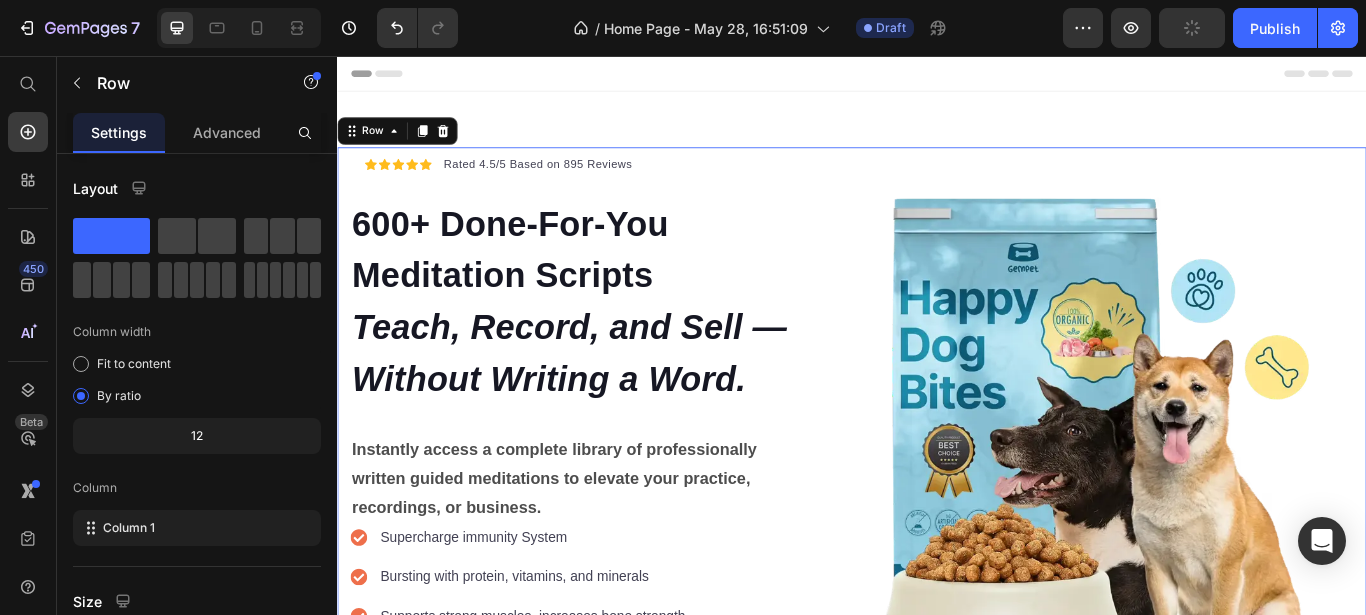 click on "Icon Icon Icon Icon Icon Icon List Hoz Rated 4.5/5 Based on 895 Reviews Text block Row ⁠⁠⁠⁠⁠⁠⁠ 600+ Done-For-You Meditation Scripts Teach, Record, and Sell — Without Writing a Word. Heading Instantly access a complete library of professionally written guided meditations to elevate your practice, recordings, or business. Text Block Supercharge immunity System Bursting with protein, vitamins, and minerals Supports strong muscles, increases bone strength Item list Start baking doggy delights Button
30-day money back guarantee Item list Image Row Row Image Row   0" at bounding box center (937, 505) 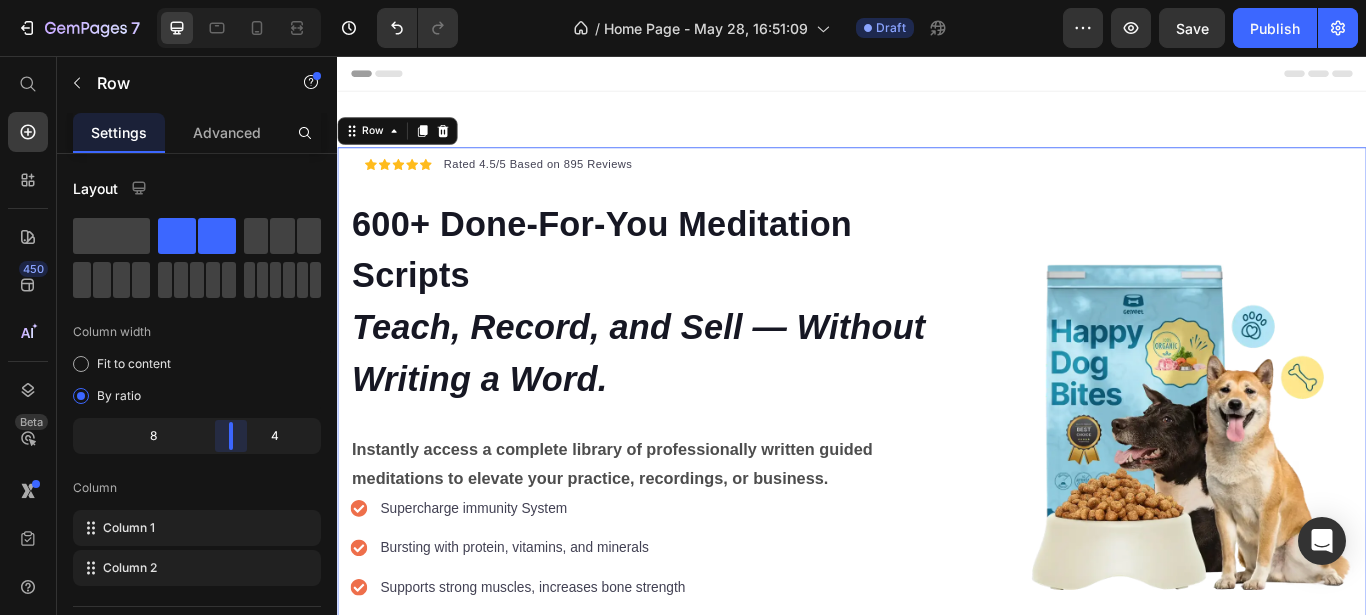 drag, startPoint x: 197, startPoint y: 435, endPoint x: 235, endPoint y: 430, distance: 38.327538 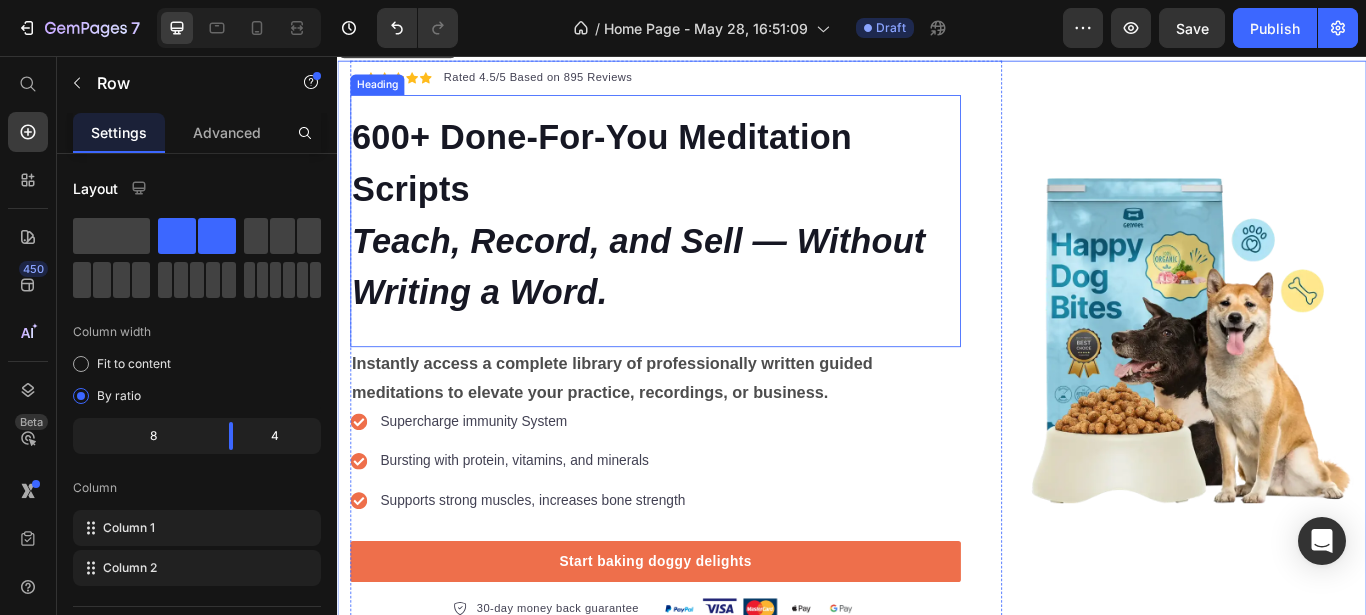 scroll, scrollTop: 100, scrollLeft: 0, axis: vertical 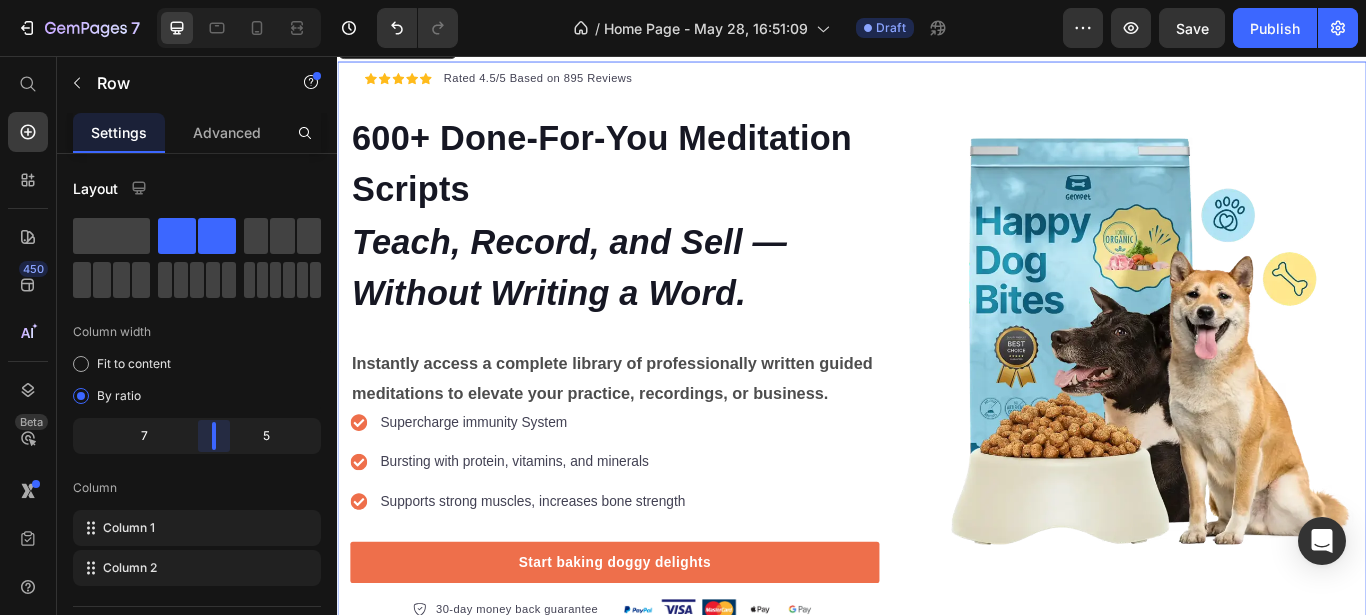 drag, startPoint x: 231, startPoint y: 441, endPoint x: 218, endPoint y: 441, distance: 13 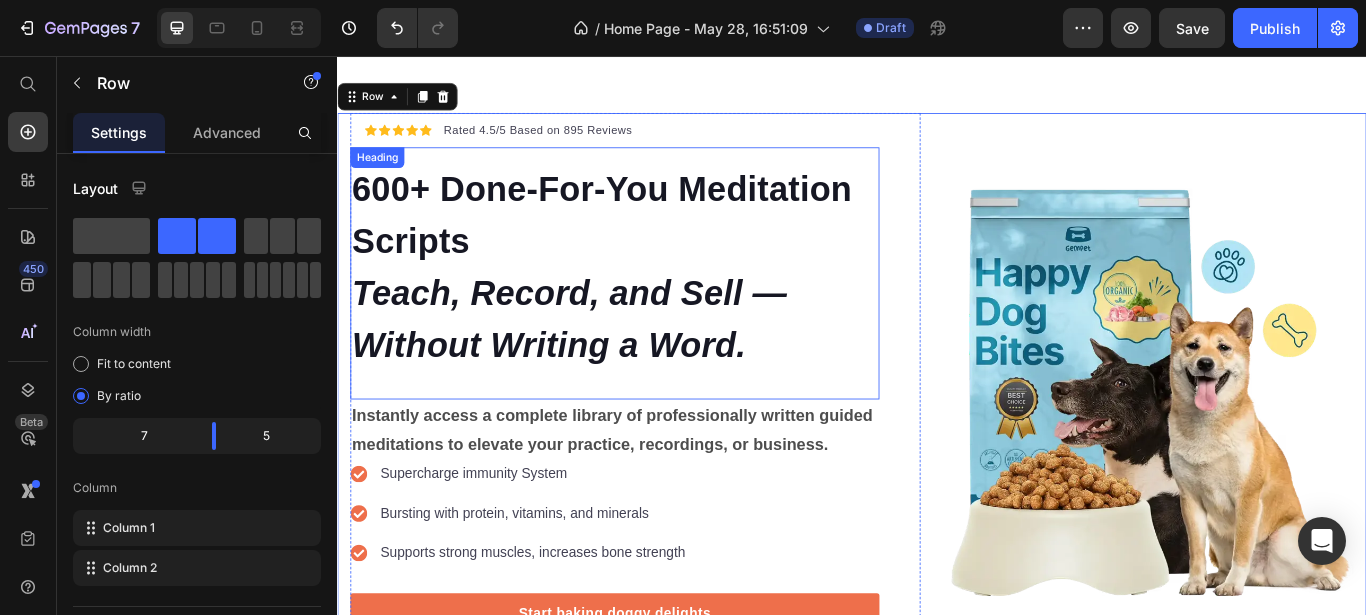scroll, scrollTop: 35, scrollLeft: 0, axis: vertical 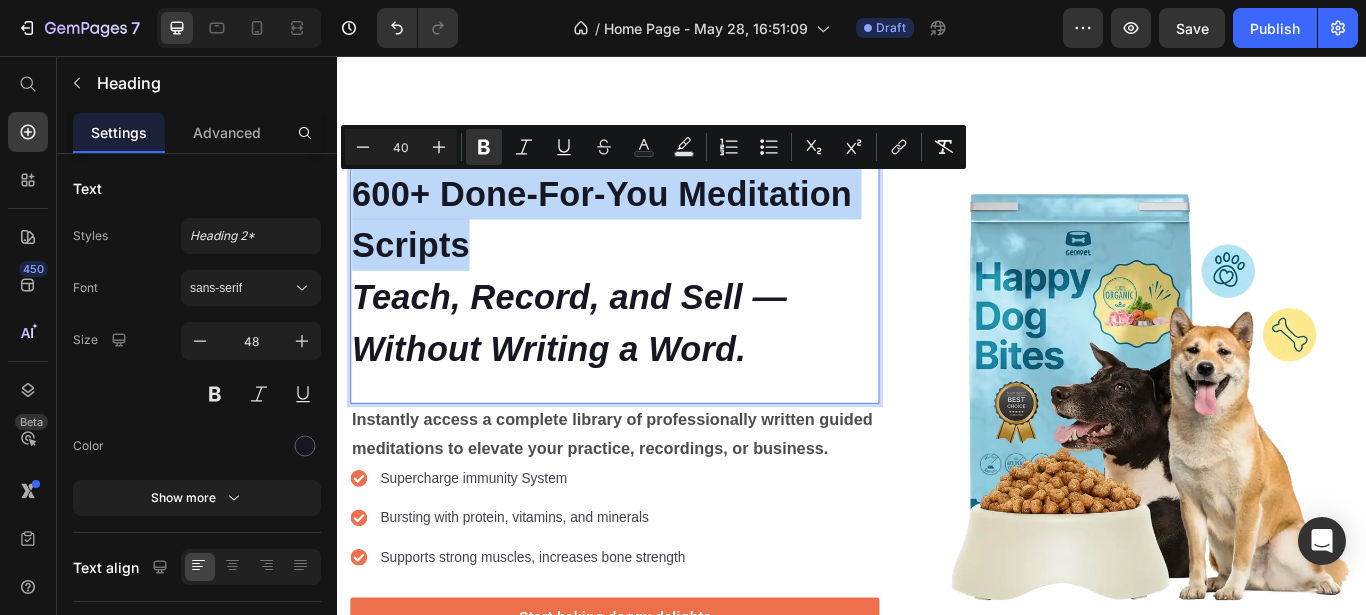 drag, startPoint x: 511, startPoint y: 267, endPoint x: 357, endPoint y: 232, distance: 157.9272 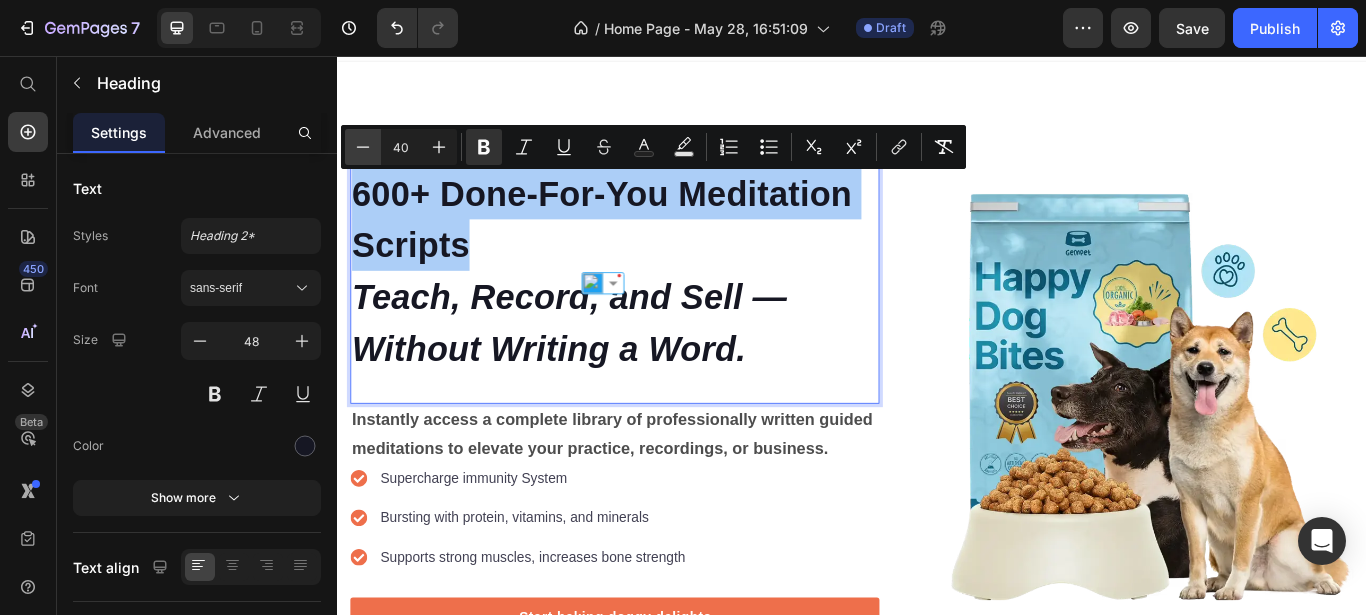 click 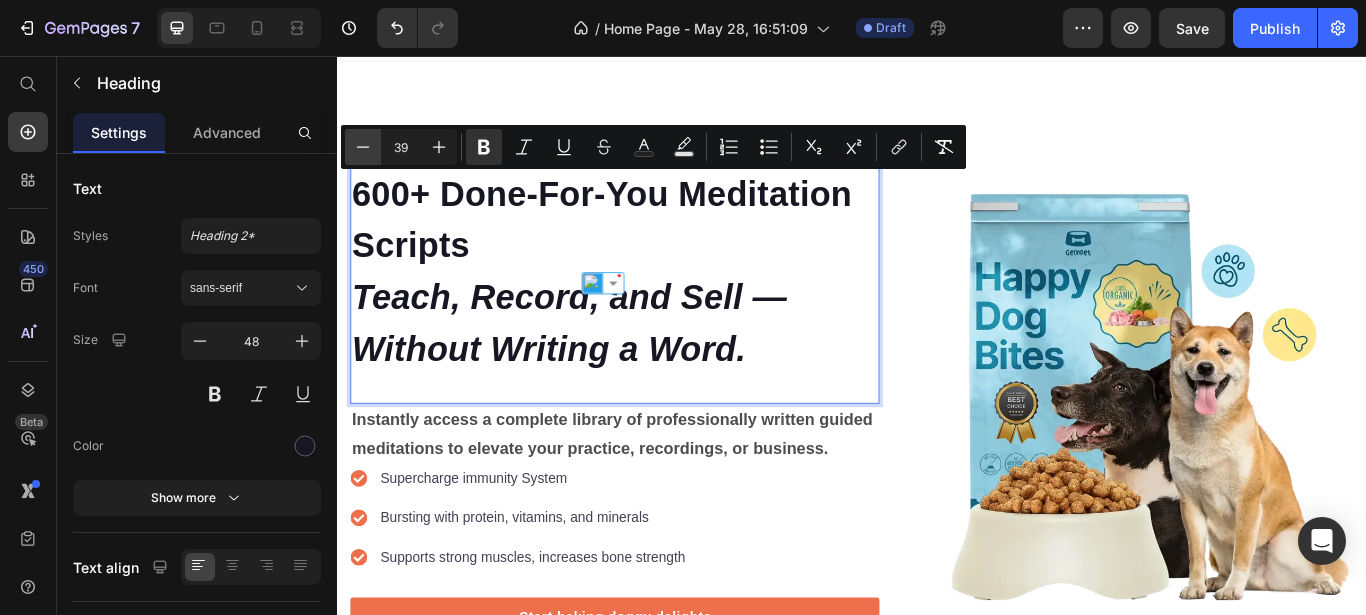 click 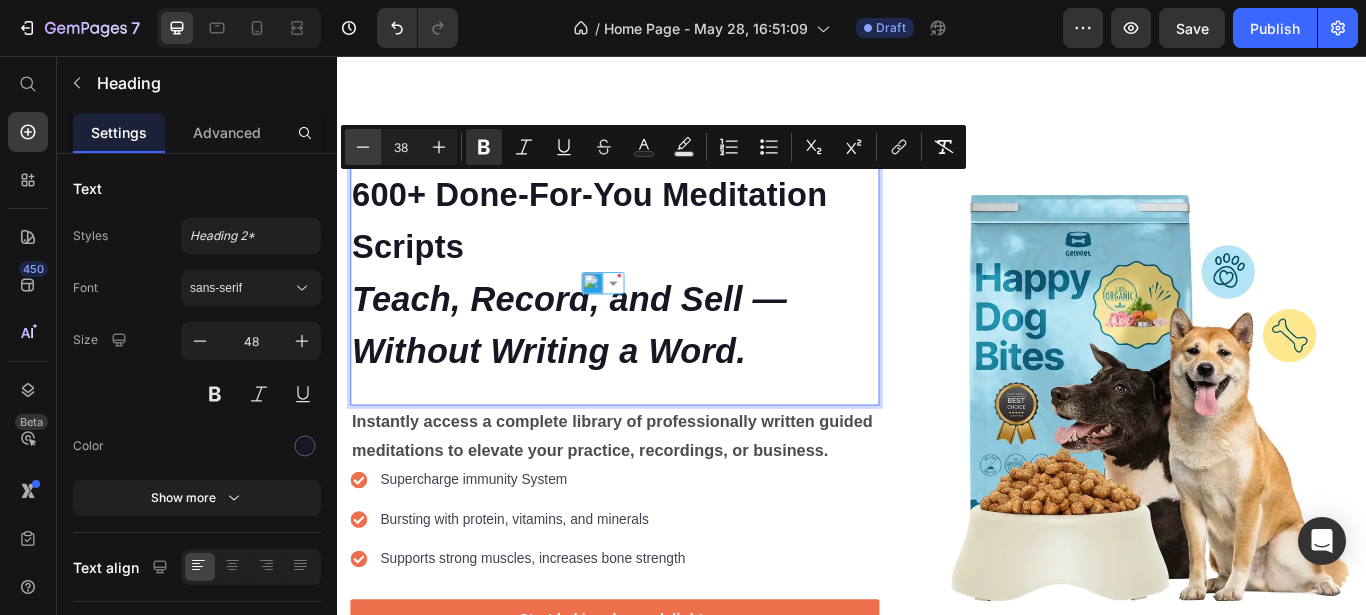 click 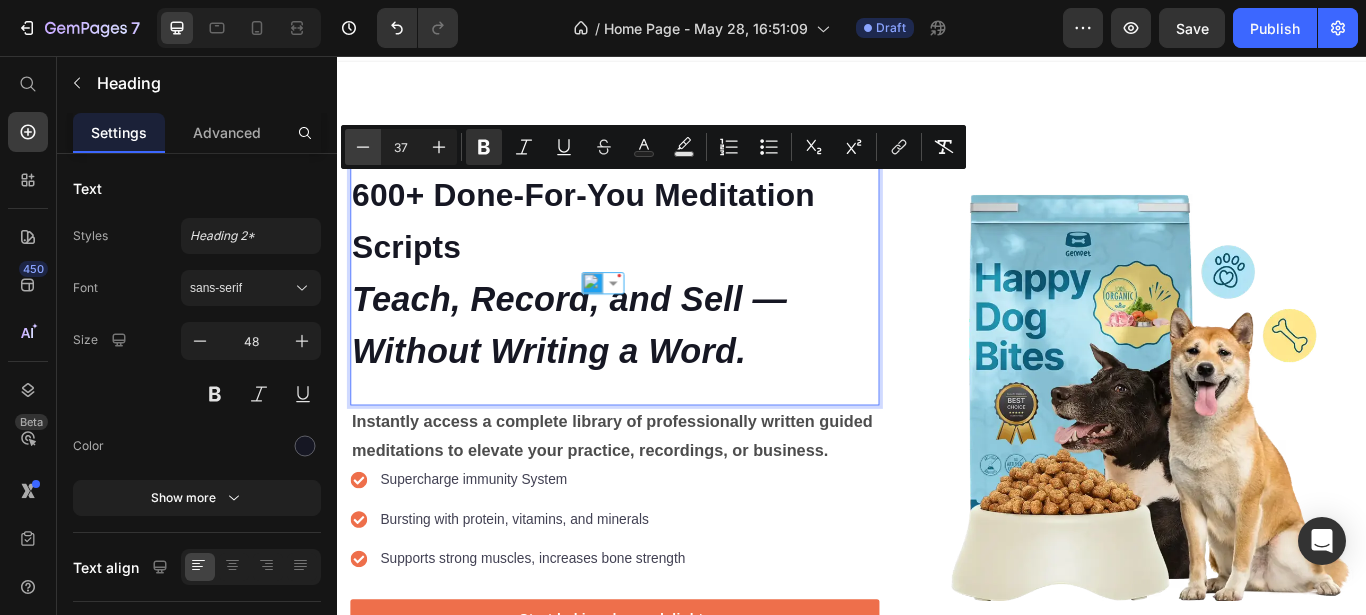 click 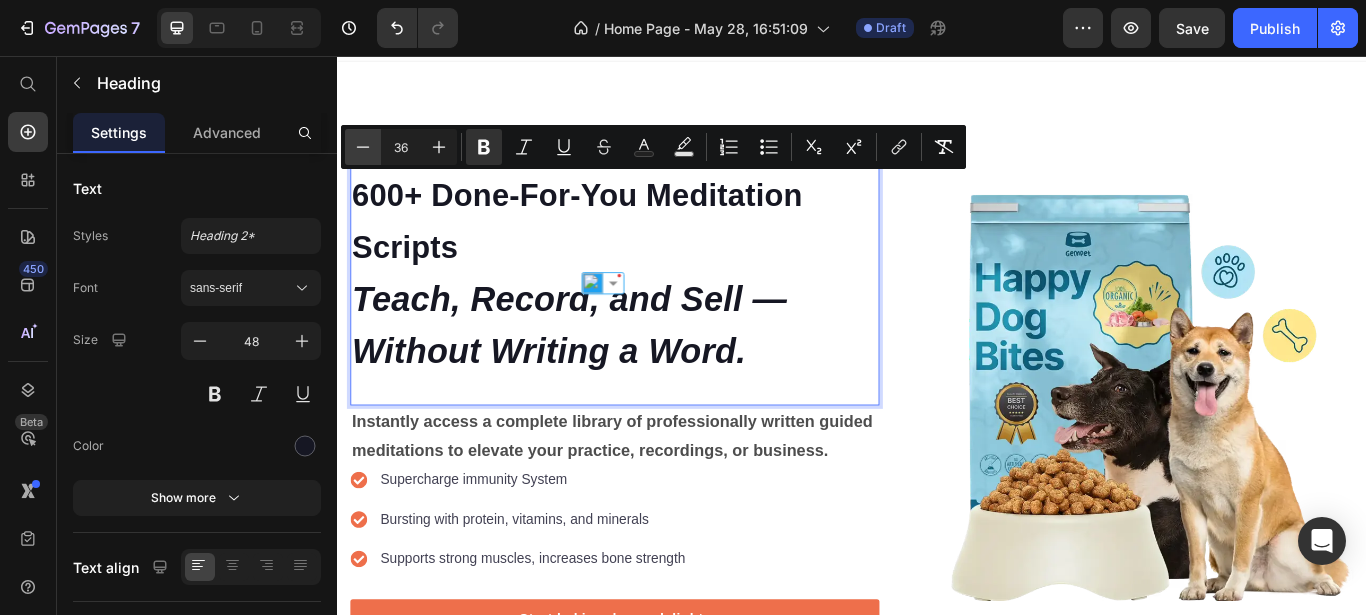 click 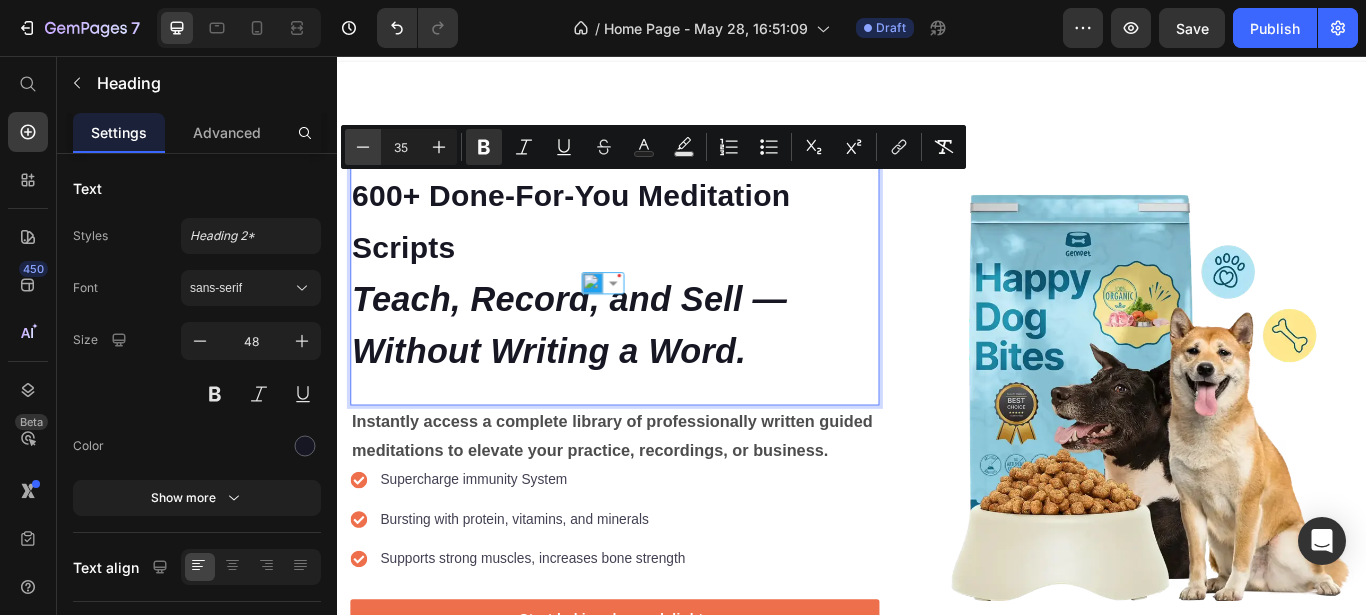 click 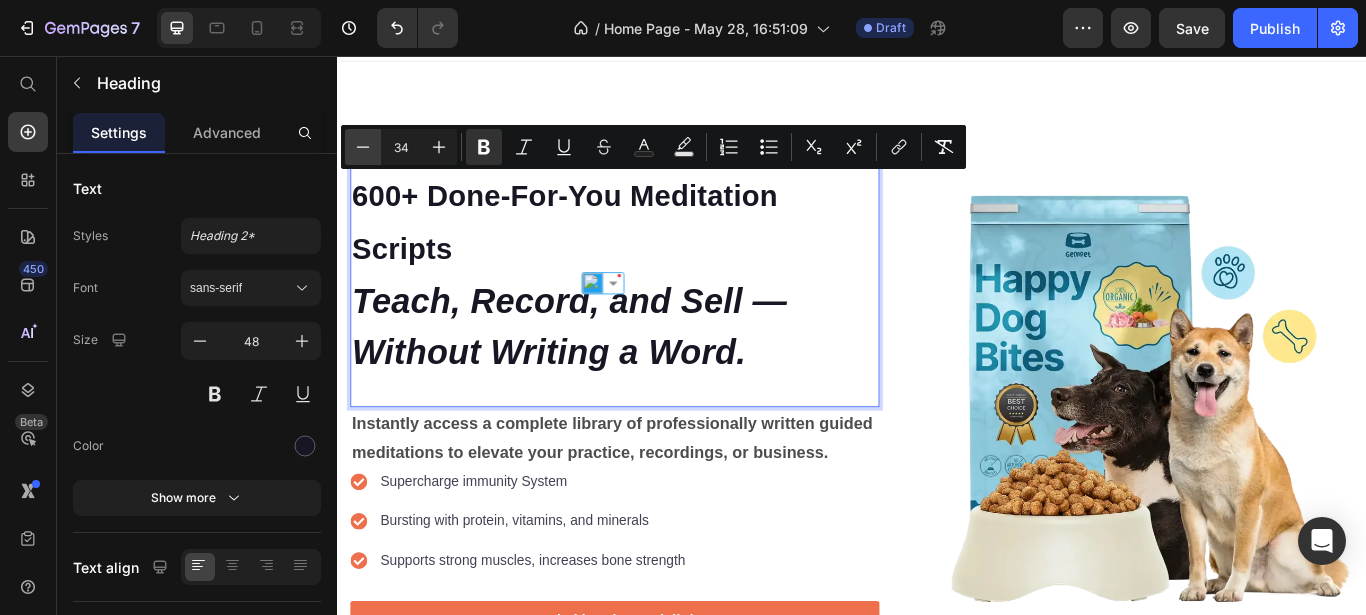 click 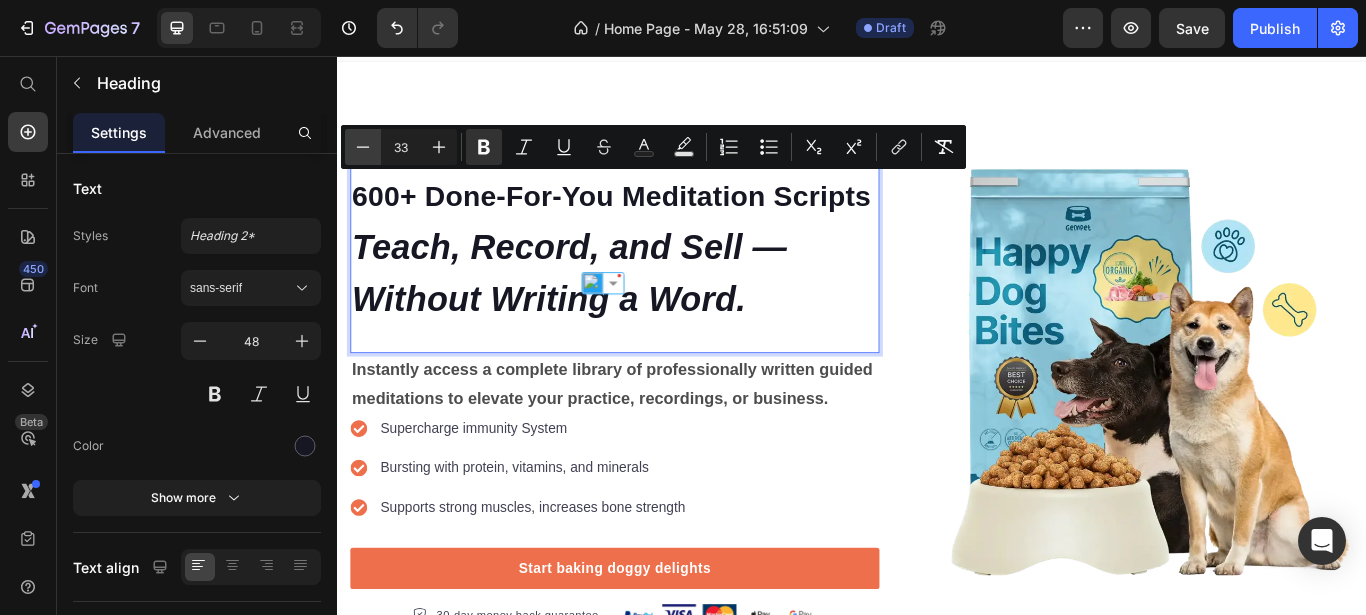 click 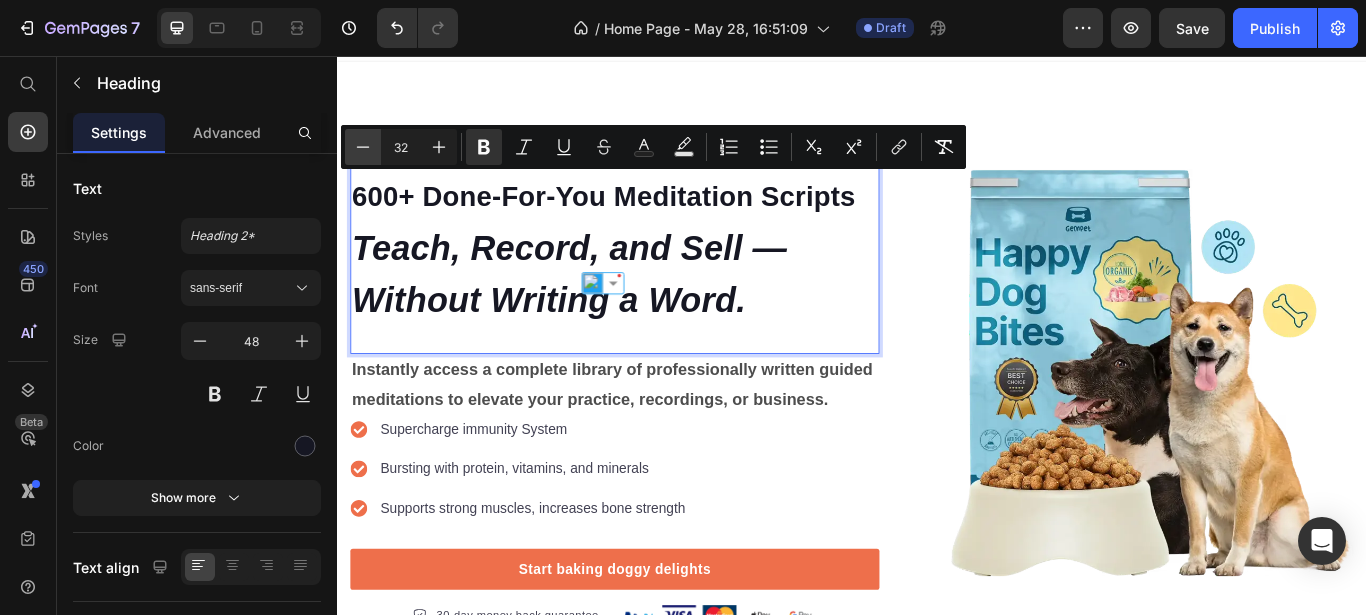 click 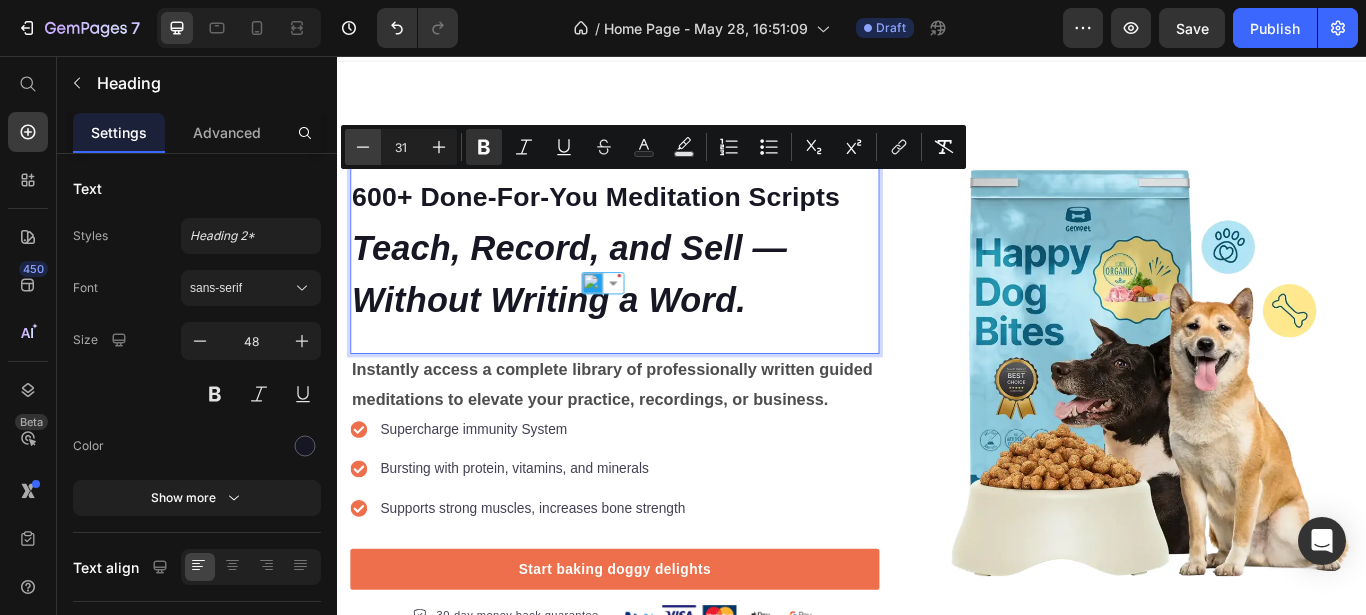 click 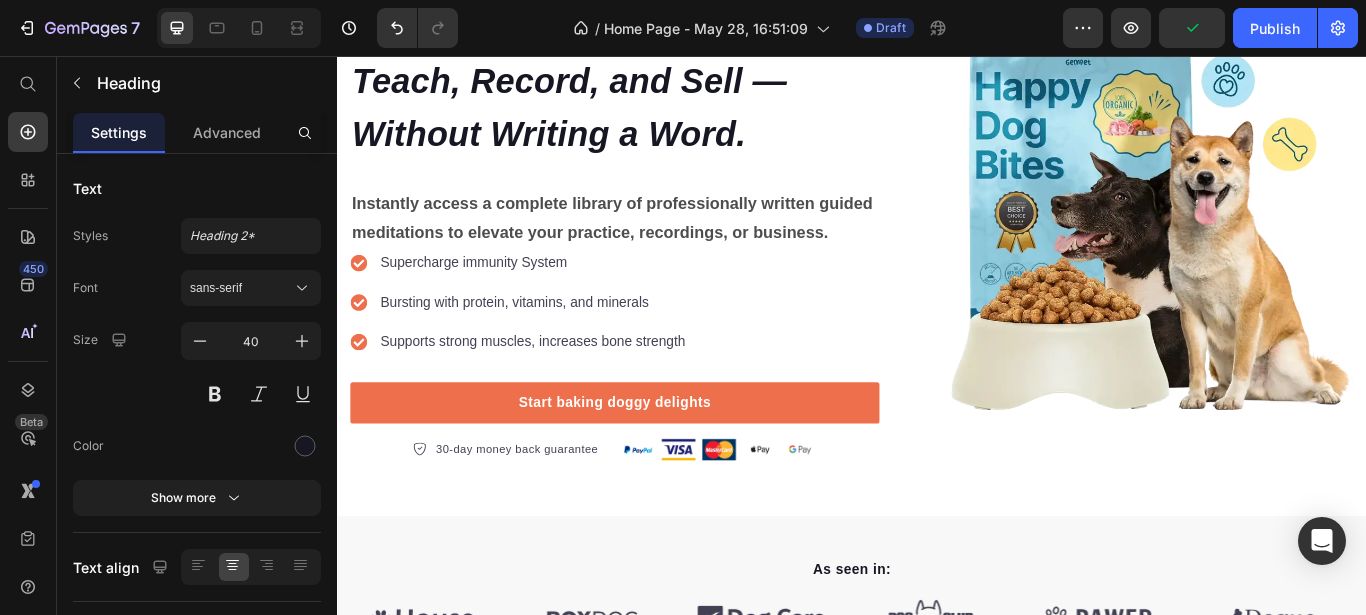 scroll, scrollTop: 0, scrollLeft: 0, axis: both 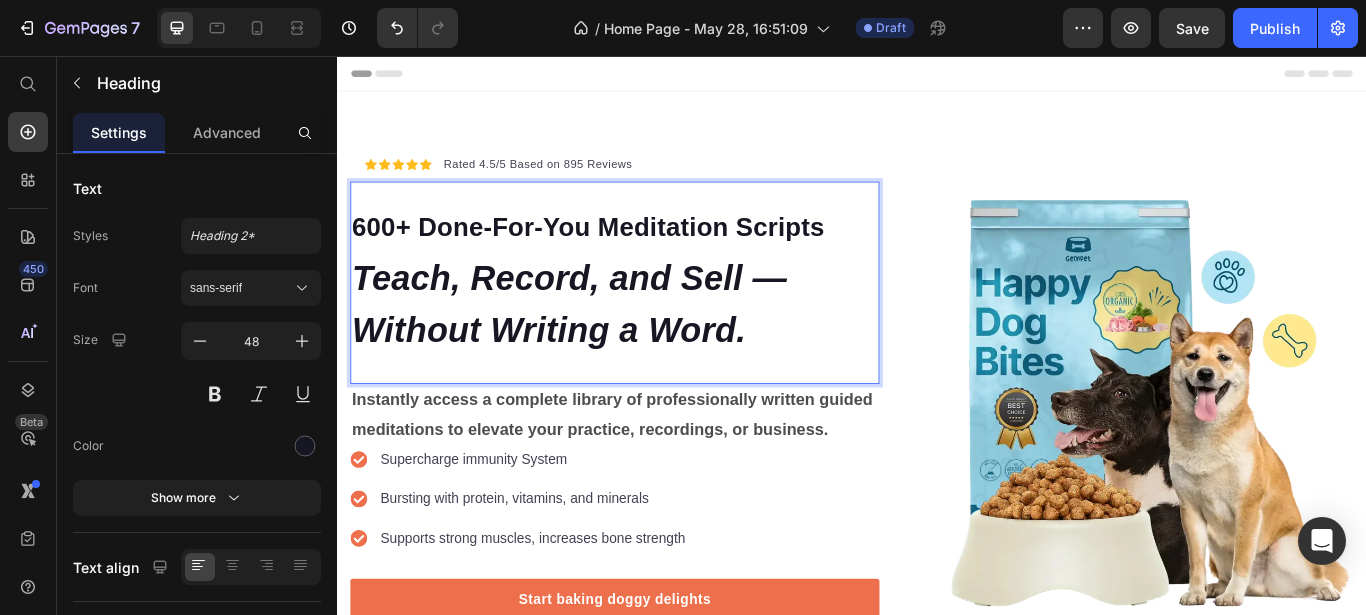 click on "600+ Done-For-You Meditation Scripts" at bounding box center [629, 254] 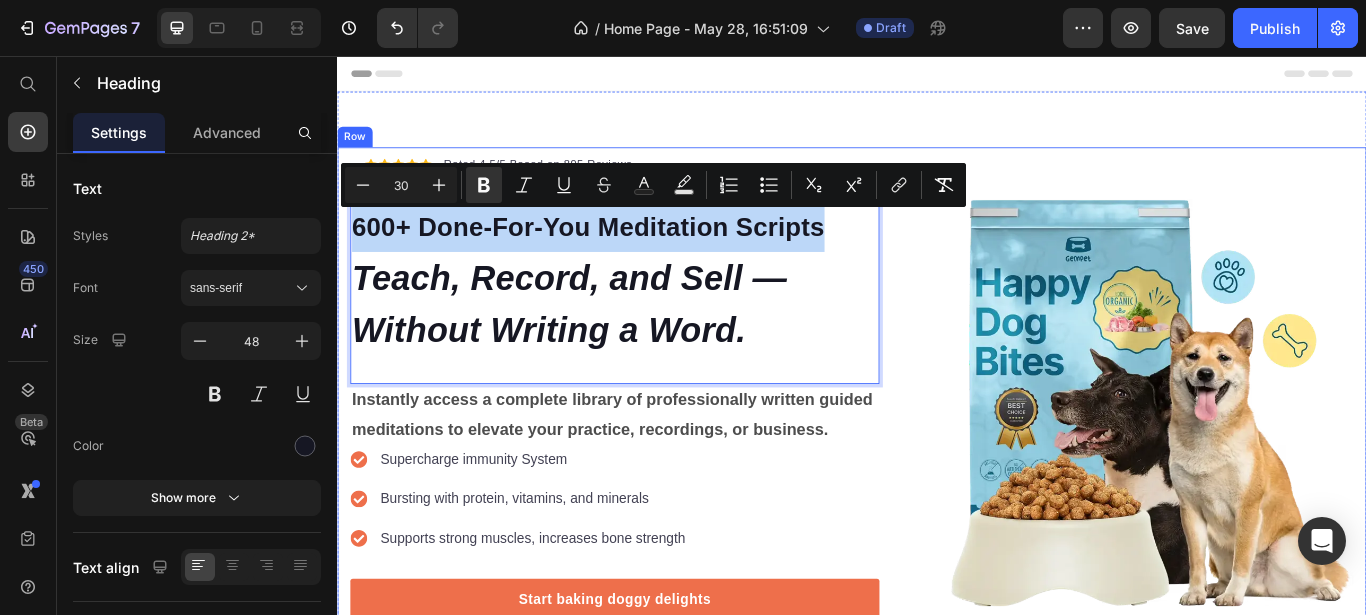 drag, startPoint x: 911, startPoint y: 254, endPoint x: 341, endPoint y: 243, distance: 570.10614 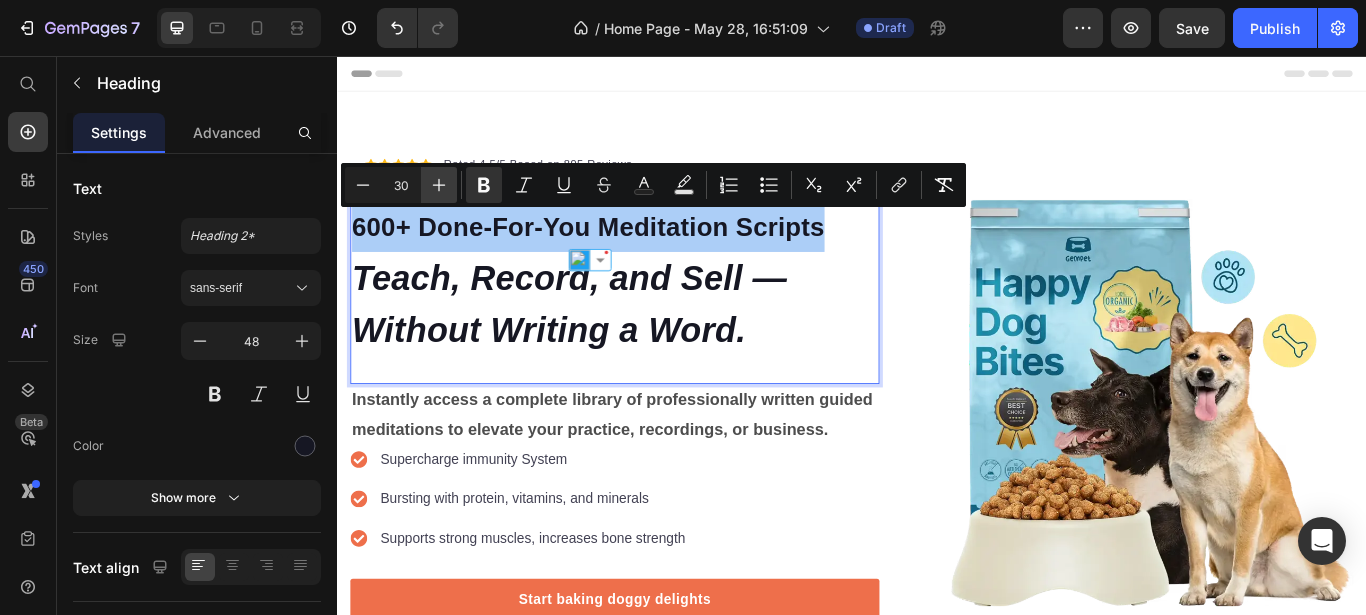click 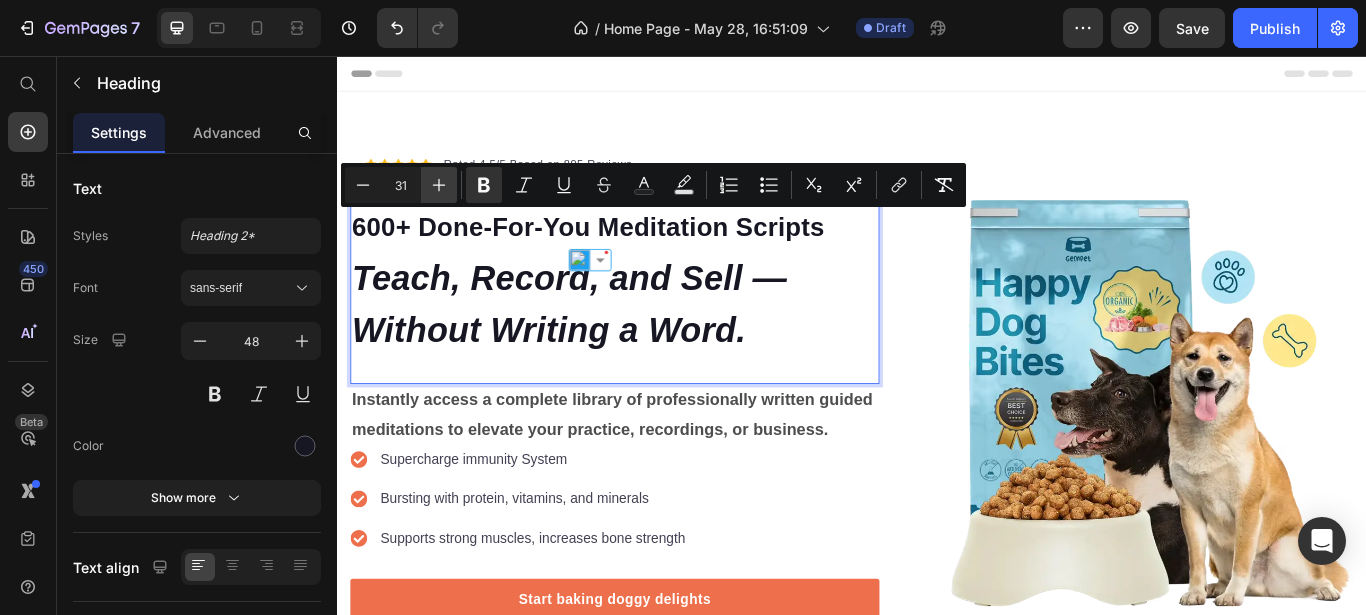click 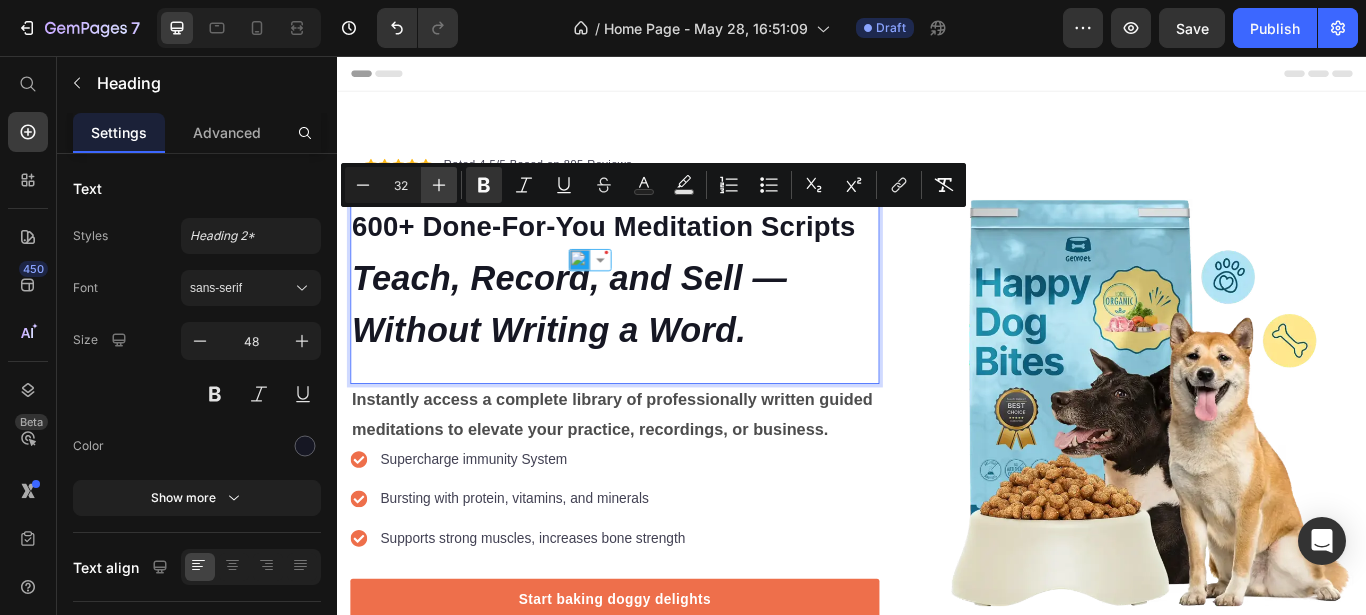 click 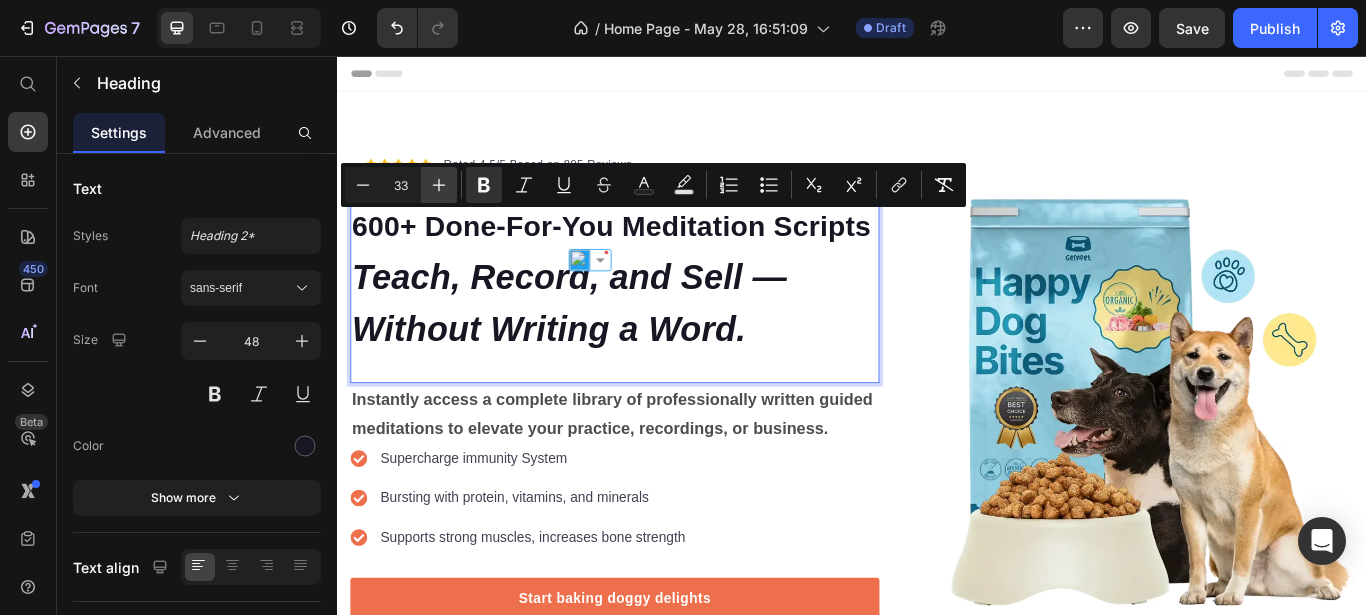 click 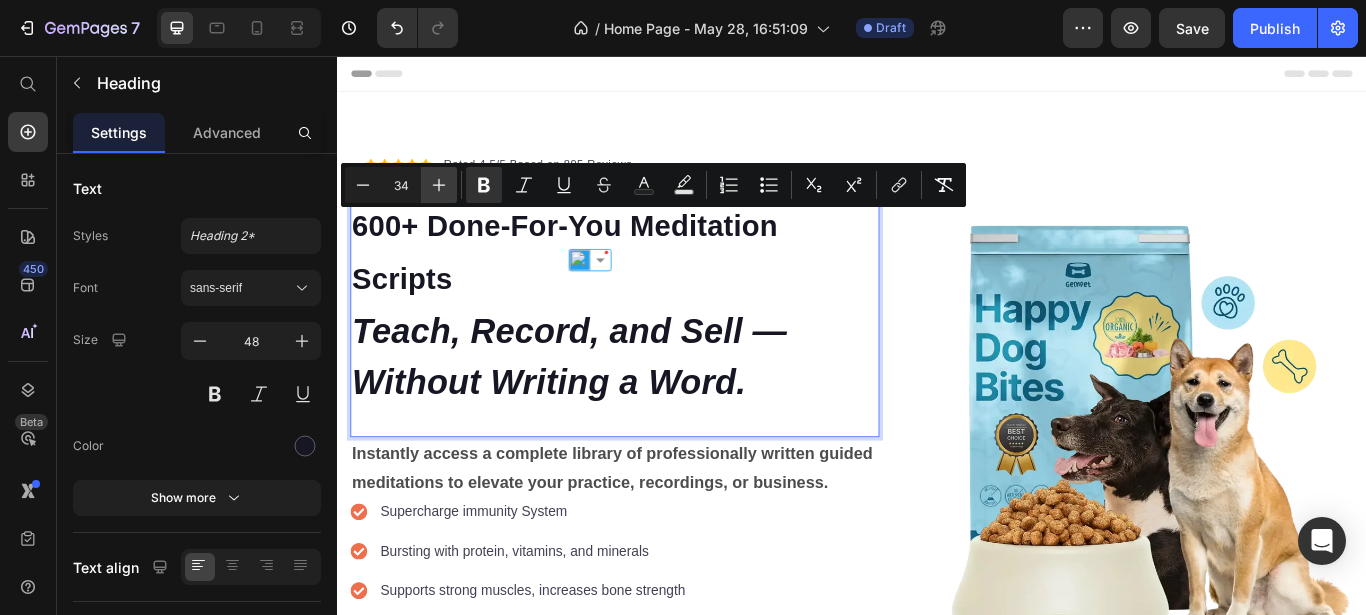 click 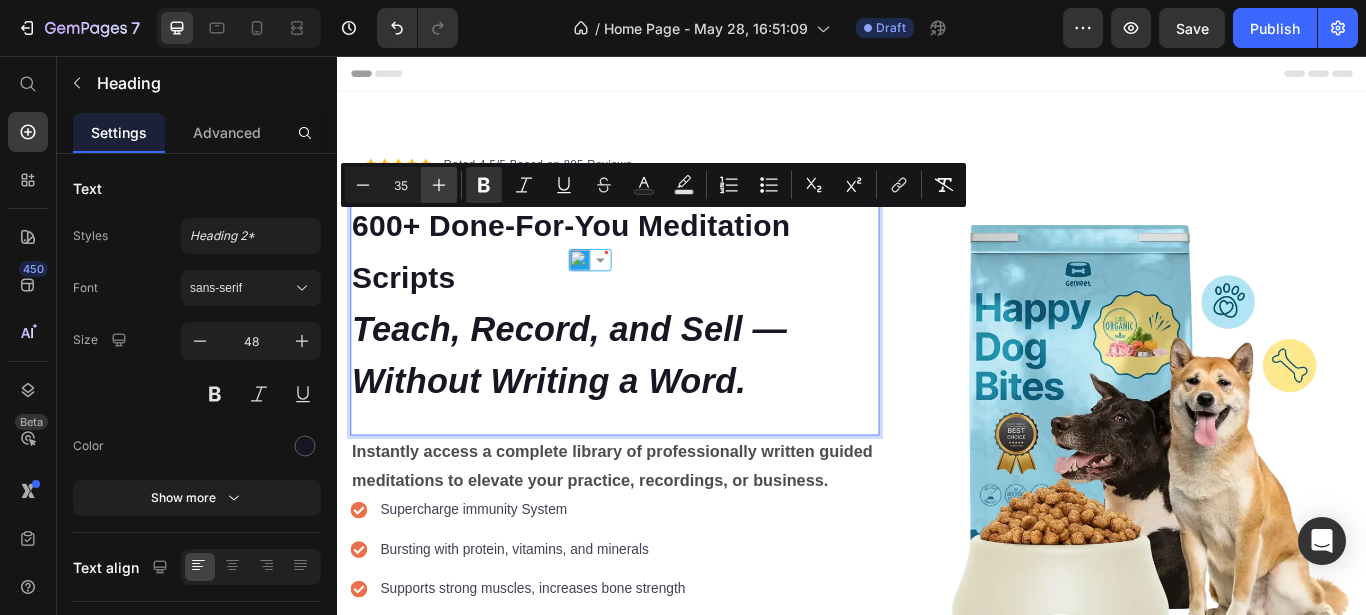 click 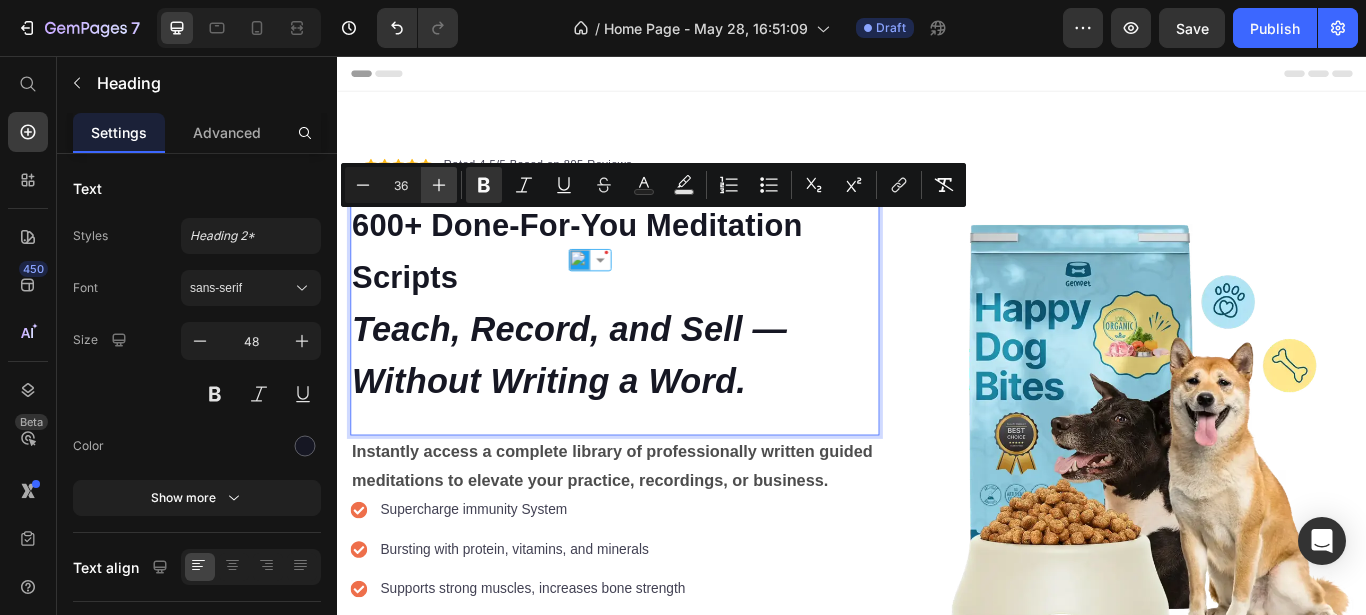 click 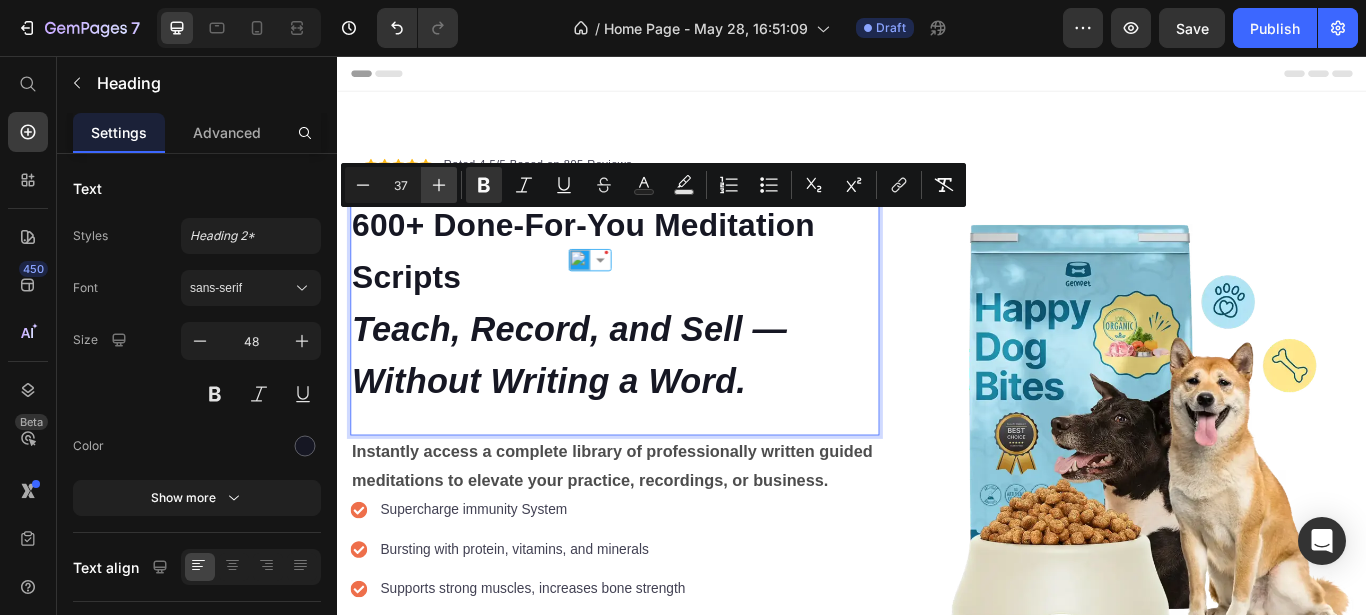 click 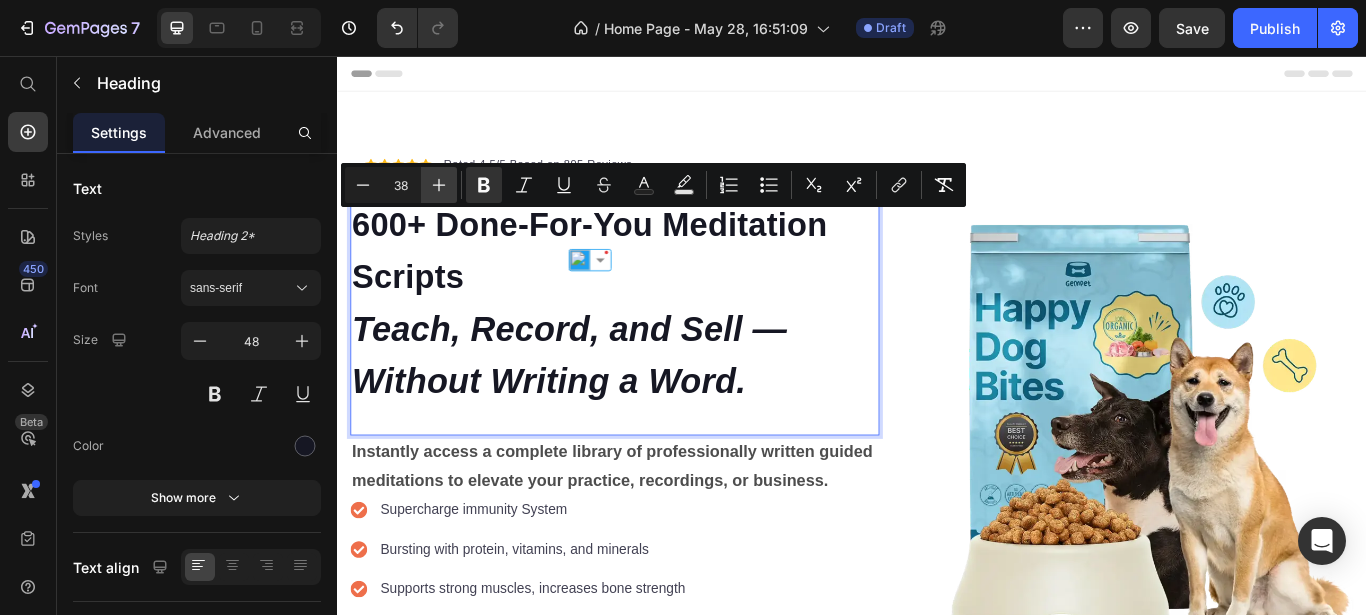 click 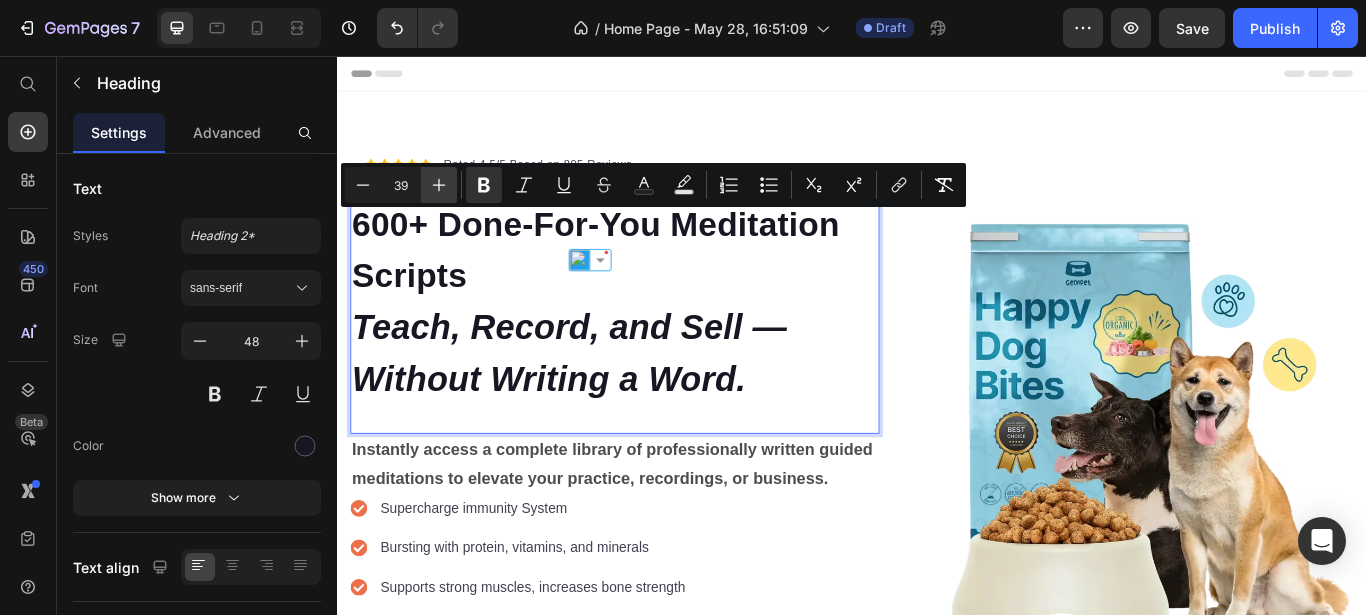 click 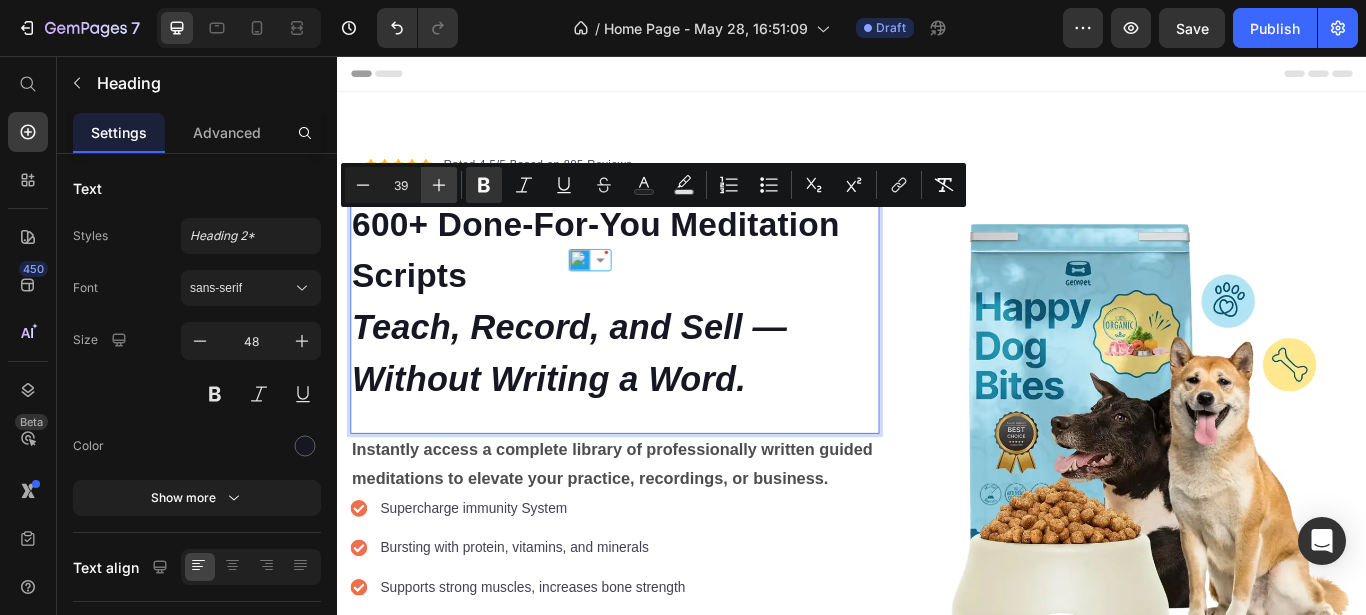 type on "40" 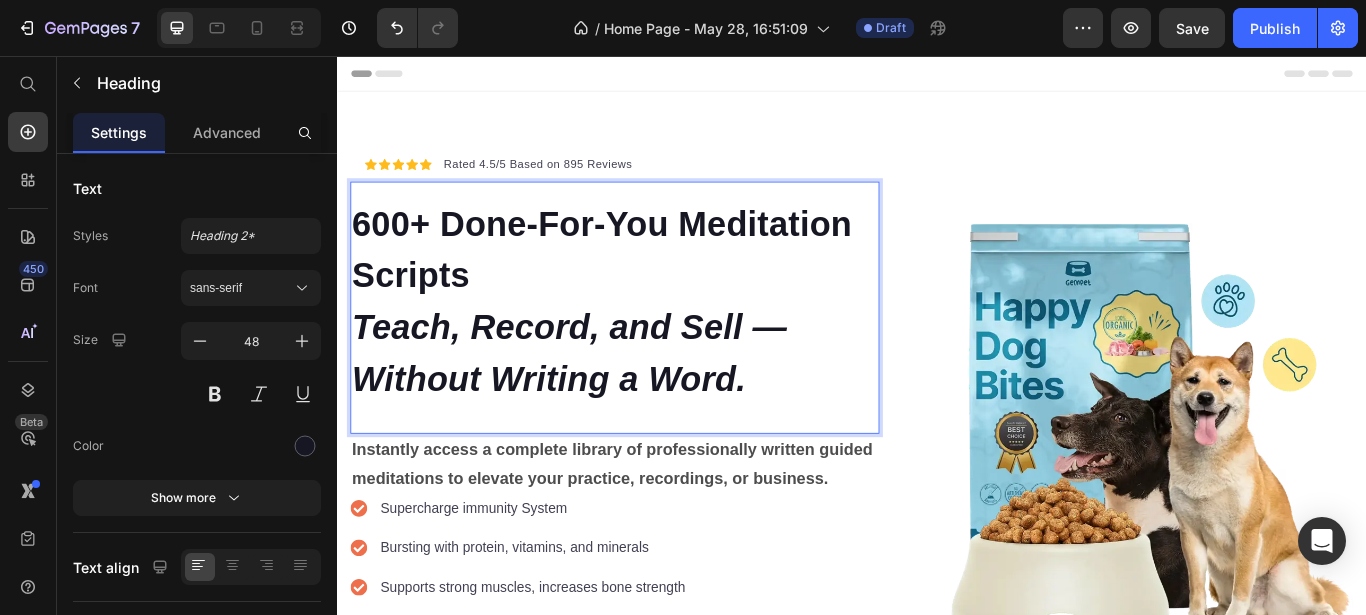 click on "Teach, Record, and Sell — Without Writing a Word." at bounding box center [607, 402] 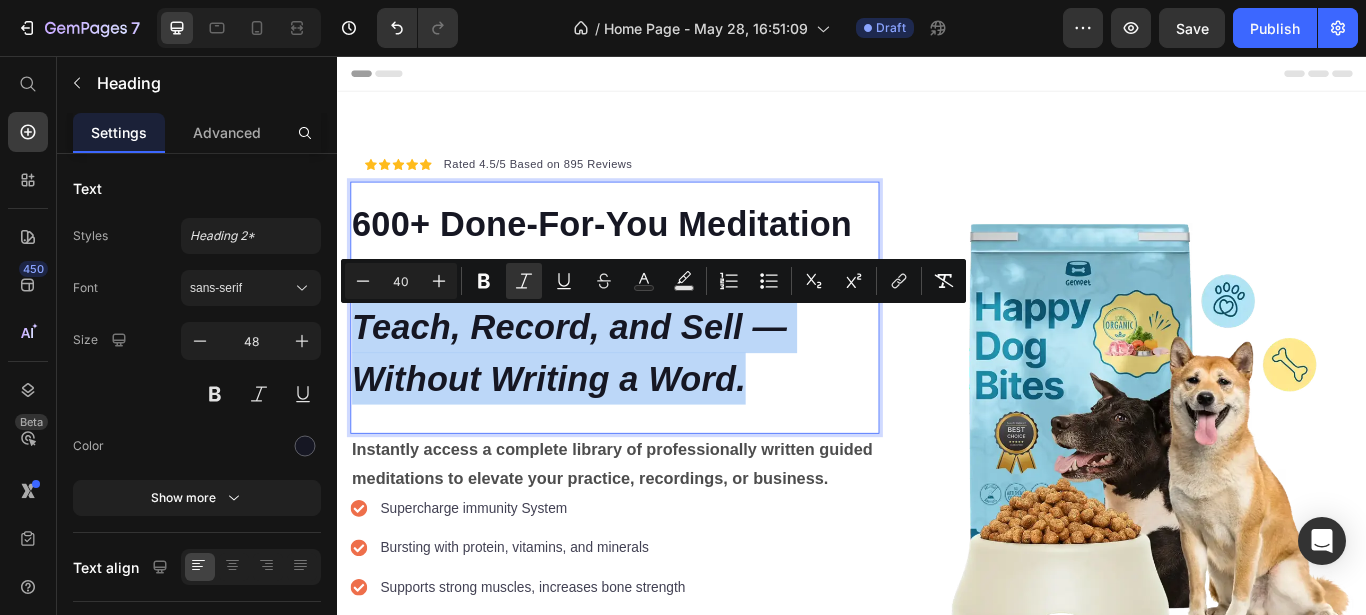 drag, startPoint x: 361, startPoint y: 373, endPoint x: 829, endPoint y: 428, distance: 471.22076 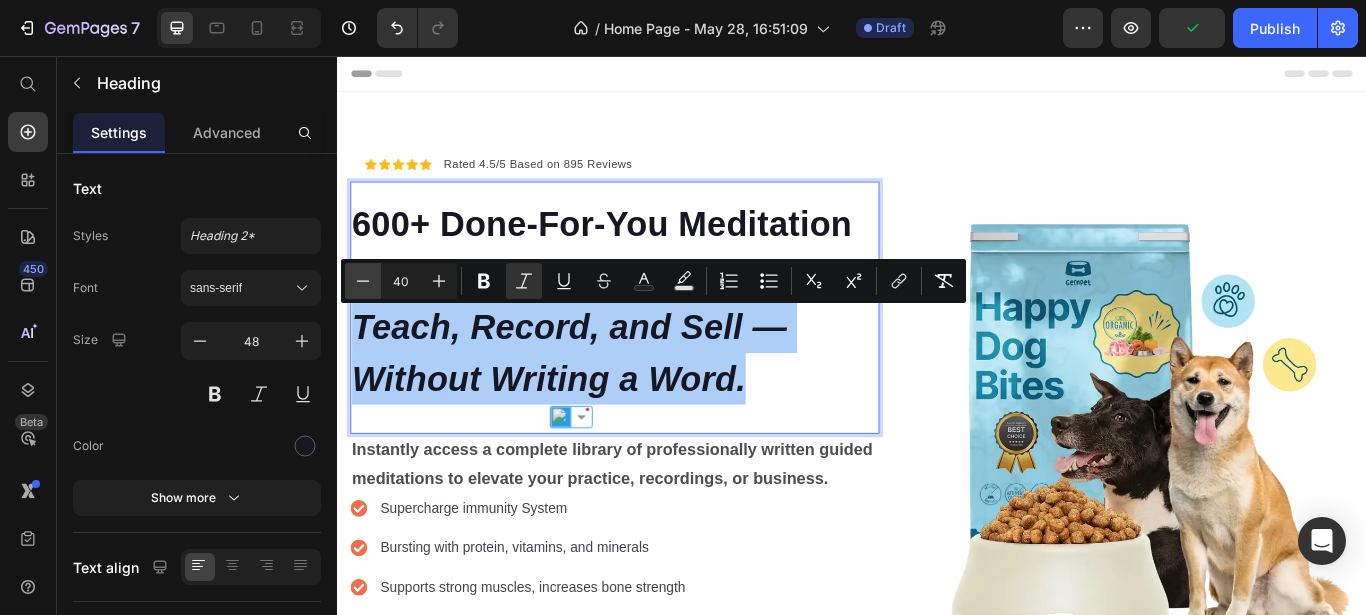 click 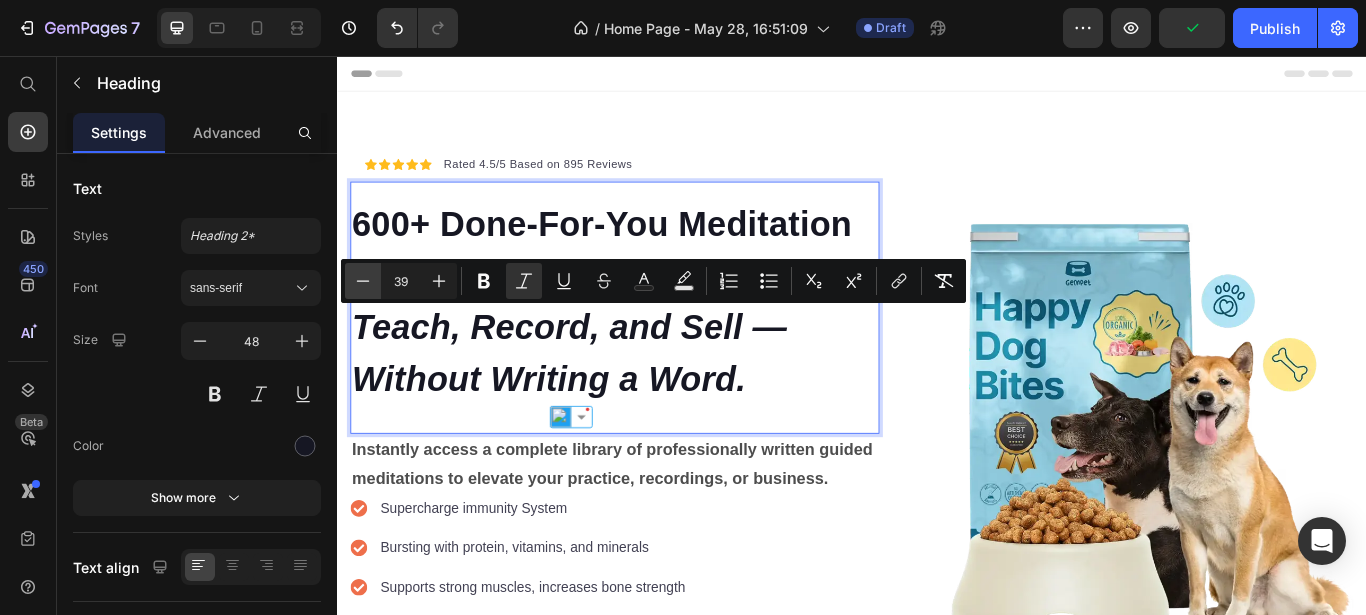click 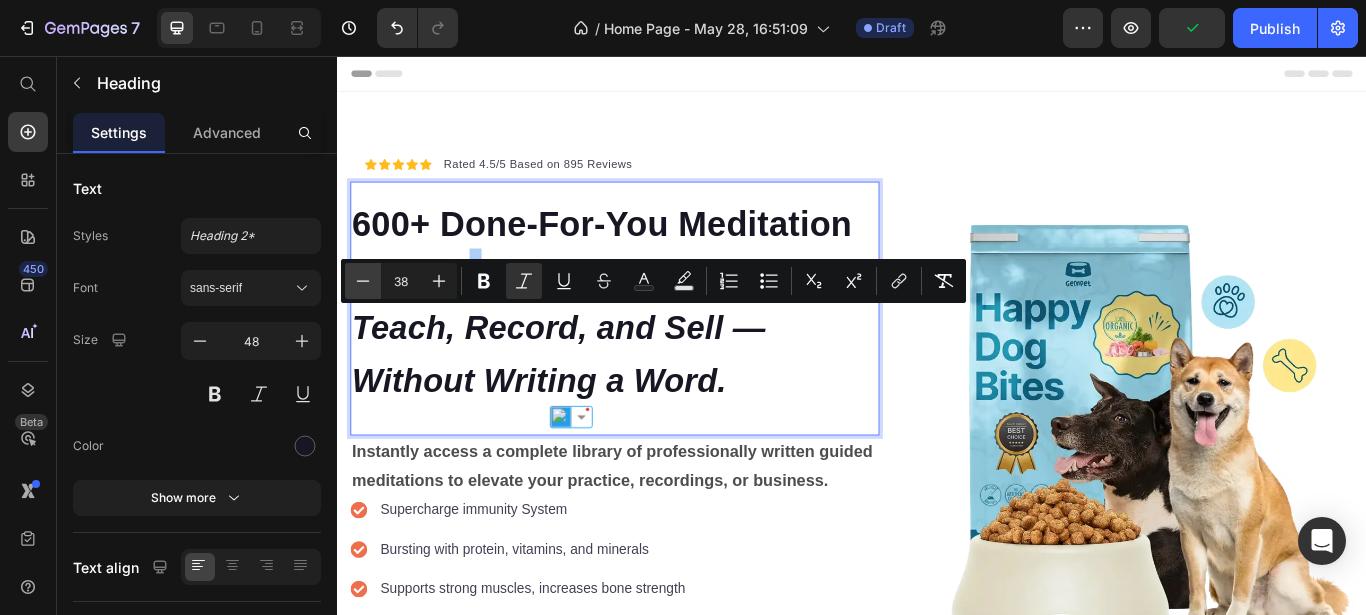 click 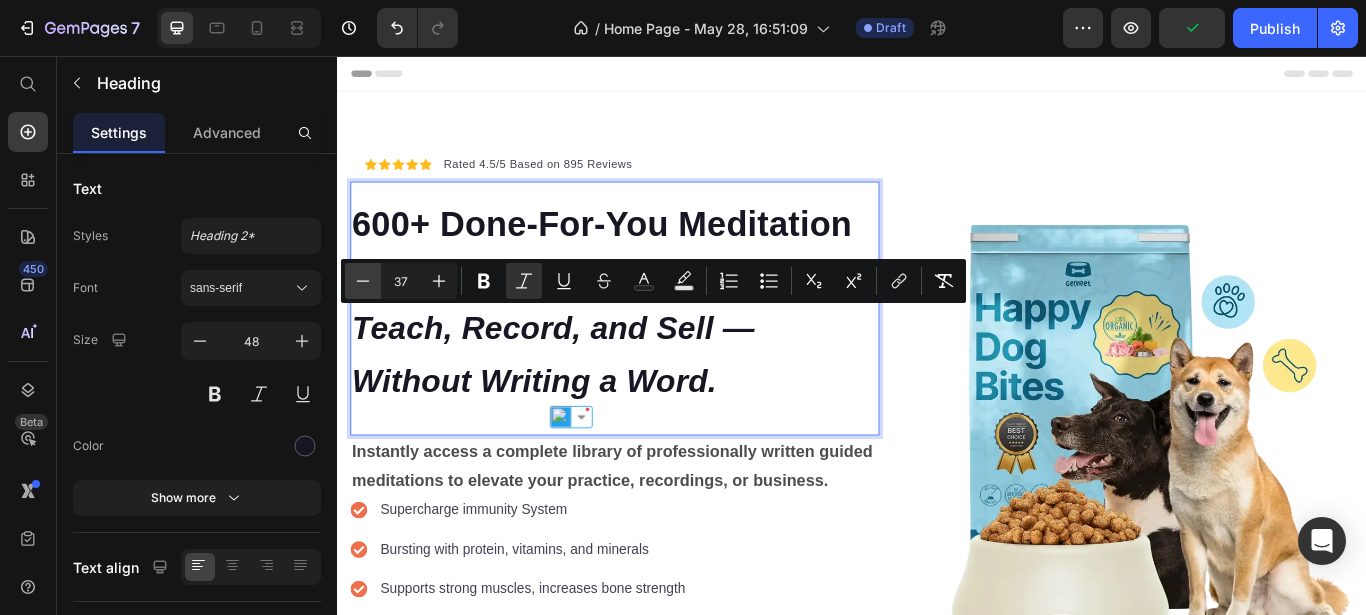 click 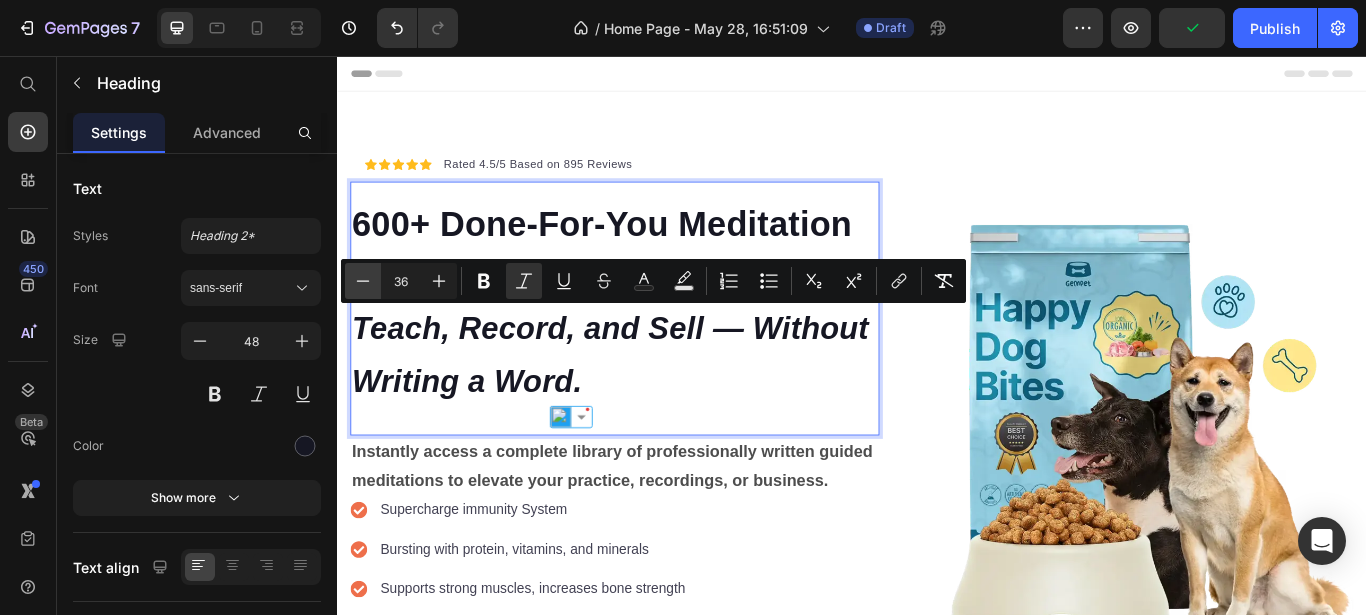 click 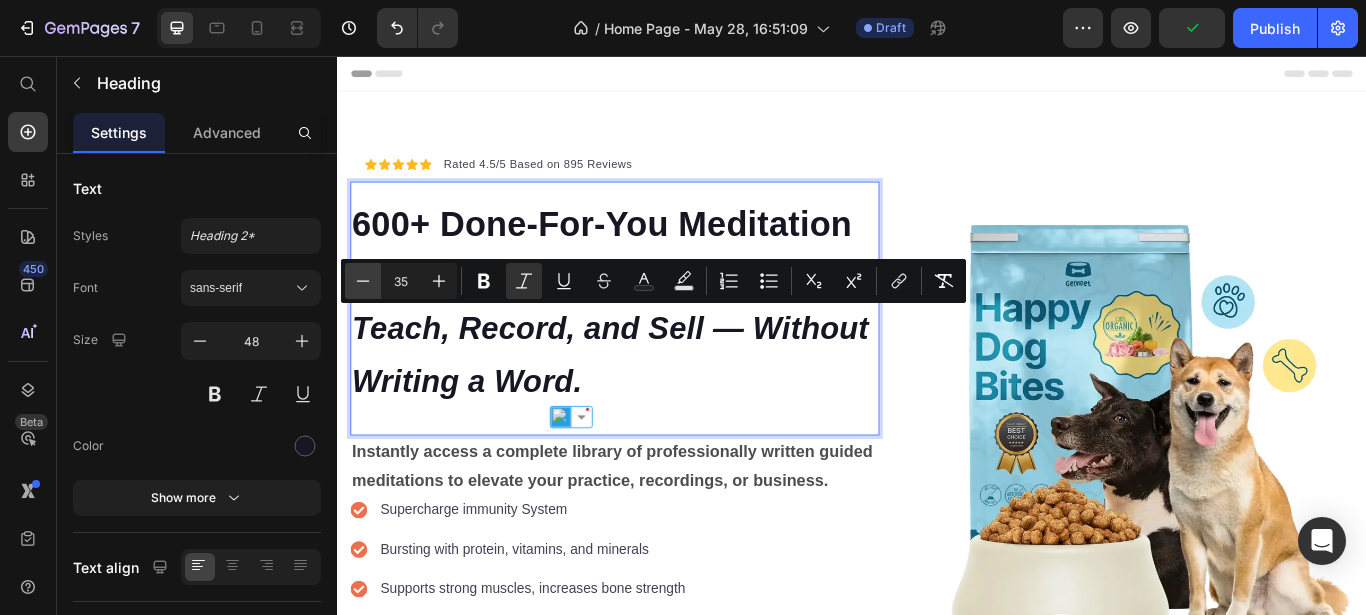 click 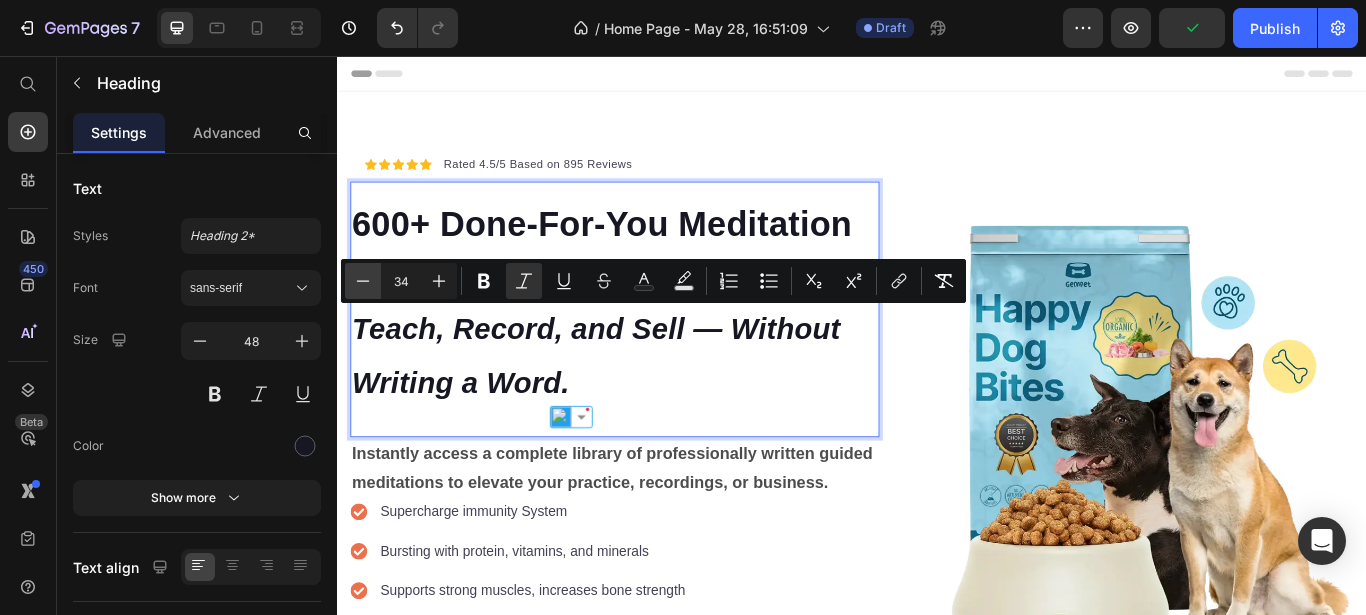 click 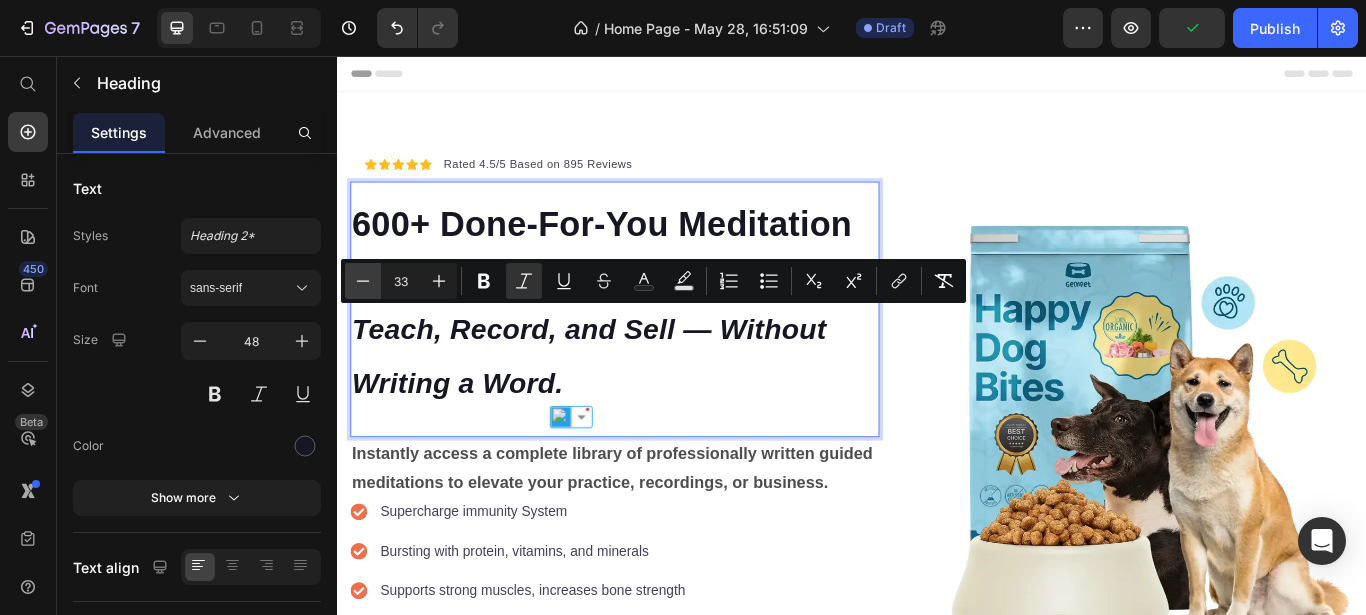 click 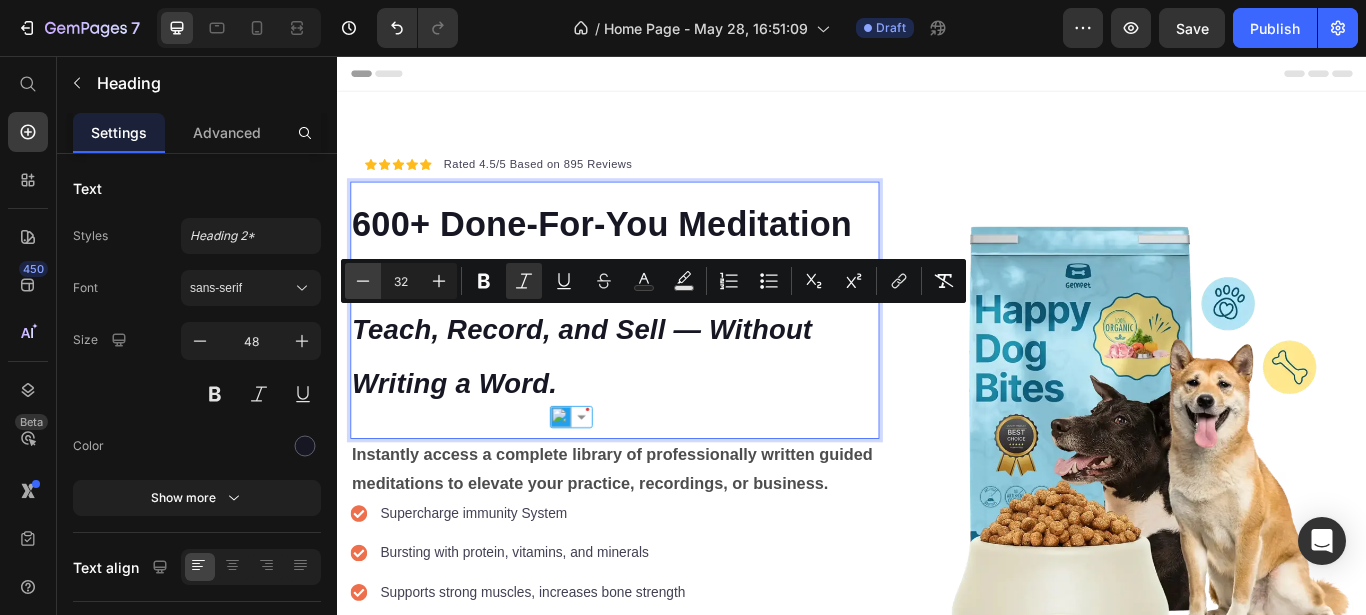 click 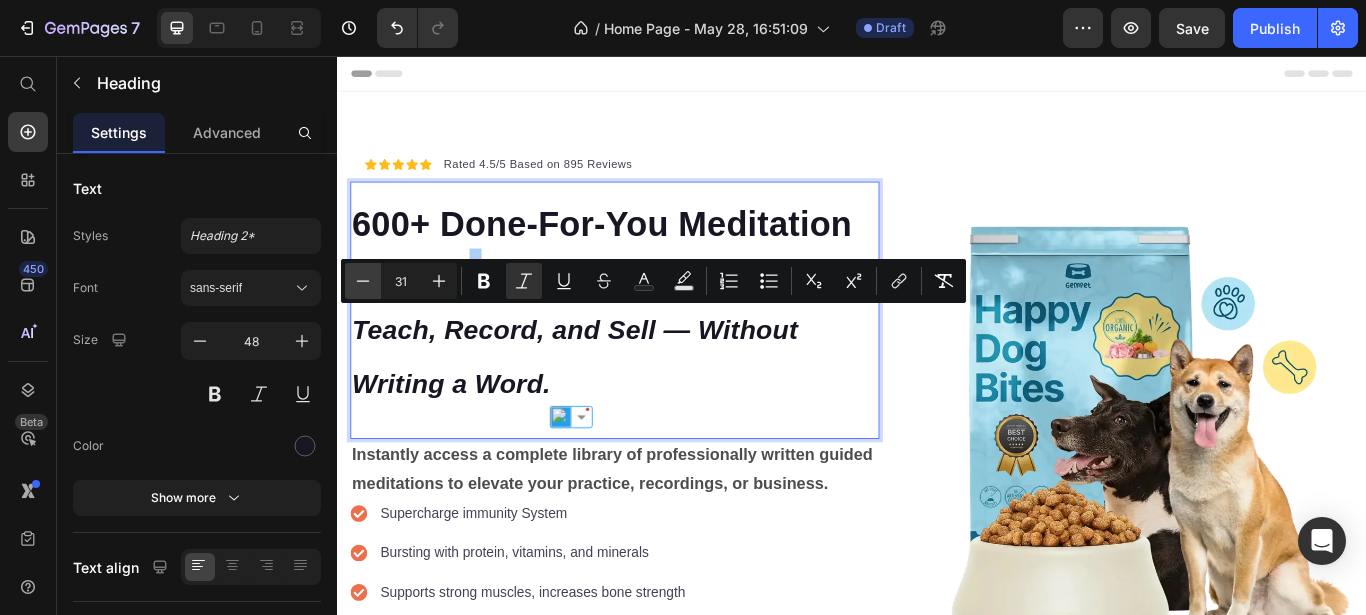 click 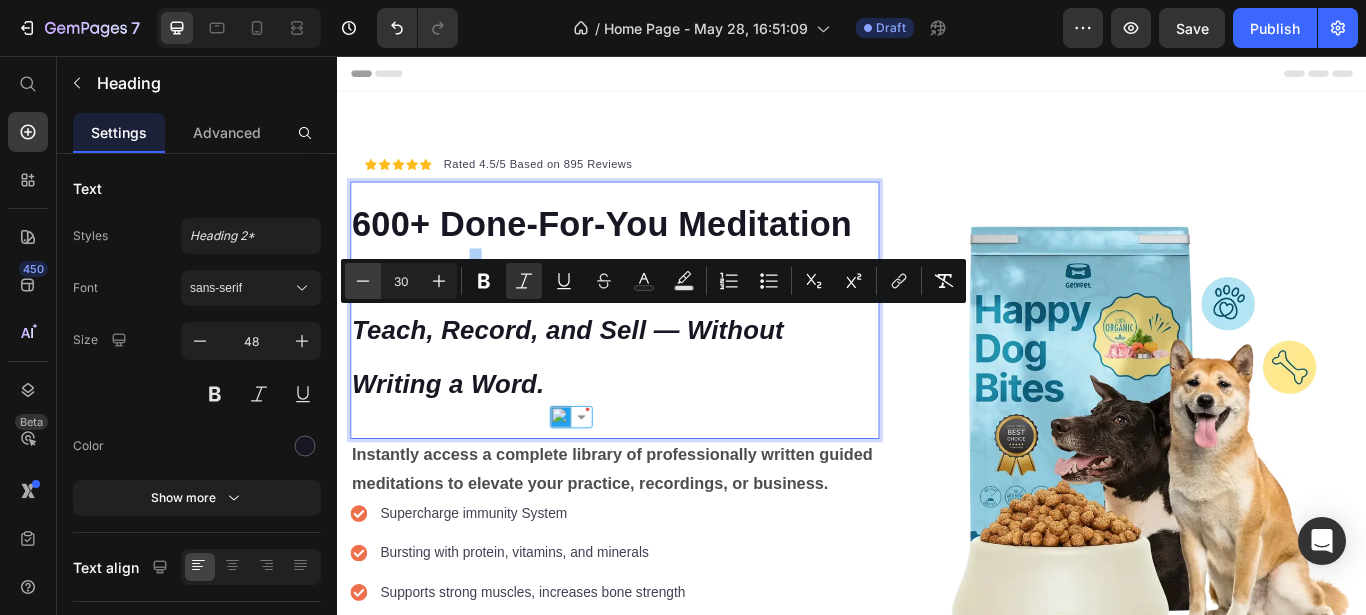 click 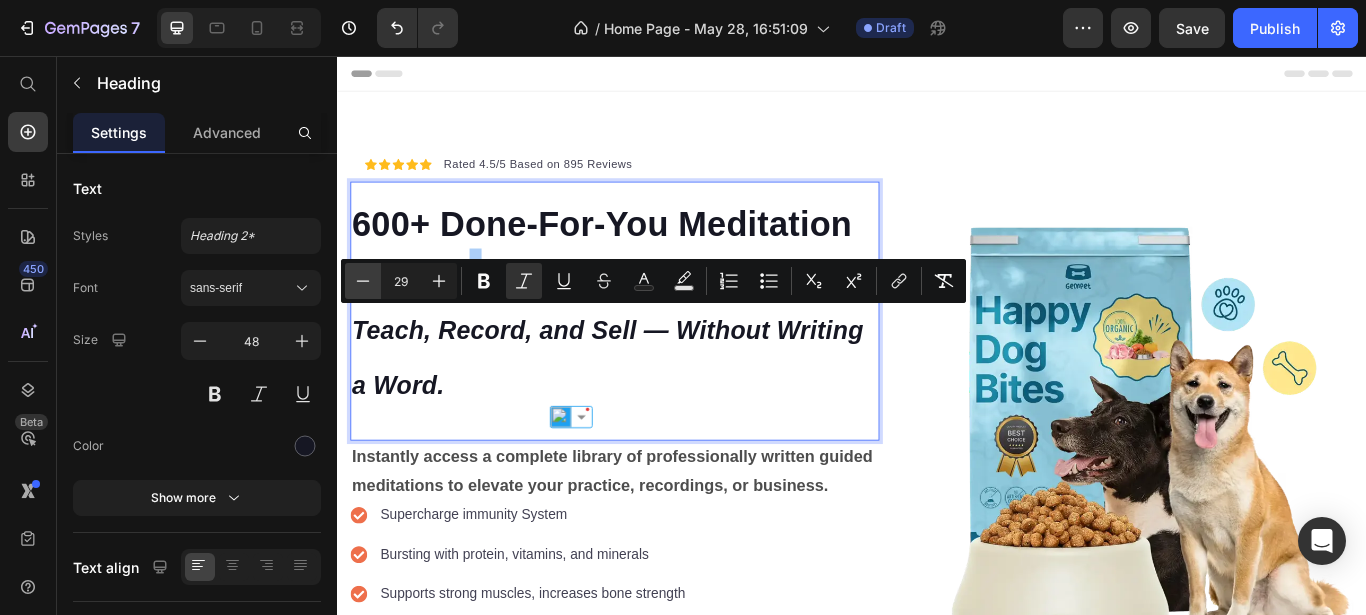 click 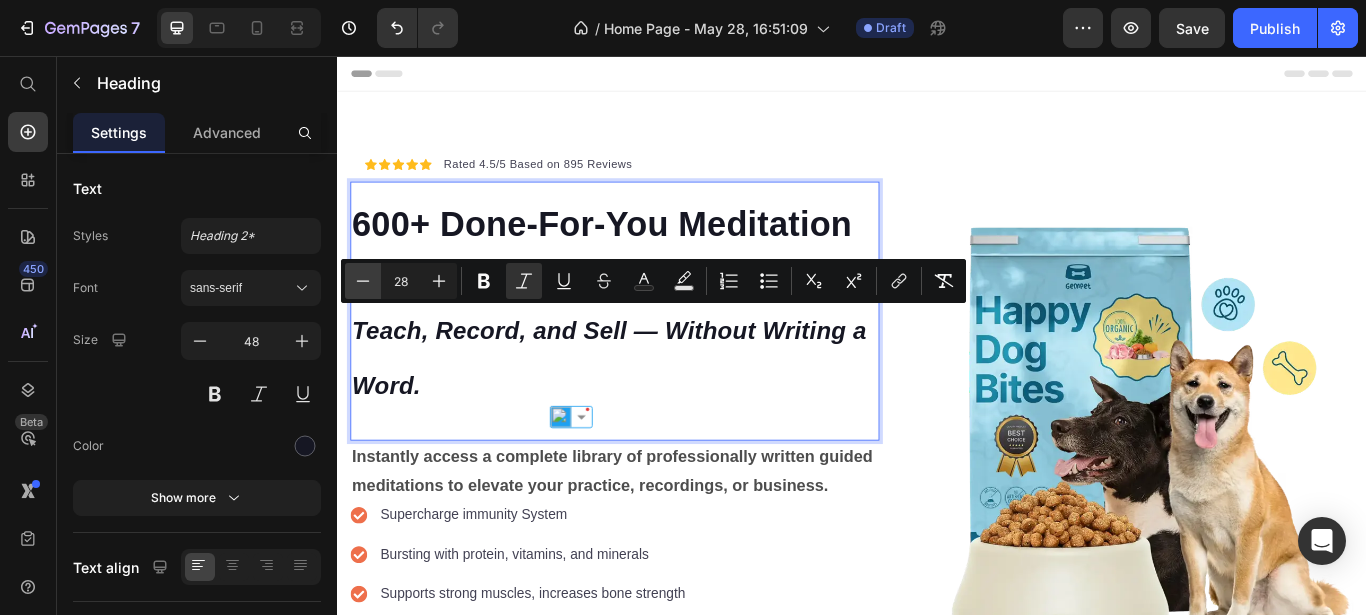click 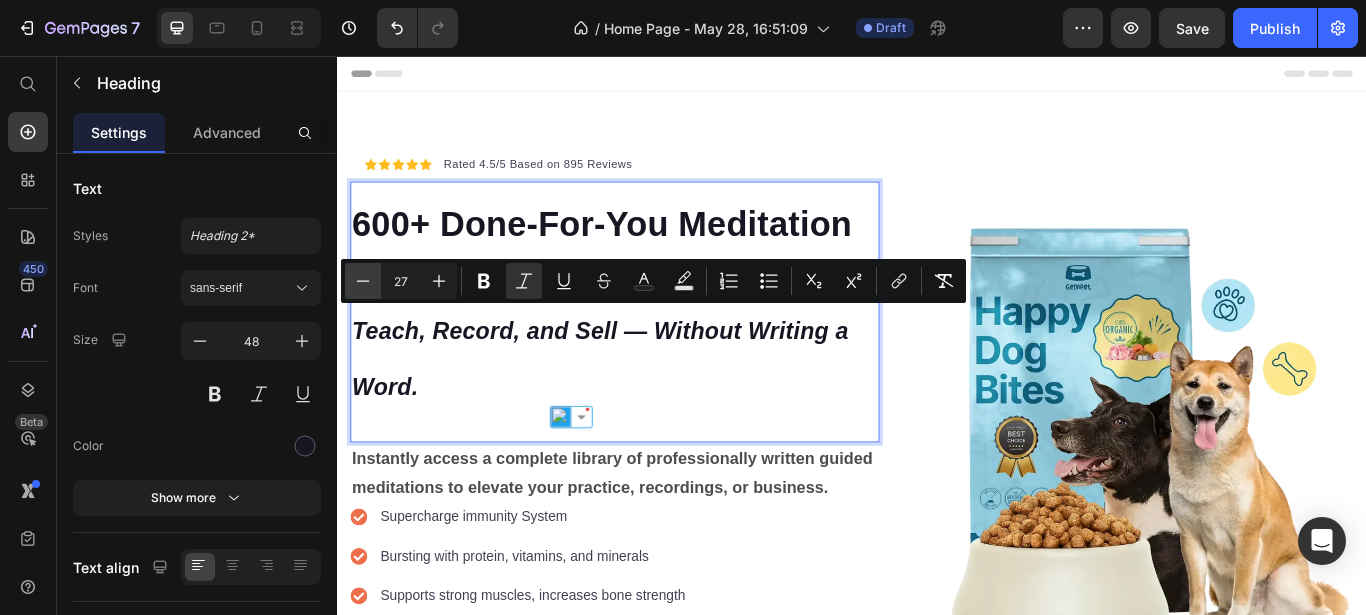 click 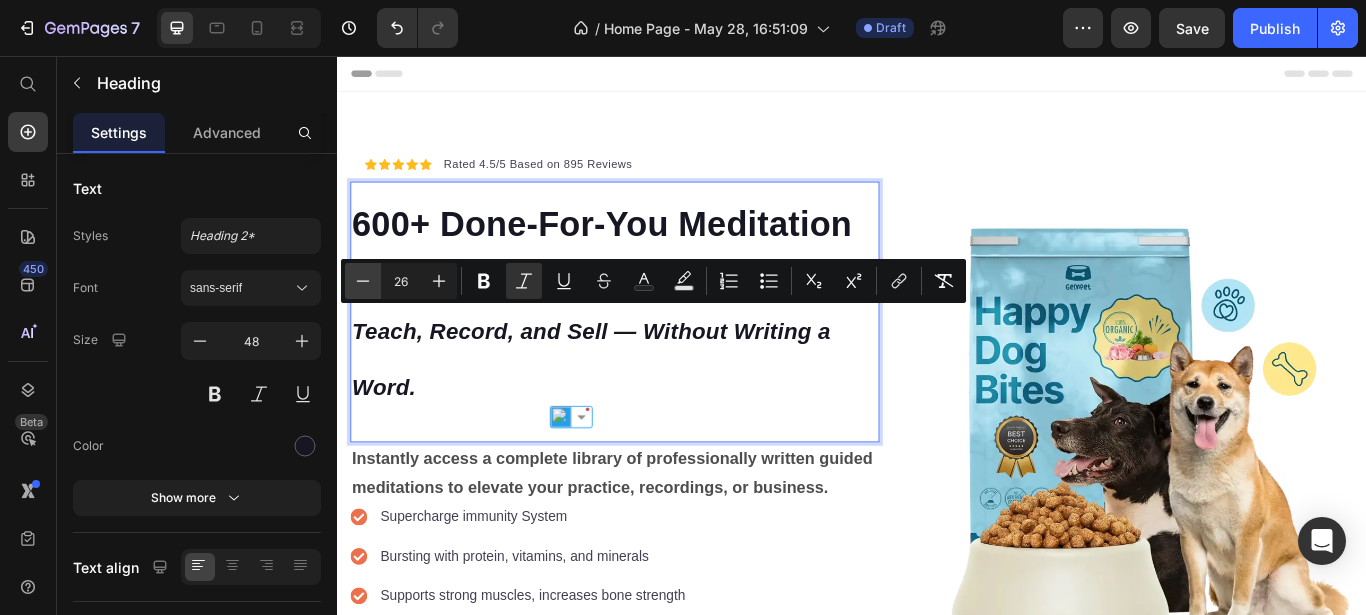 click 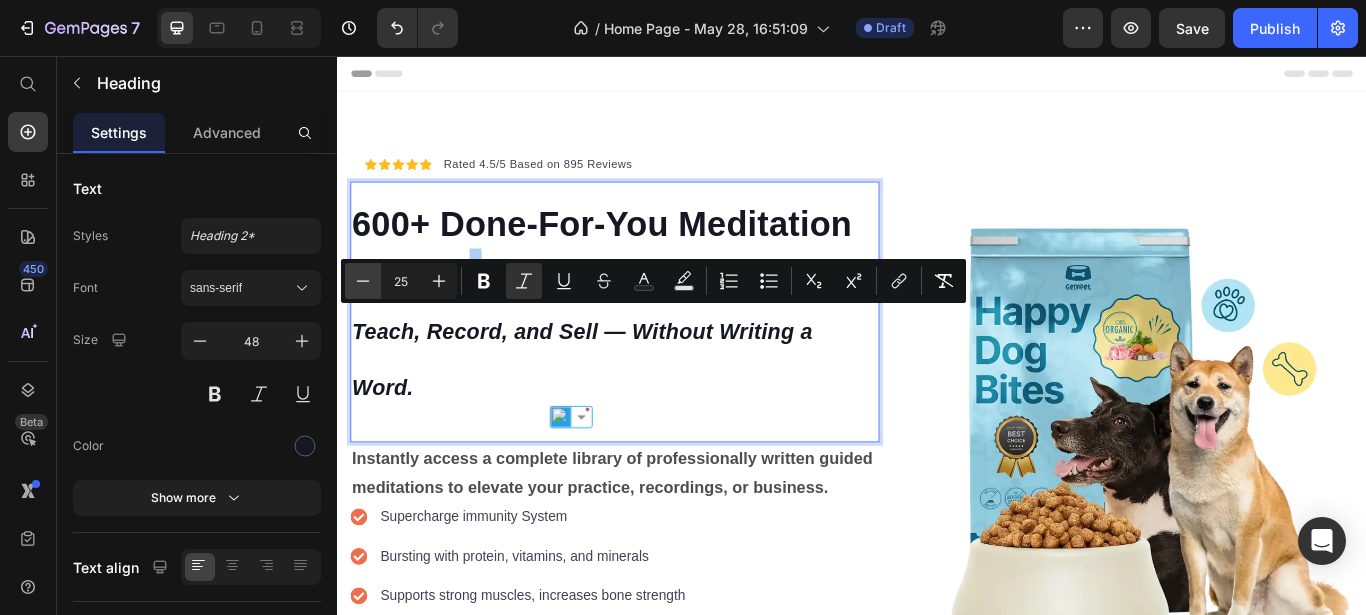 click 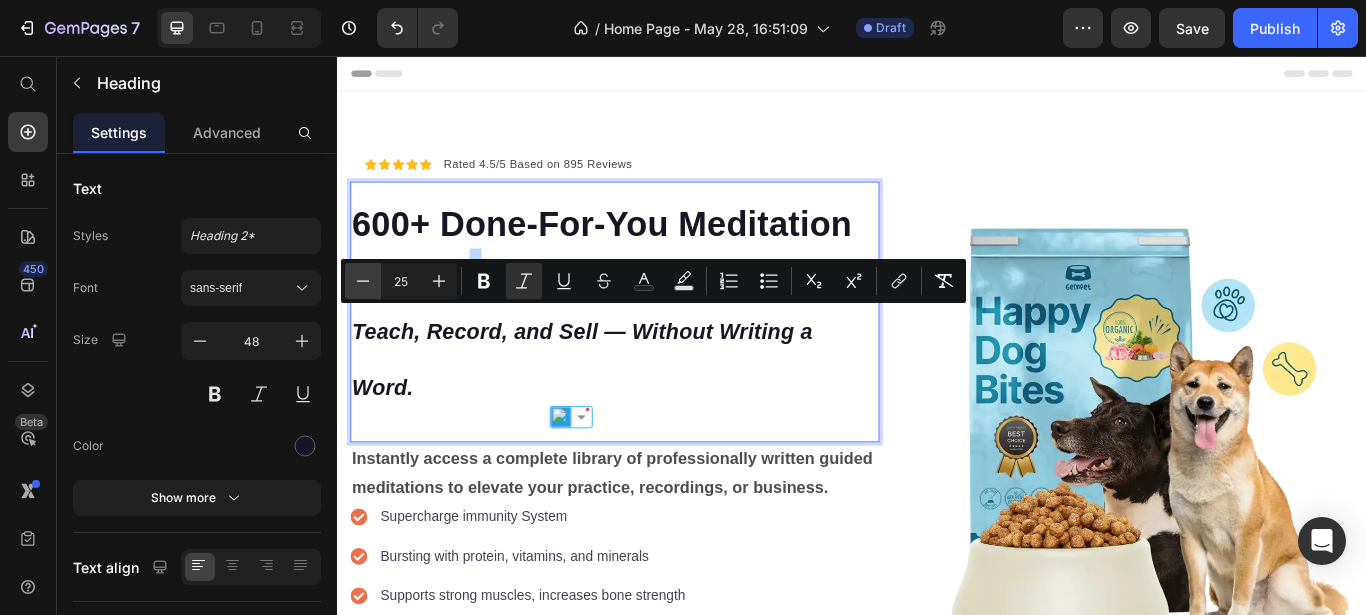 type on "24" 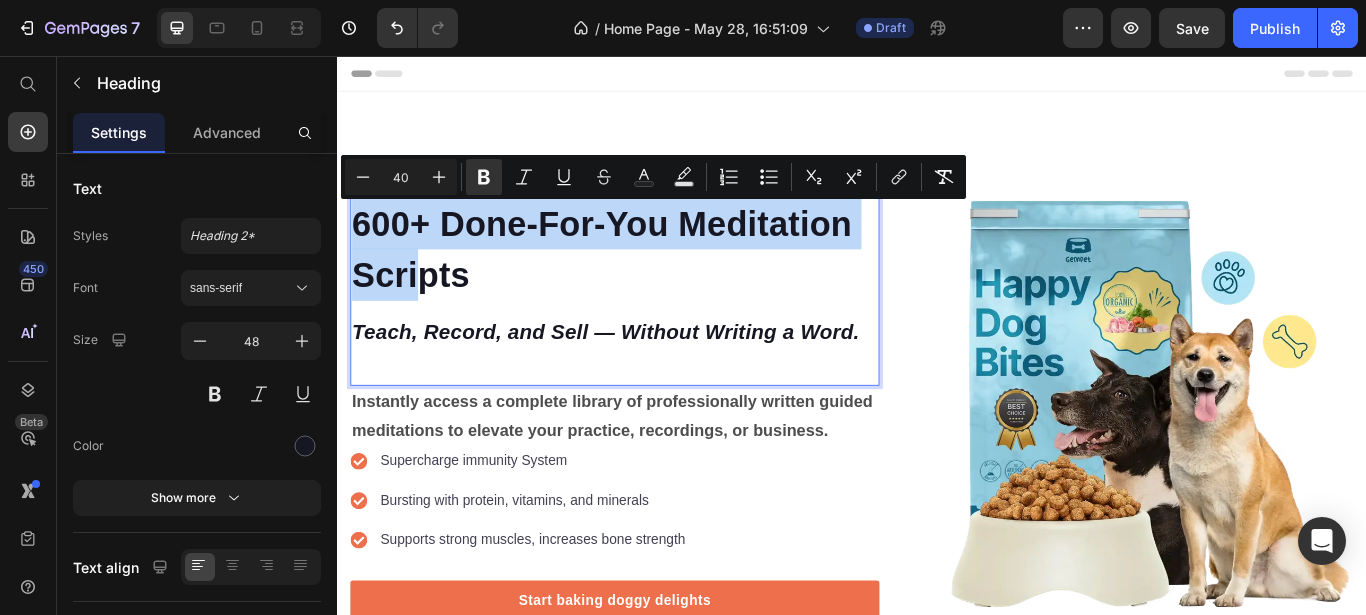 drag, startPoint x: 439, startPoint y: 290, endPoint x: 355, endPoint y: 258, distance: 89.88882 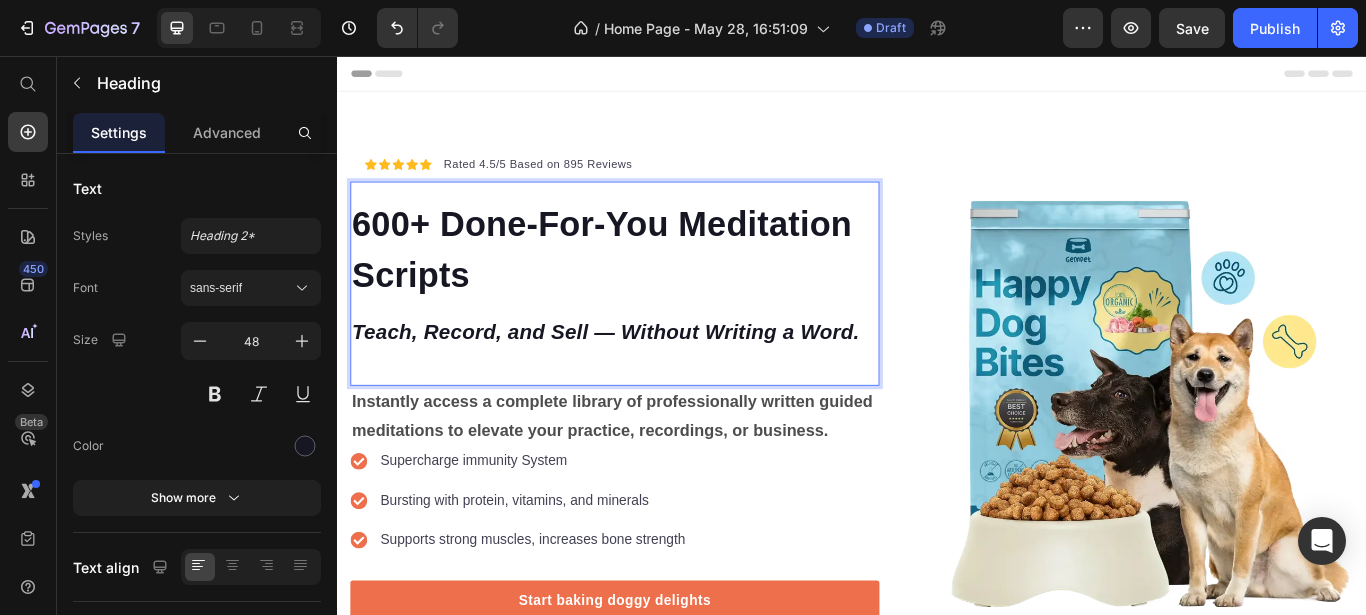 click on "600+ Done-For-You Meditation Scripts Teach, Record, and Sell — Without Writing a Word." at bounding box center [660, 313] 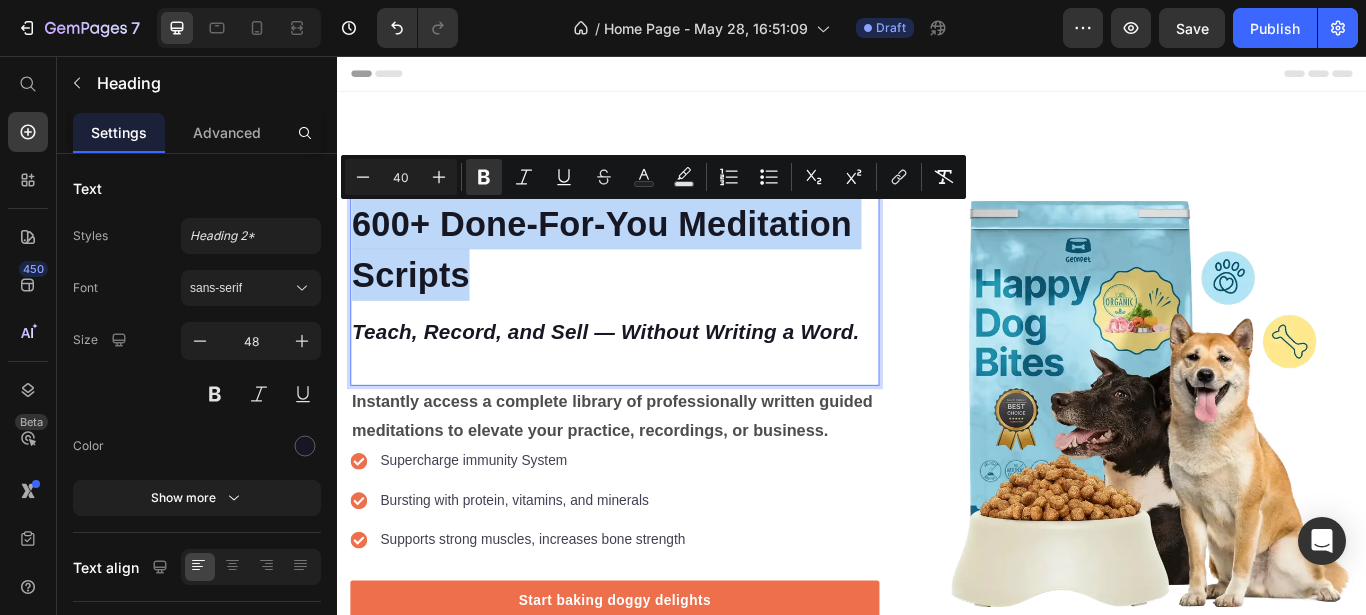 drag, startPoint x: 494, startPoint y: 313, endPoint x: 356, endPoint y: 256, distance: 149.30841 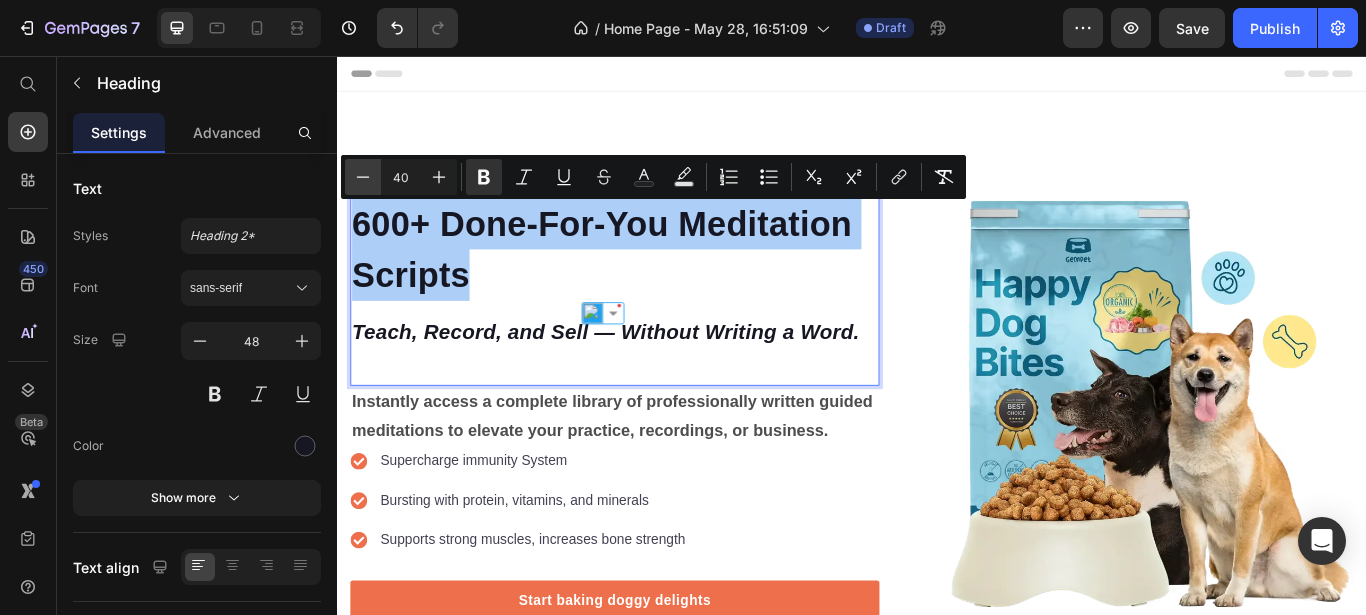 click 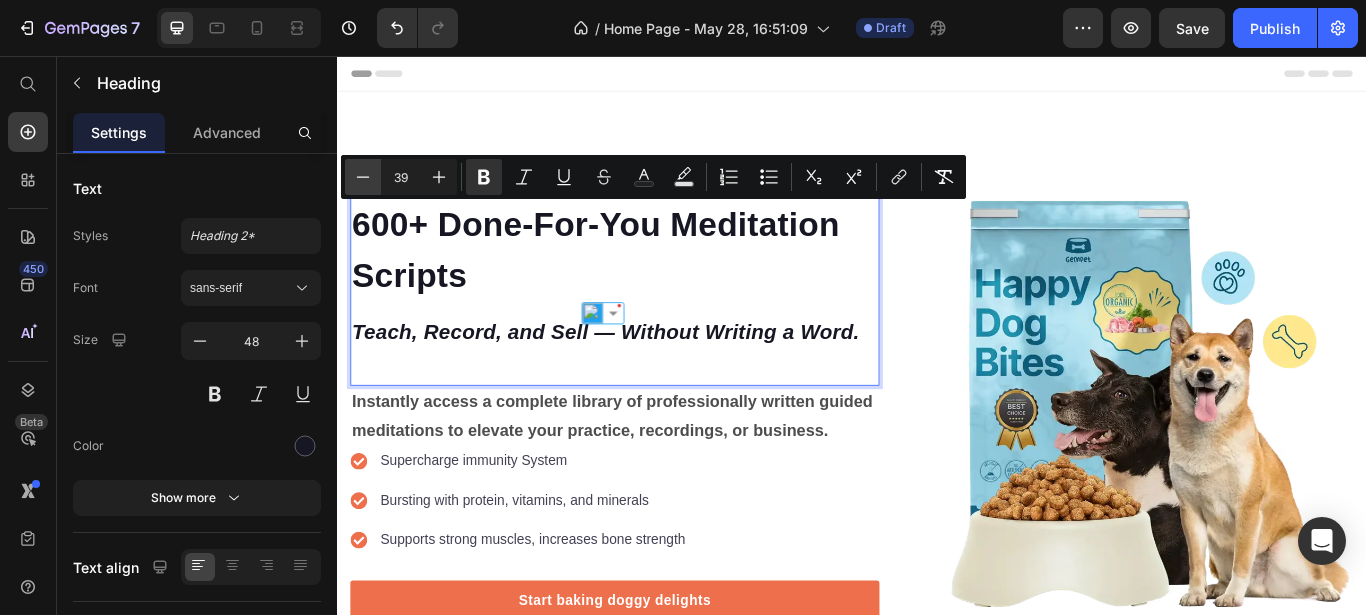 click 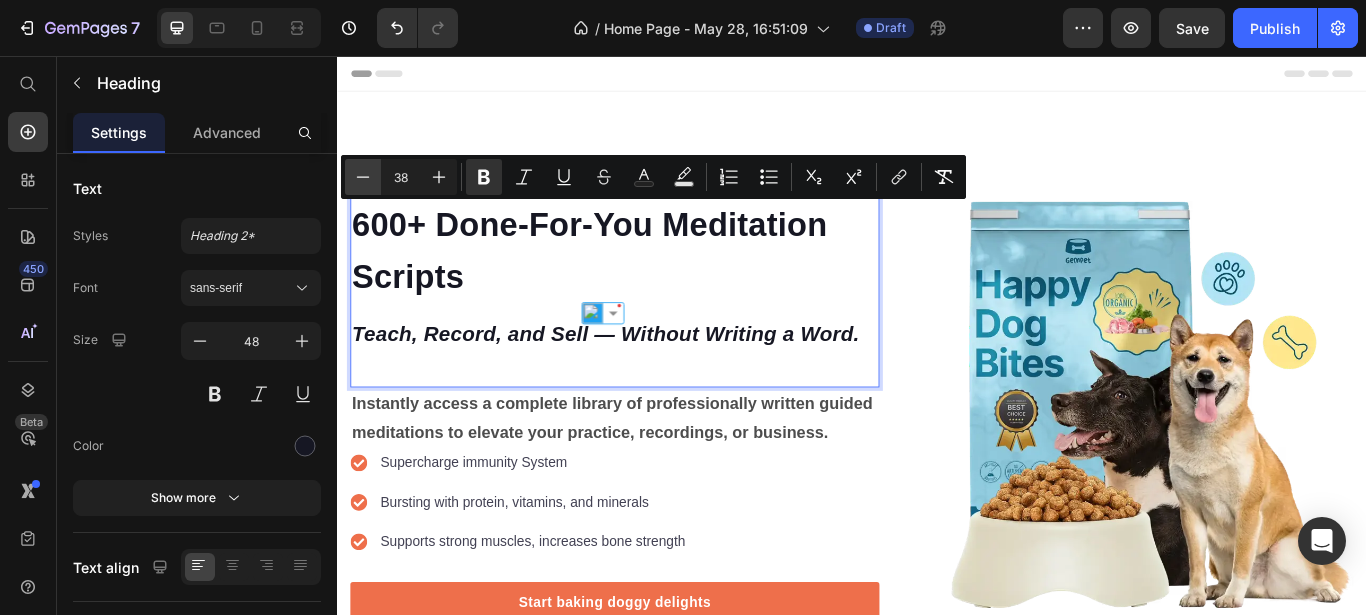 click 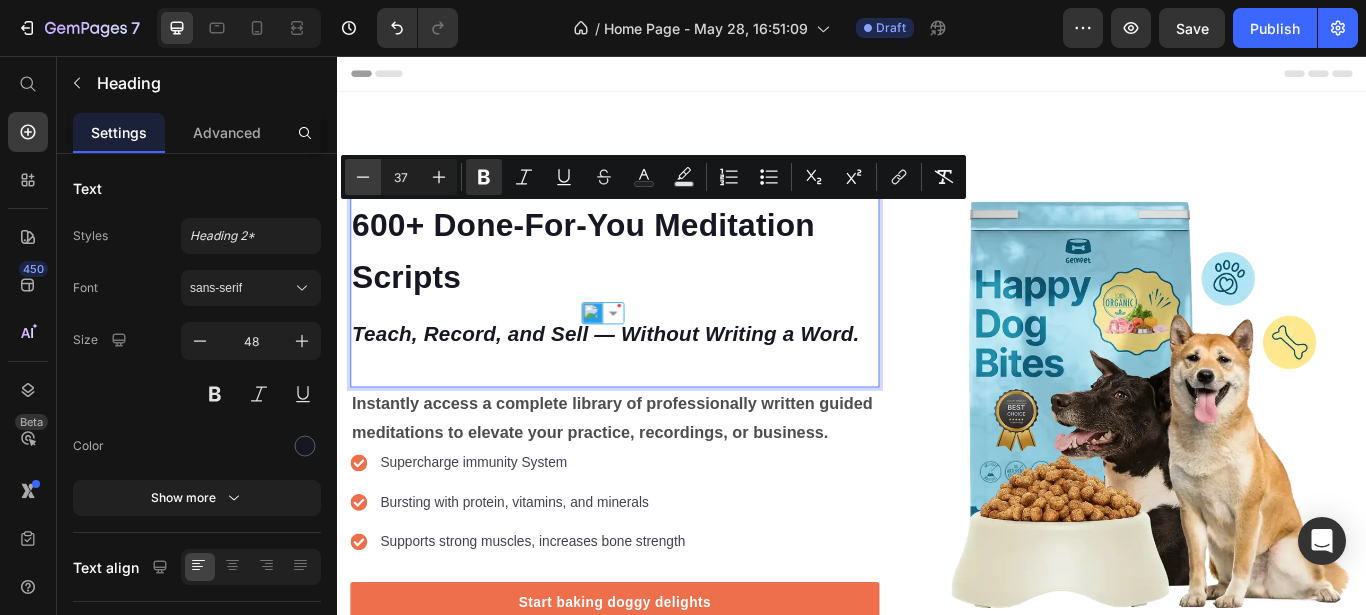 click 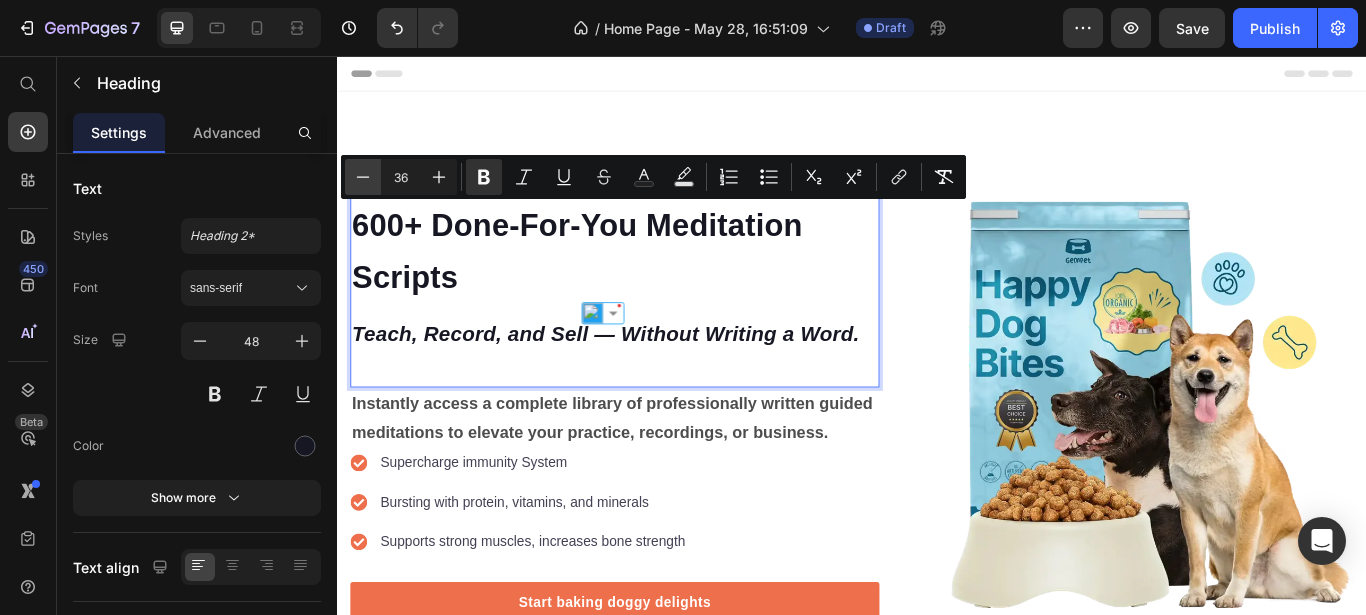 click 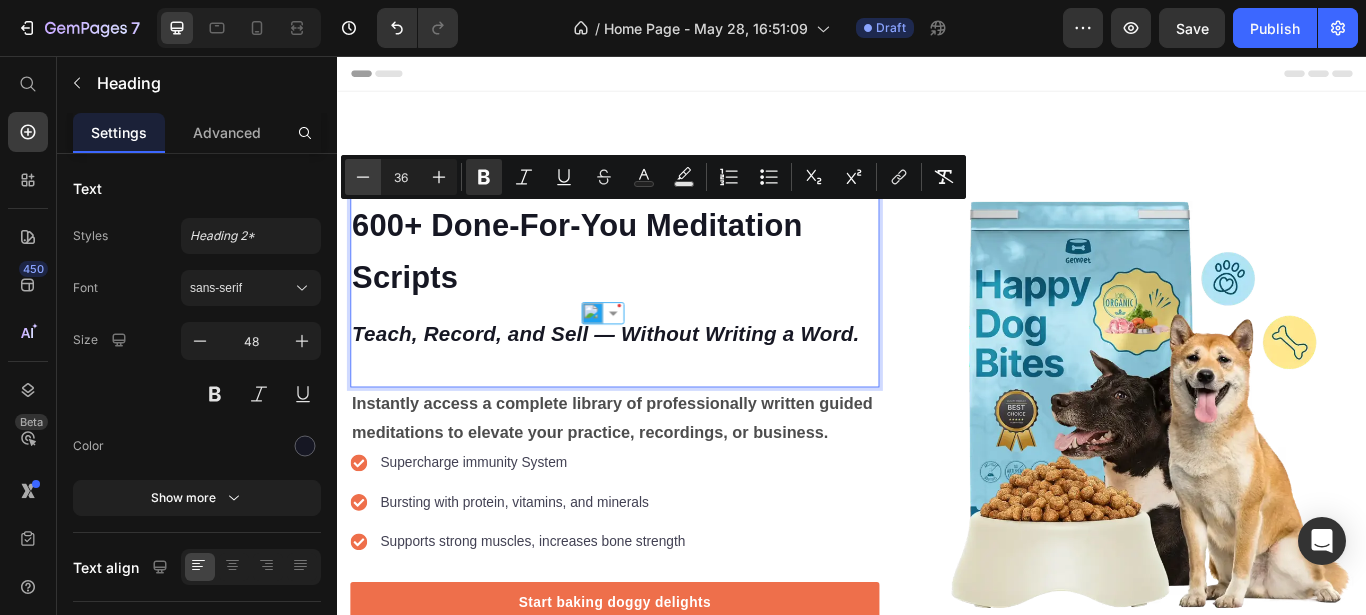 type on "35" 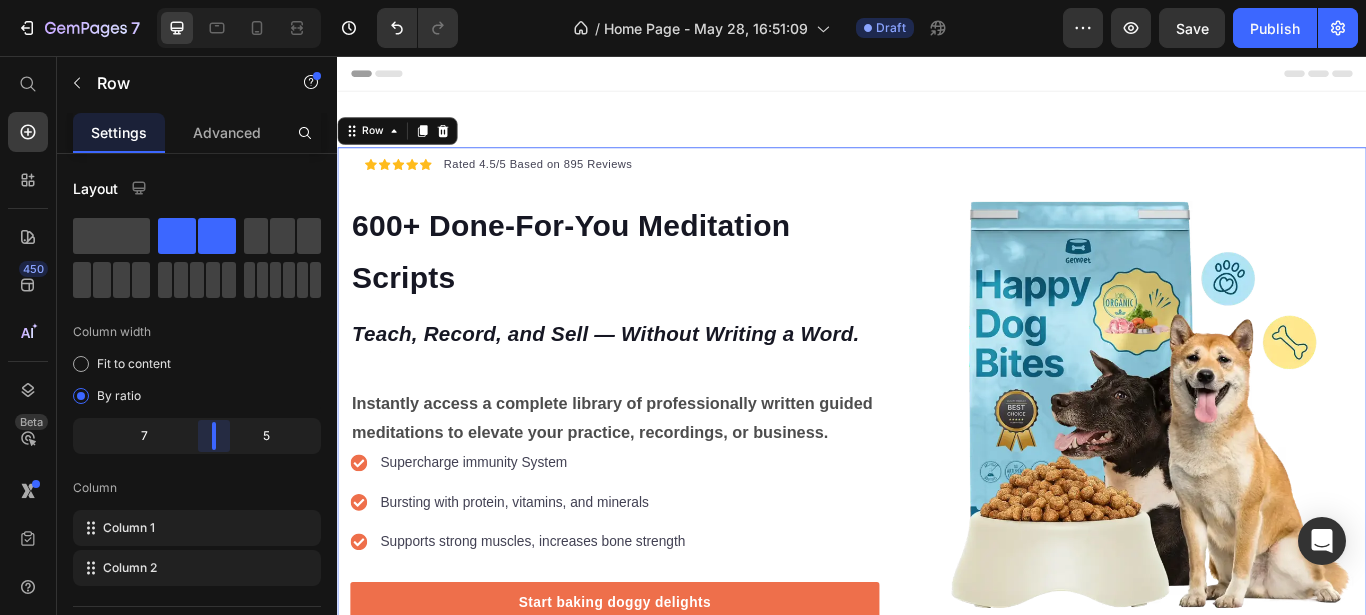 drag, startPoint x: 214, startPoint y: 435, endPoint x: 228, endPoint y: 430, distance: 14.866069 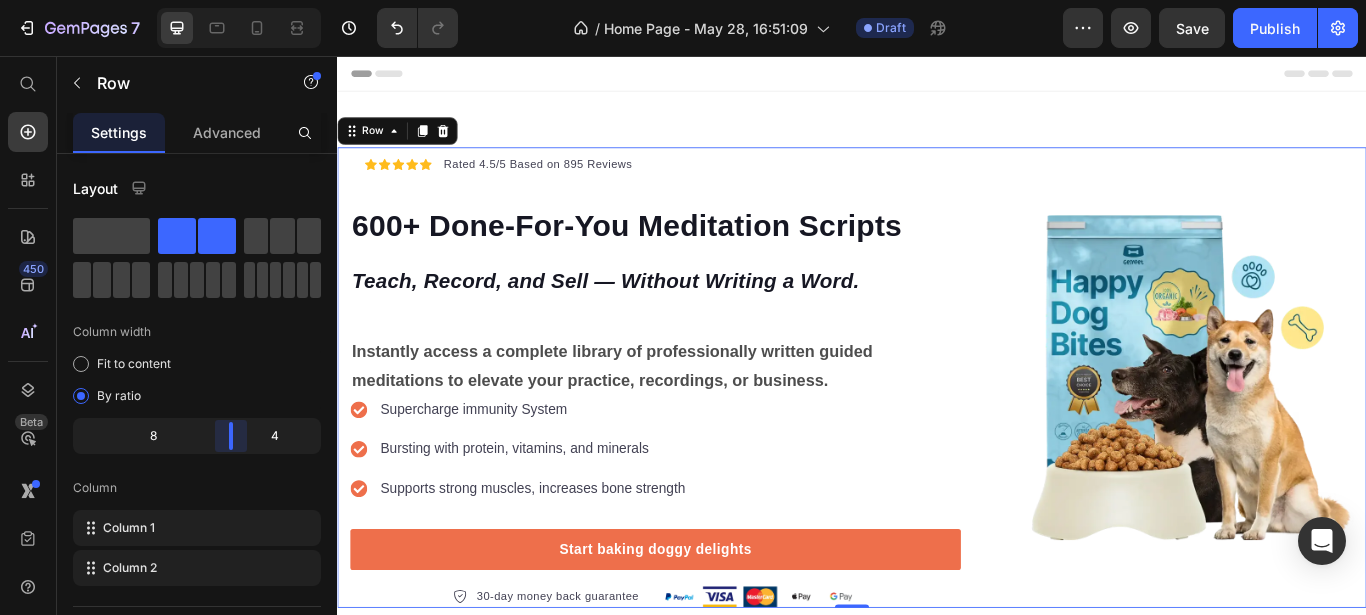 drag, startPoint x: 211, startPoint y: 431, endPoint x: 243, endPoint y: 434, distance: 32.140316 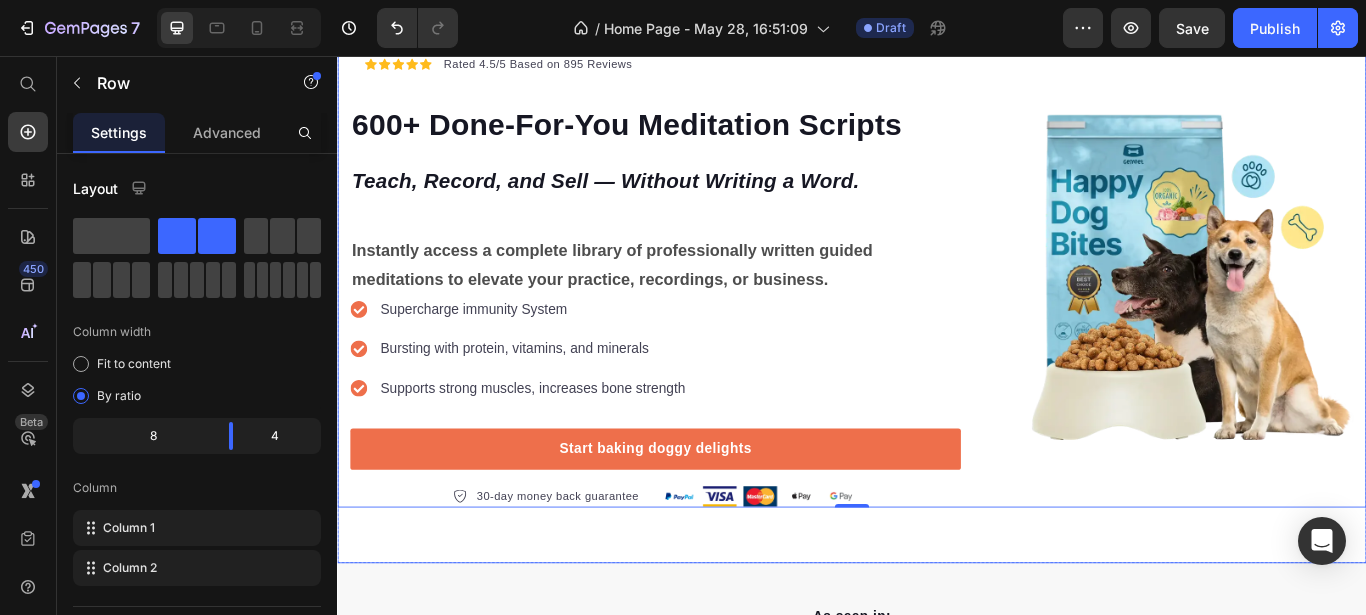 scroll, scrollTop: 0, scrollLeft: 0, axis: both 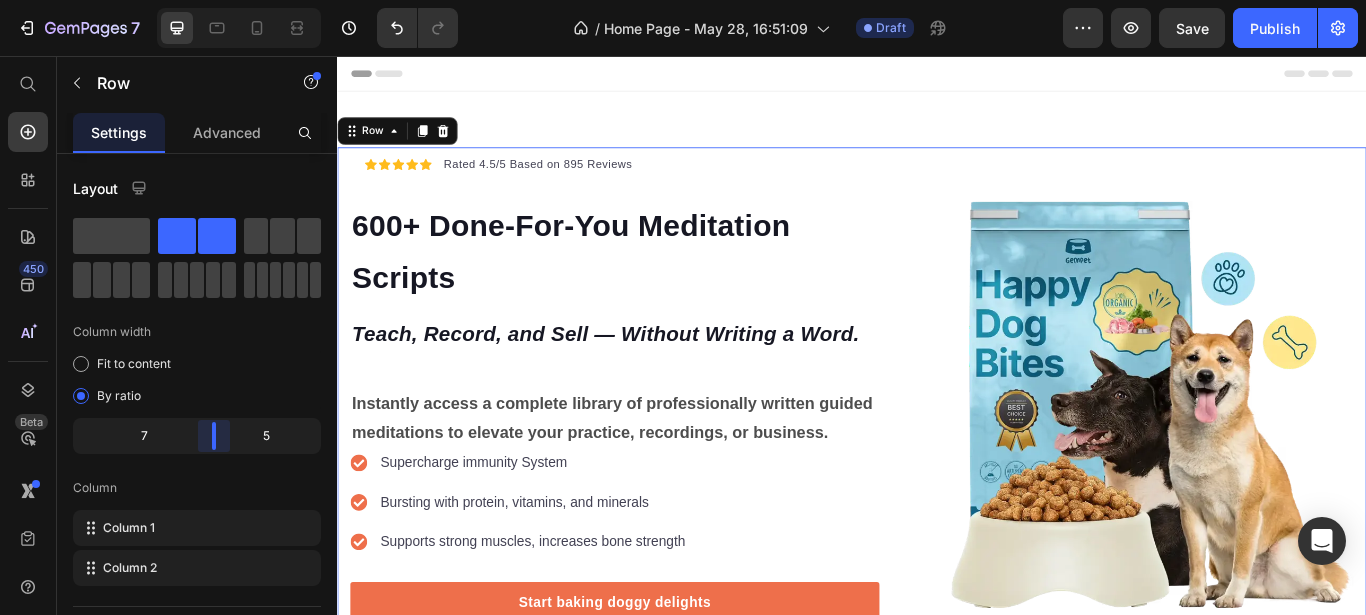 drag, startPoint x: 233, startPoint y: 432, endPoint x: 216, endPoint y: 432, distance: 17 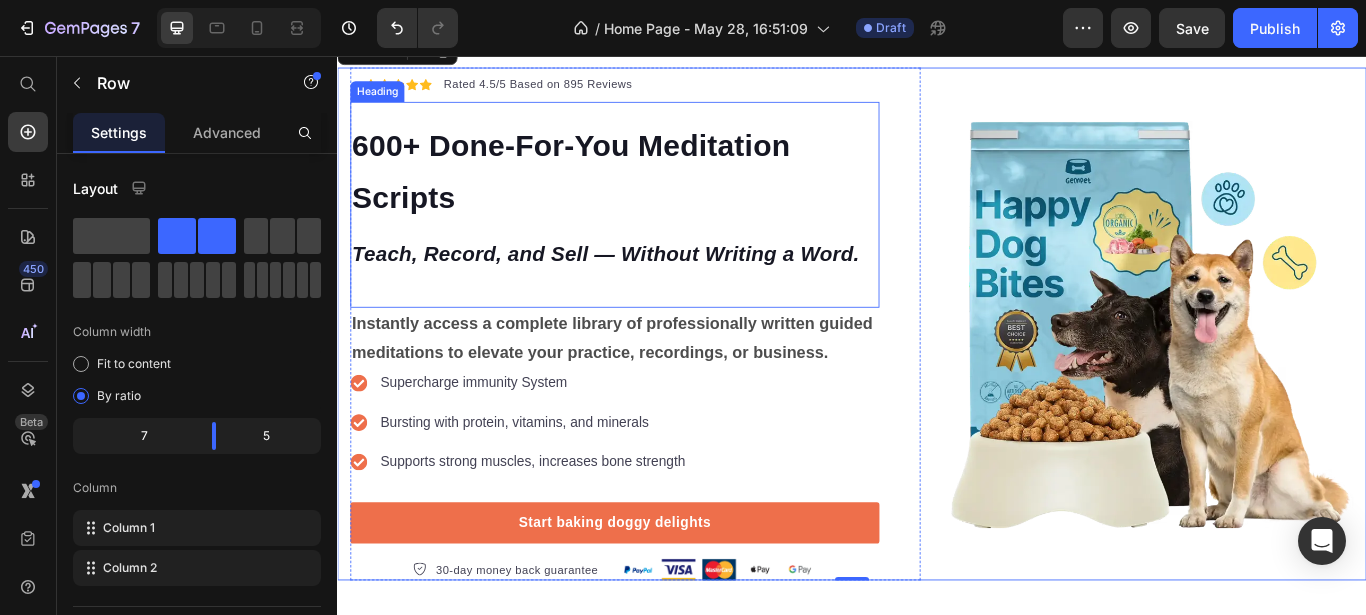 scroll, scrollTop: 96, scrollLeft: 0, axis: vertical 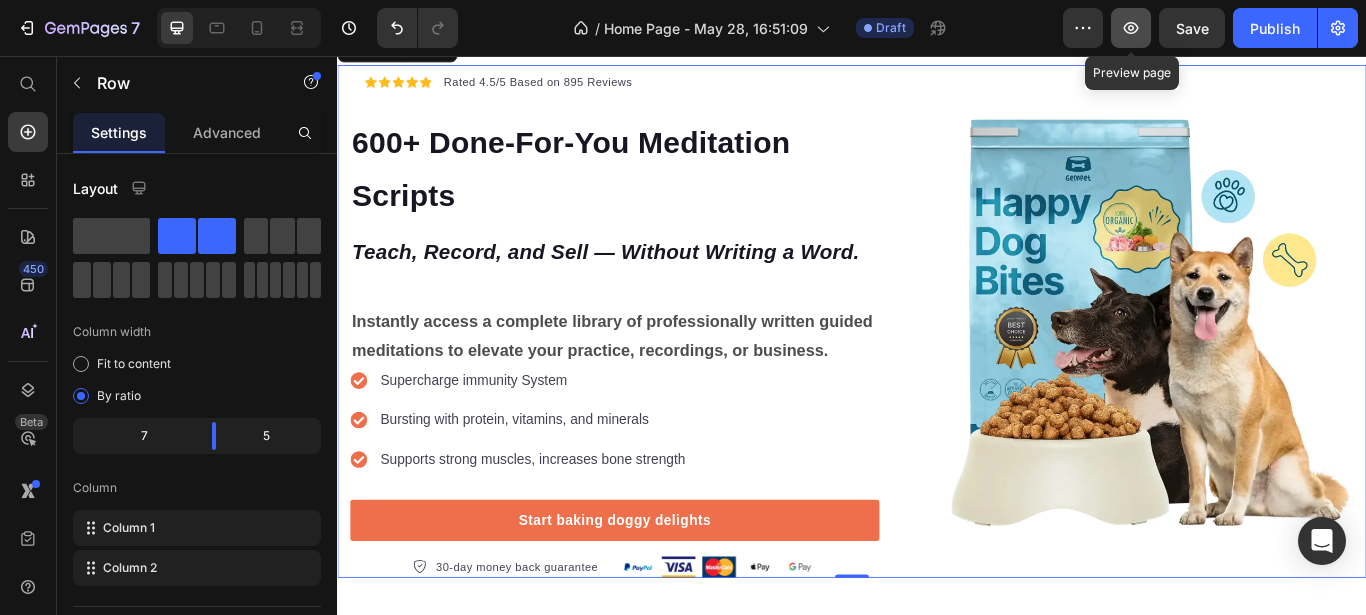 click 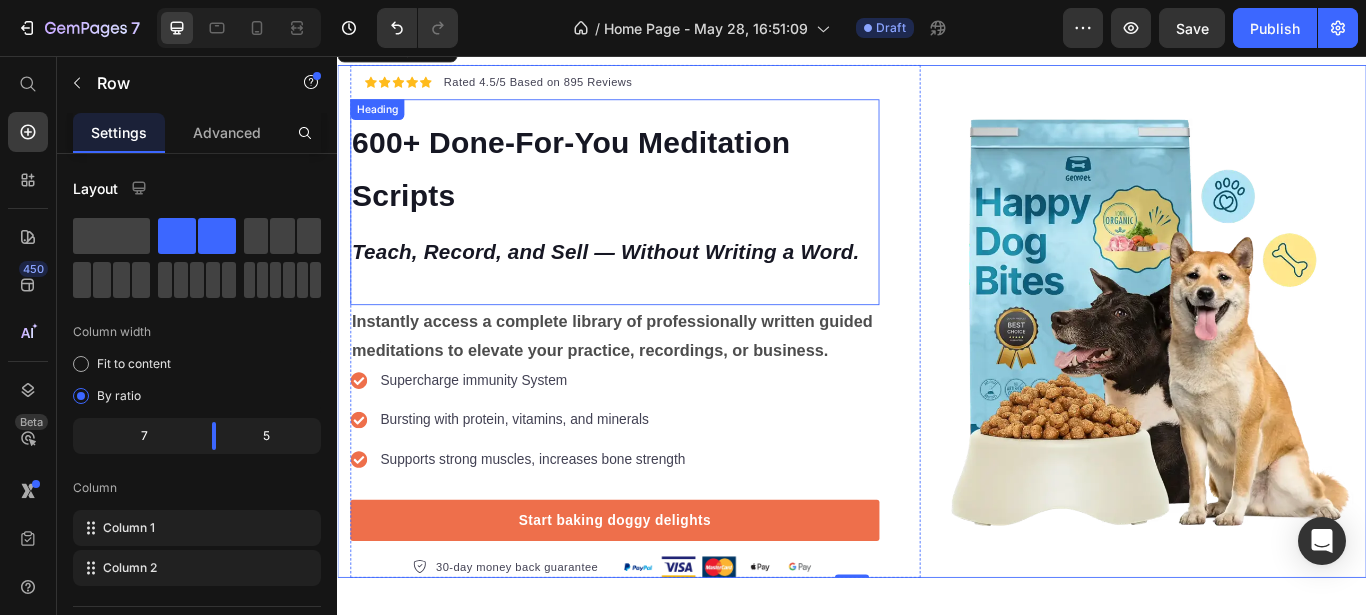 click on "⁠⁠⁠⁠⁠⁠⁠ 600+ Done-For-You Meditation Scripts Teach, Record, and Sell — Without Writing a Word." at bounding box center (660, 218) 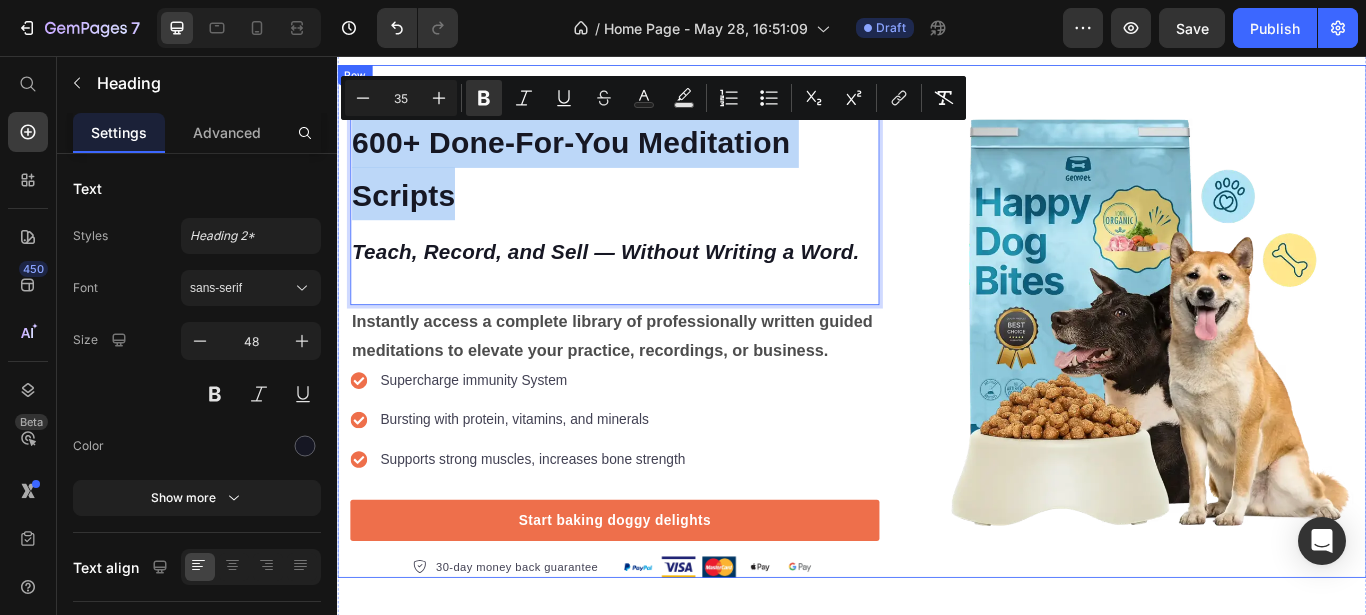 drag, startPoint x: 475, startPoint y: 223, endPoint x: 348, endPoint y: 162, distance: 140.89003 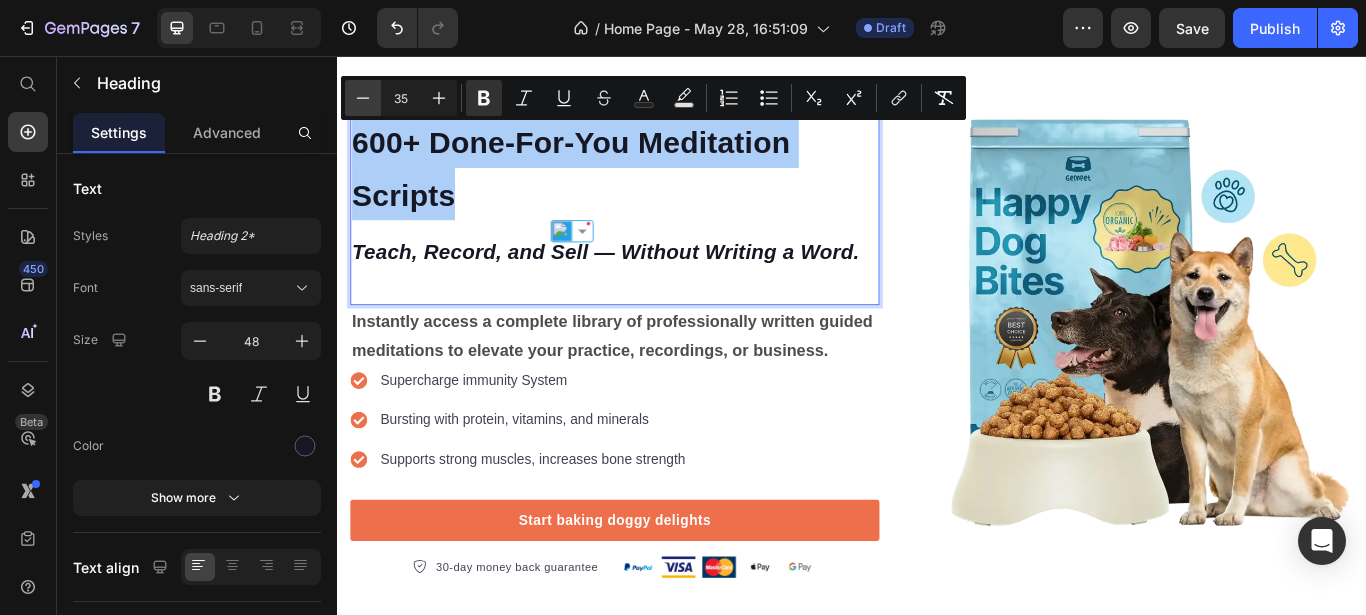 click on "Minus" at bounding box center (363, 98) 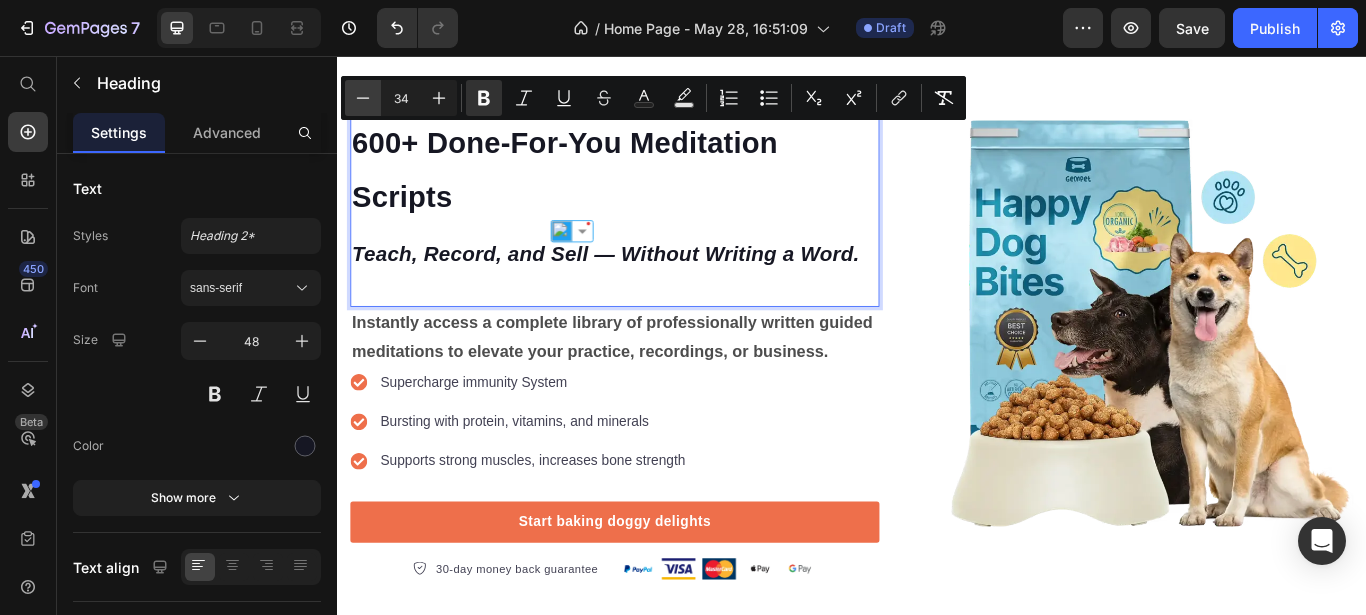 click on "Minus" at bounding box center (363, 98) 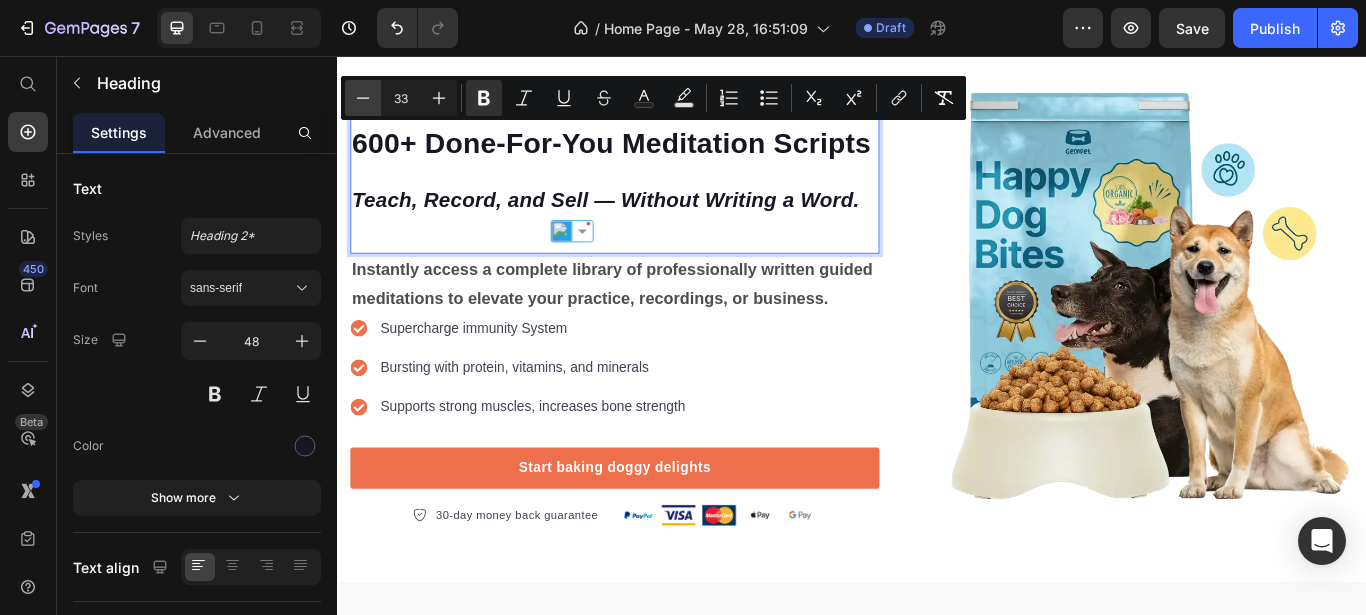 click on "Minus" at bounding box center [363, 98] 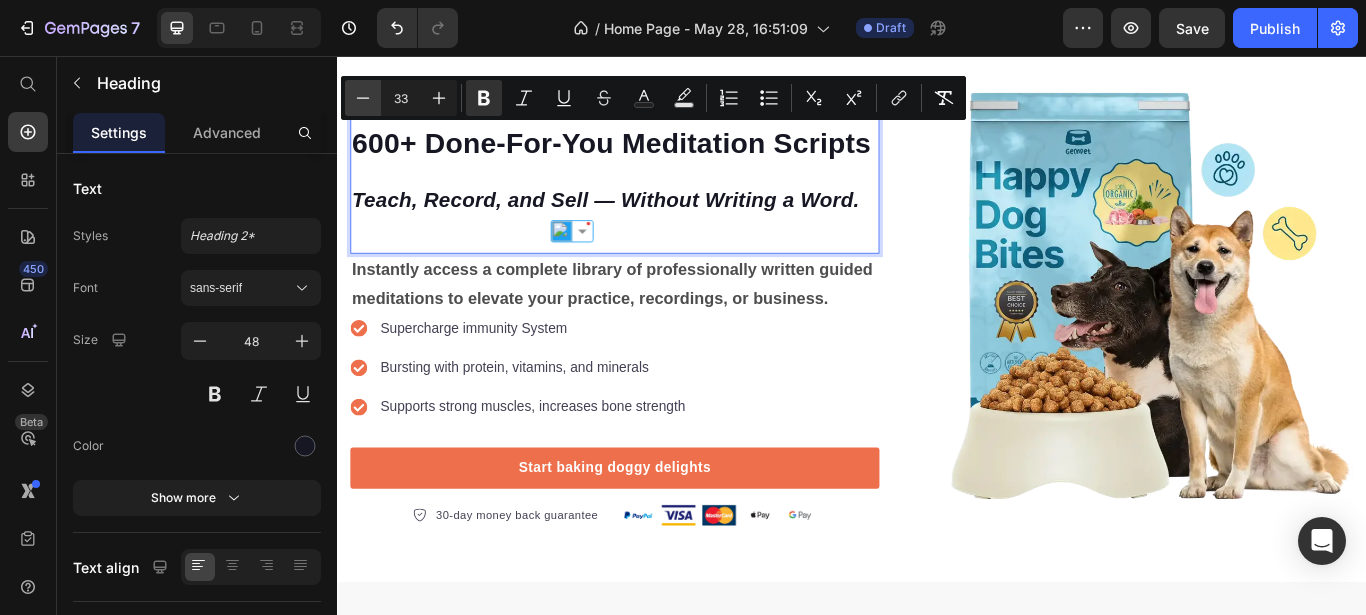 type on "32" 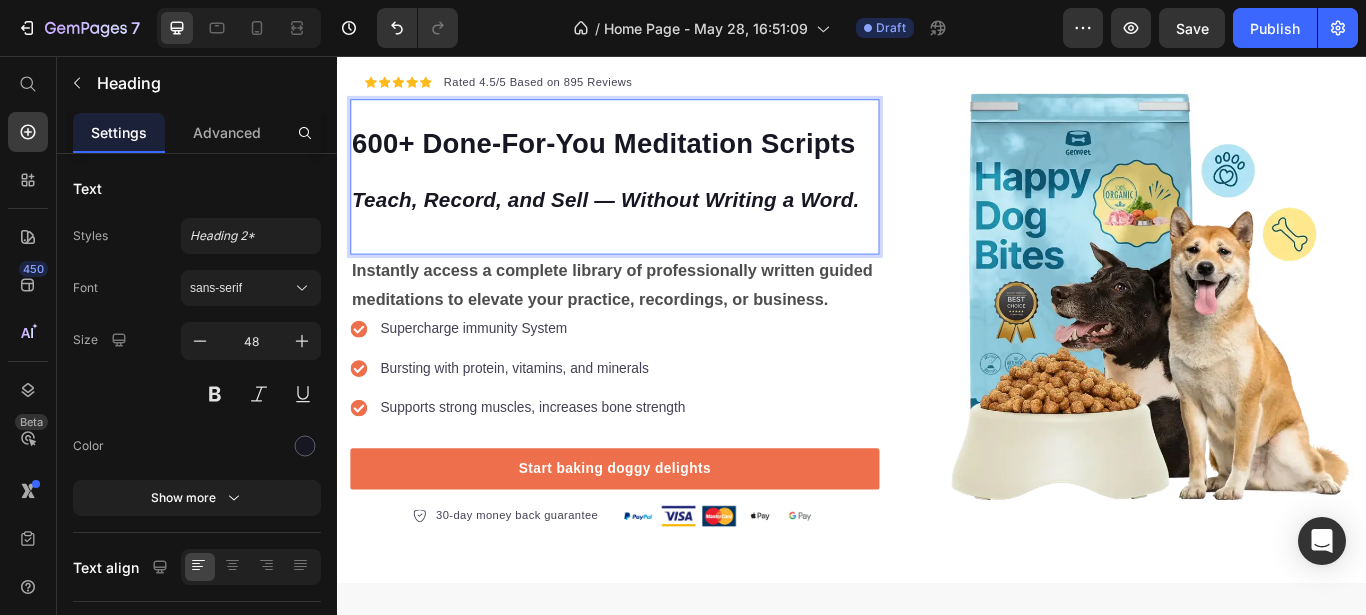 click on "Teach, Record, and Sell — Without Writing a Word." at bounding box center [650, 223] 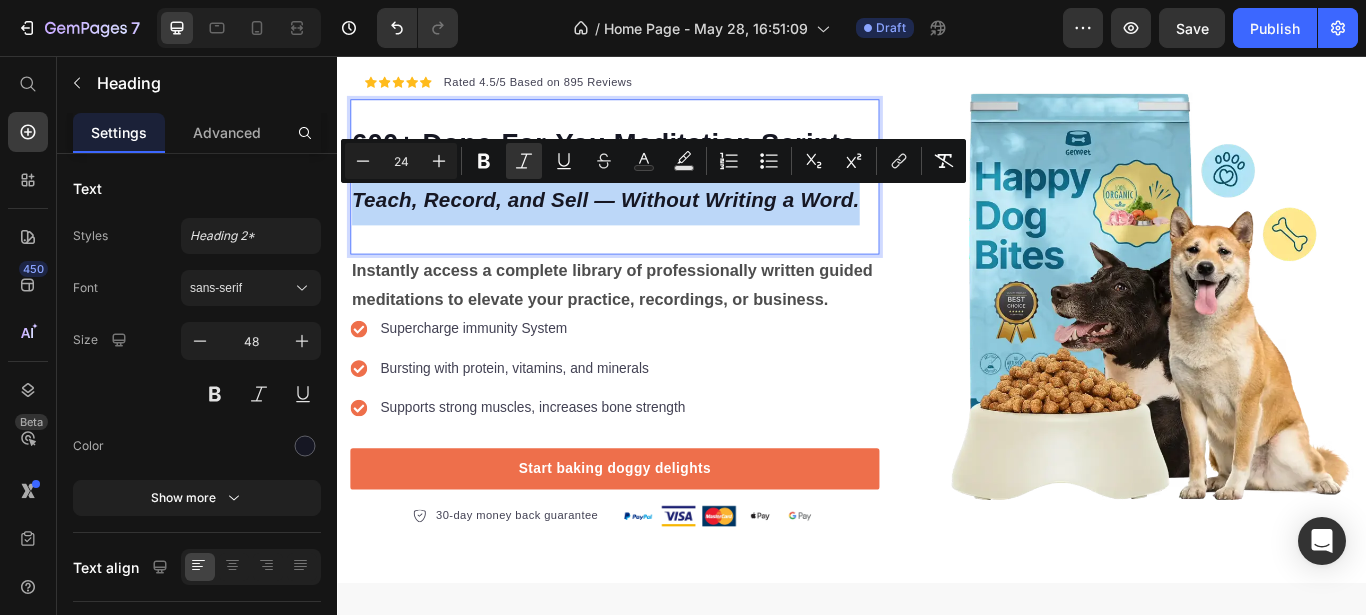 drag, startPoint x: 946, startPoint y: 226, endPoint x: 353, endPoint y: 236, distance: 593.0843 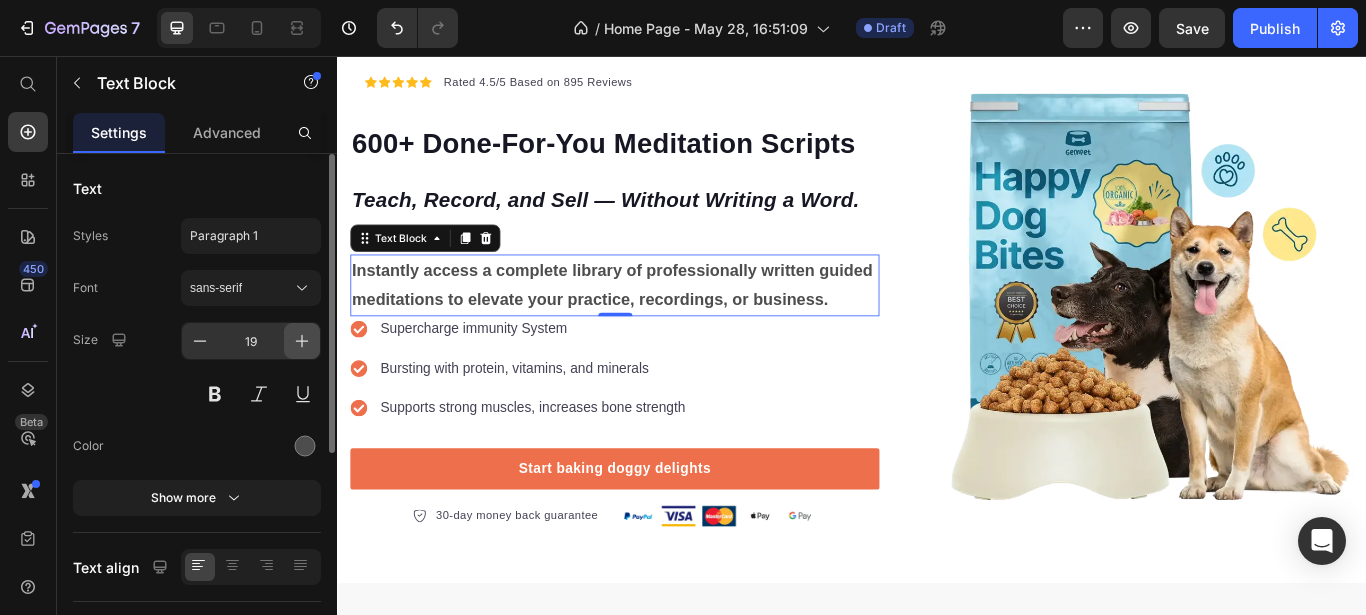 click 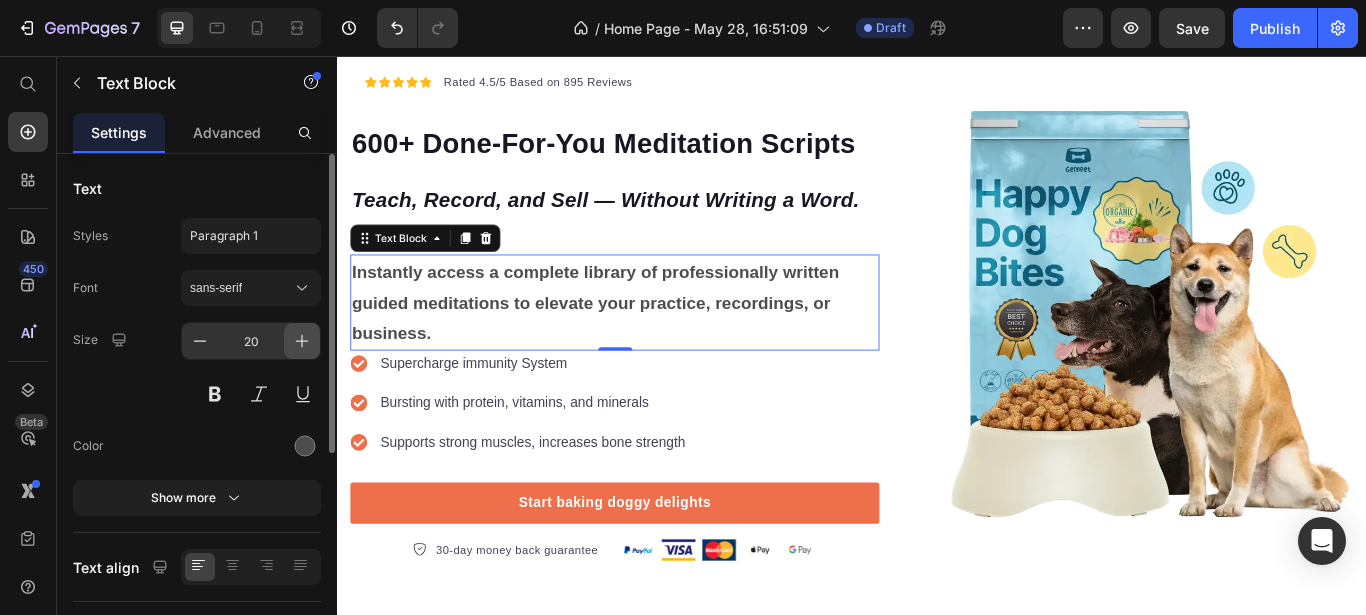 click 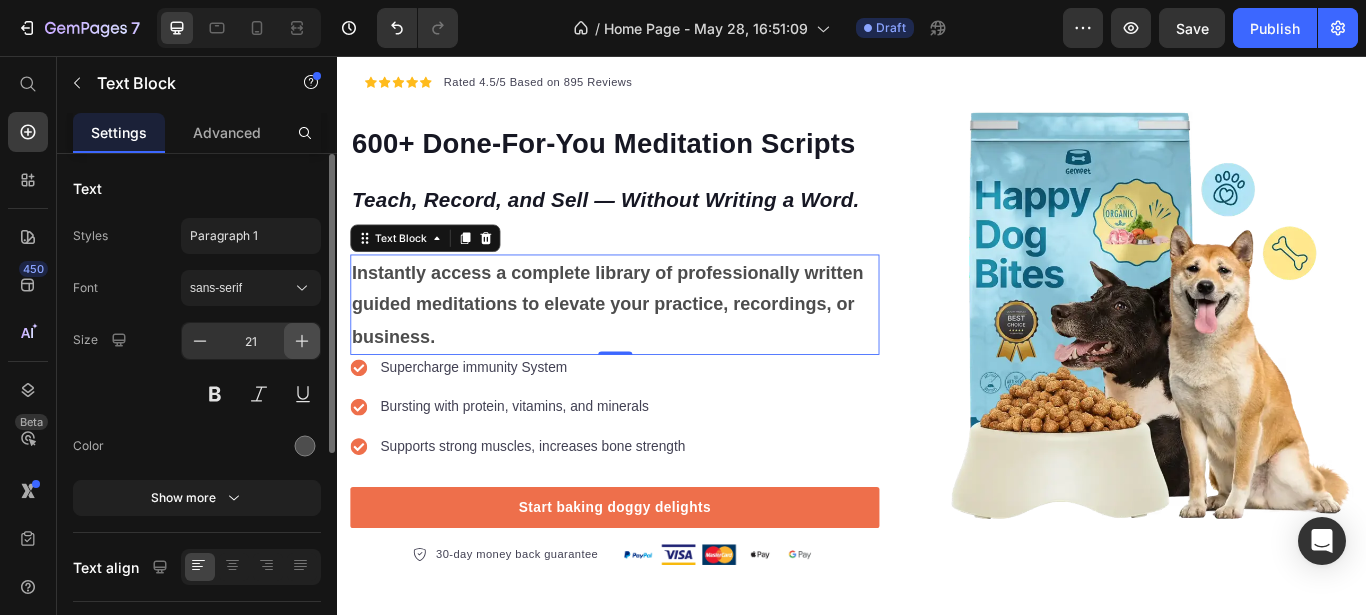 click 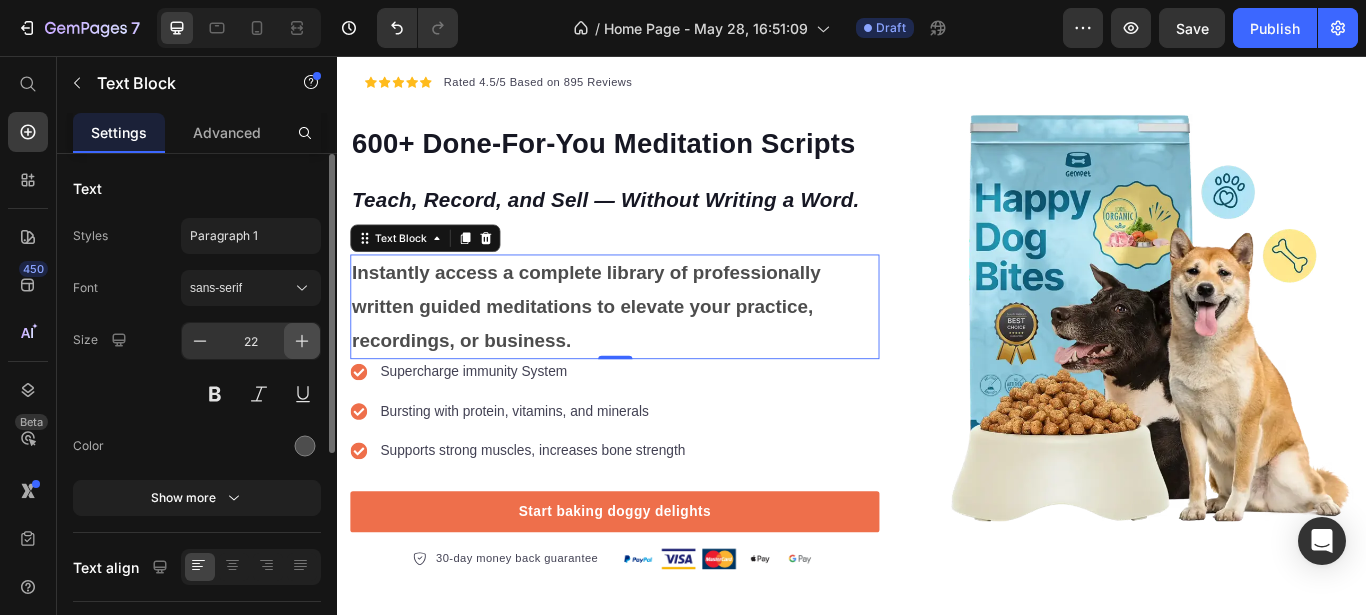 click 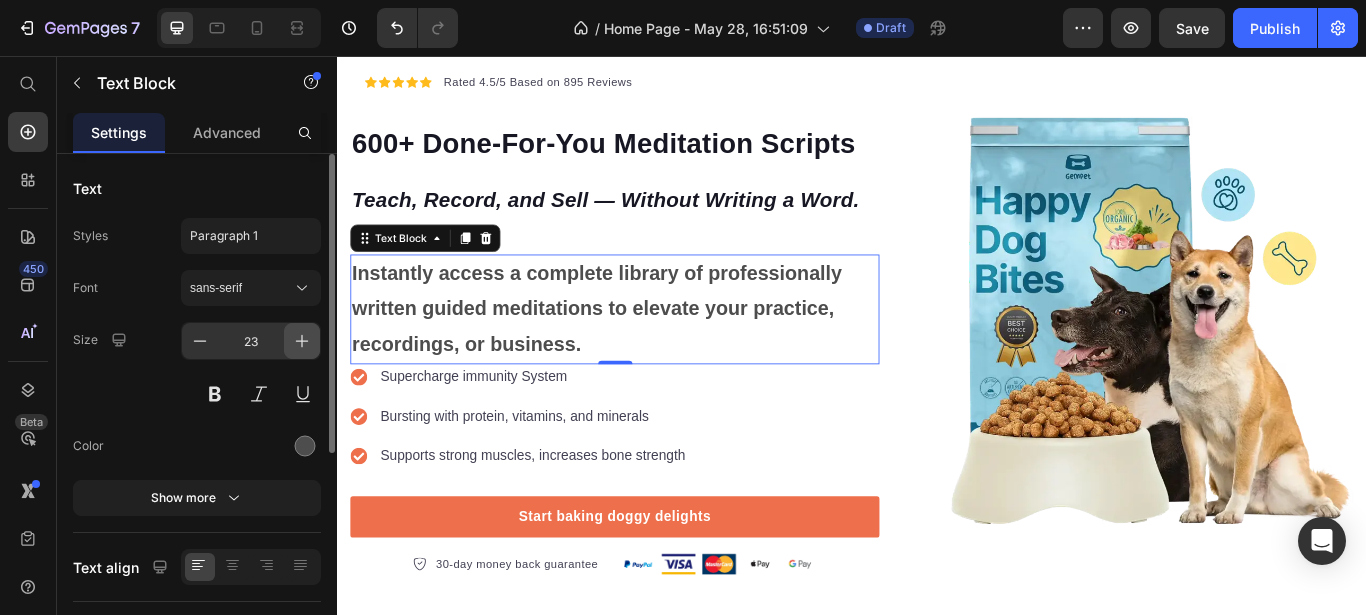 click 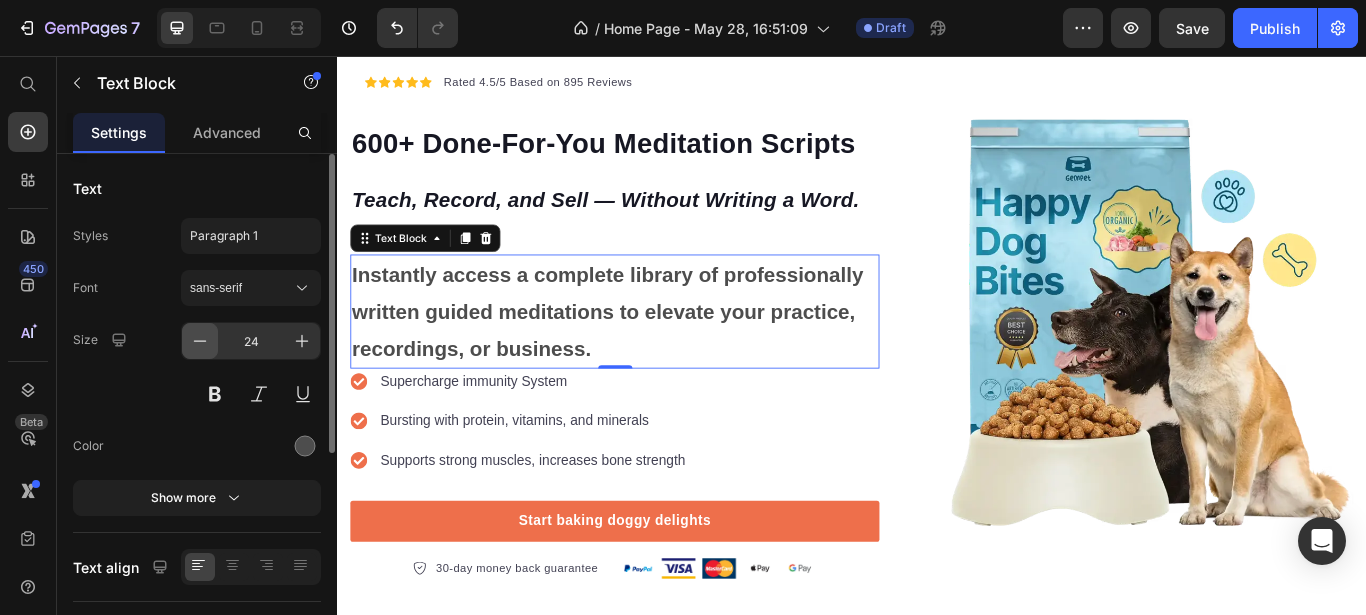 click 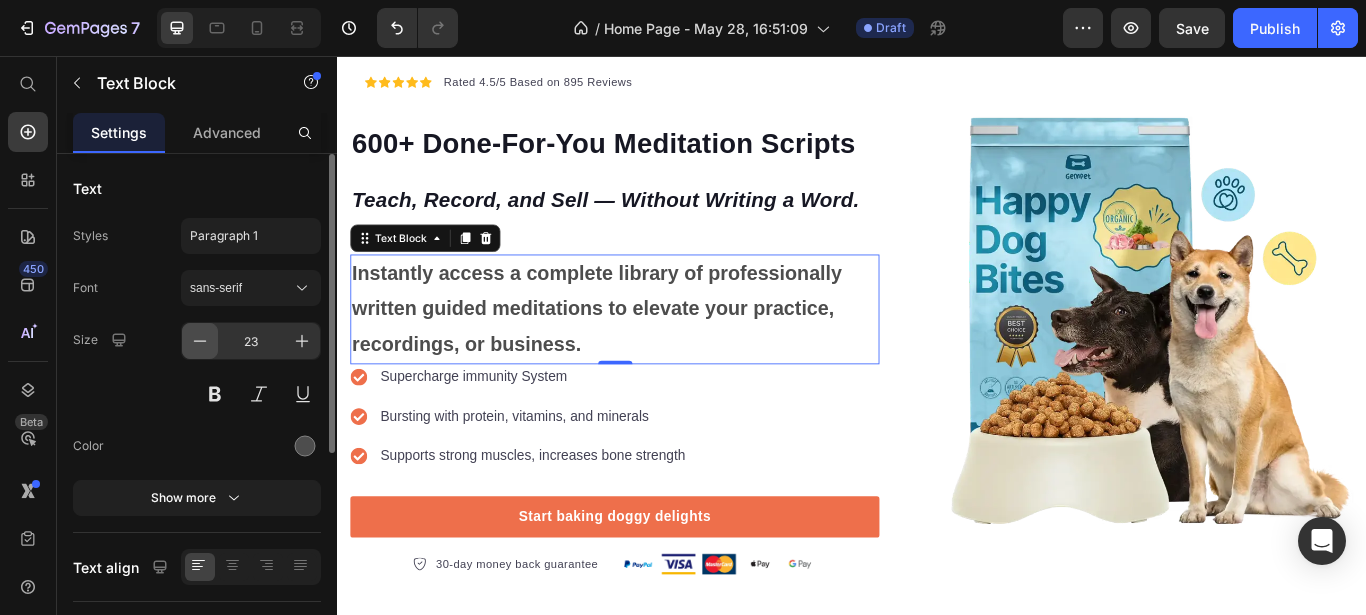 click 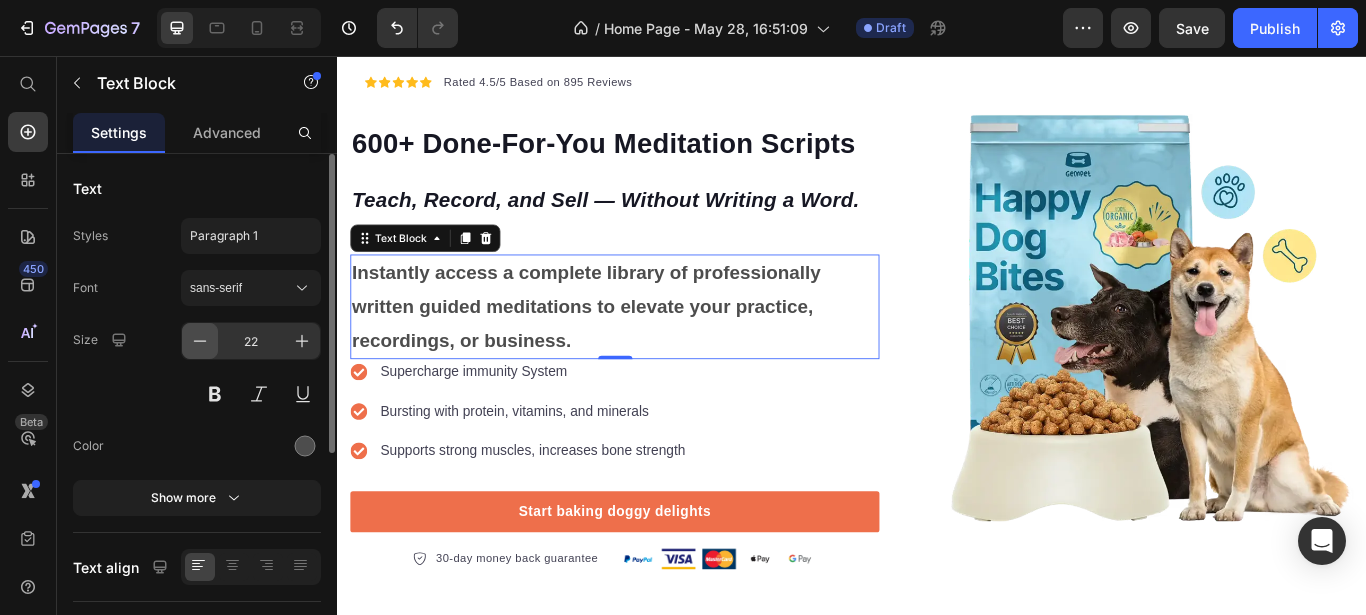 click 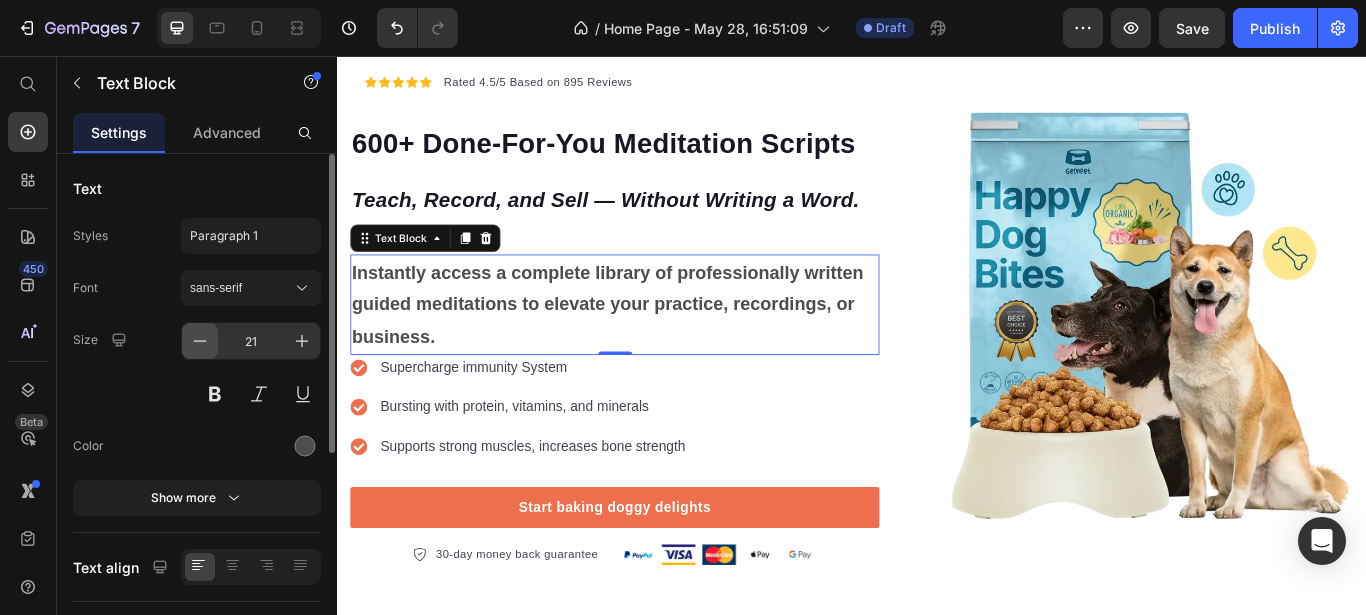 click 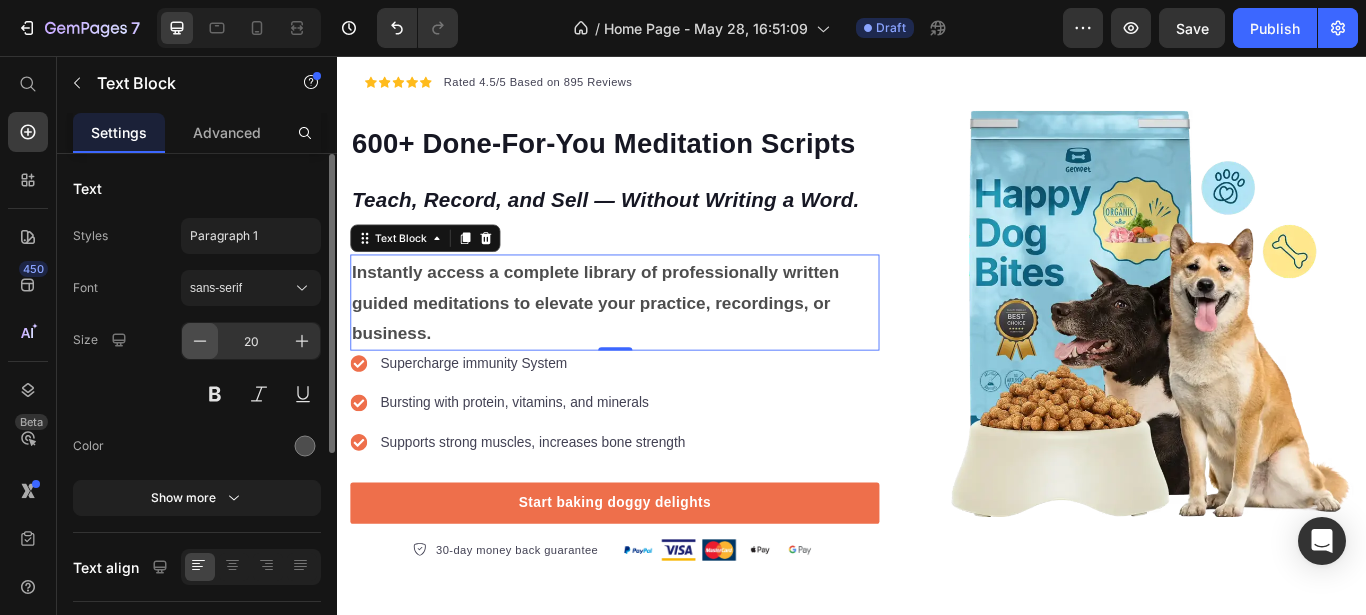 click 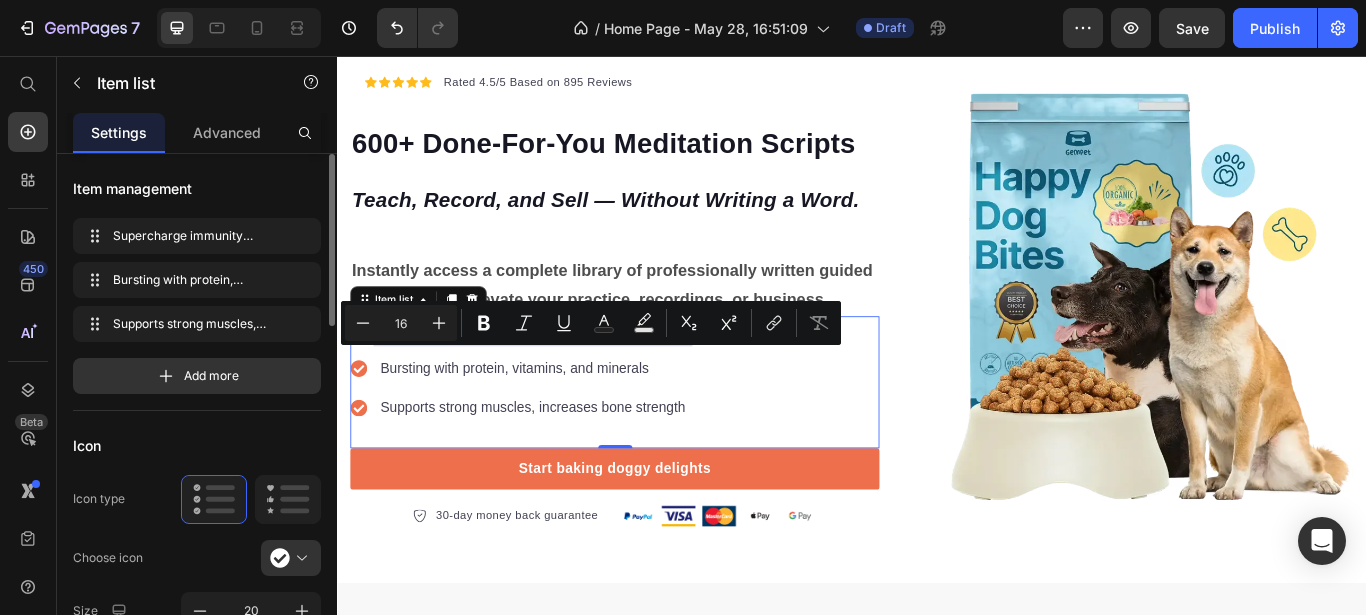 drag, startPoint x: 626, startPoint y: 404, endPoint x: 355, endPoint y: 407, distance: 271.0166 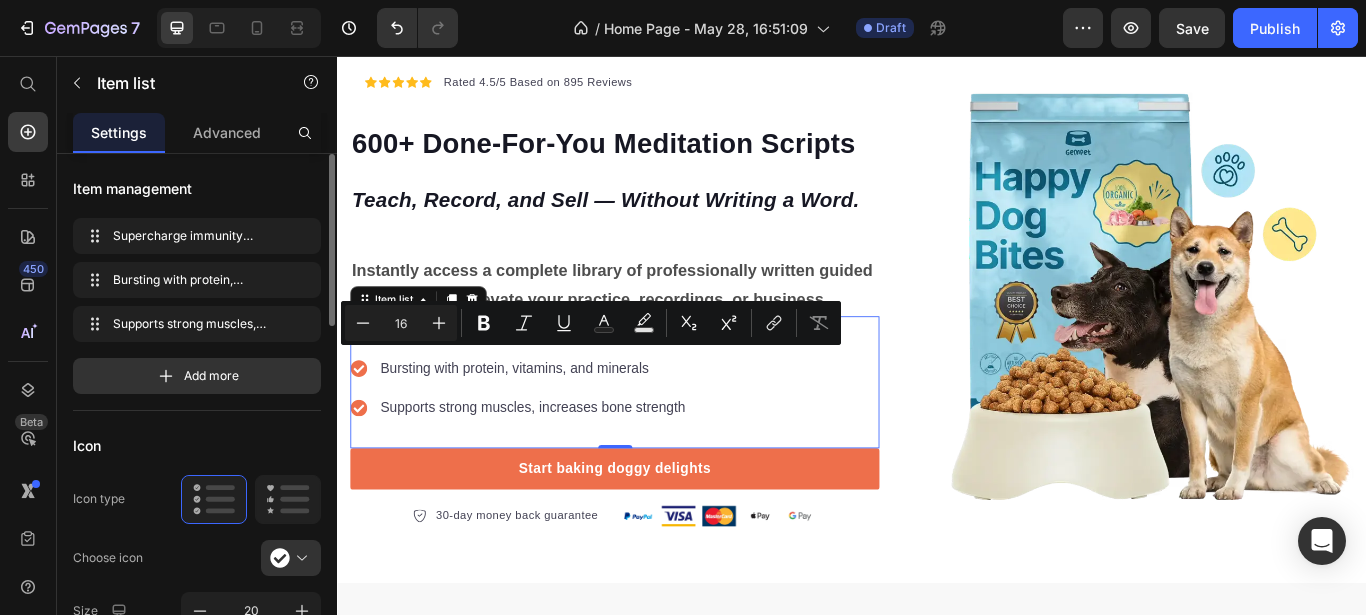 click on "Supercharge immunity System Bursting with protein, vitamins, and minerals Supports strong muscles, increases bone strength" at bounding box center (660, 420) 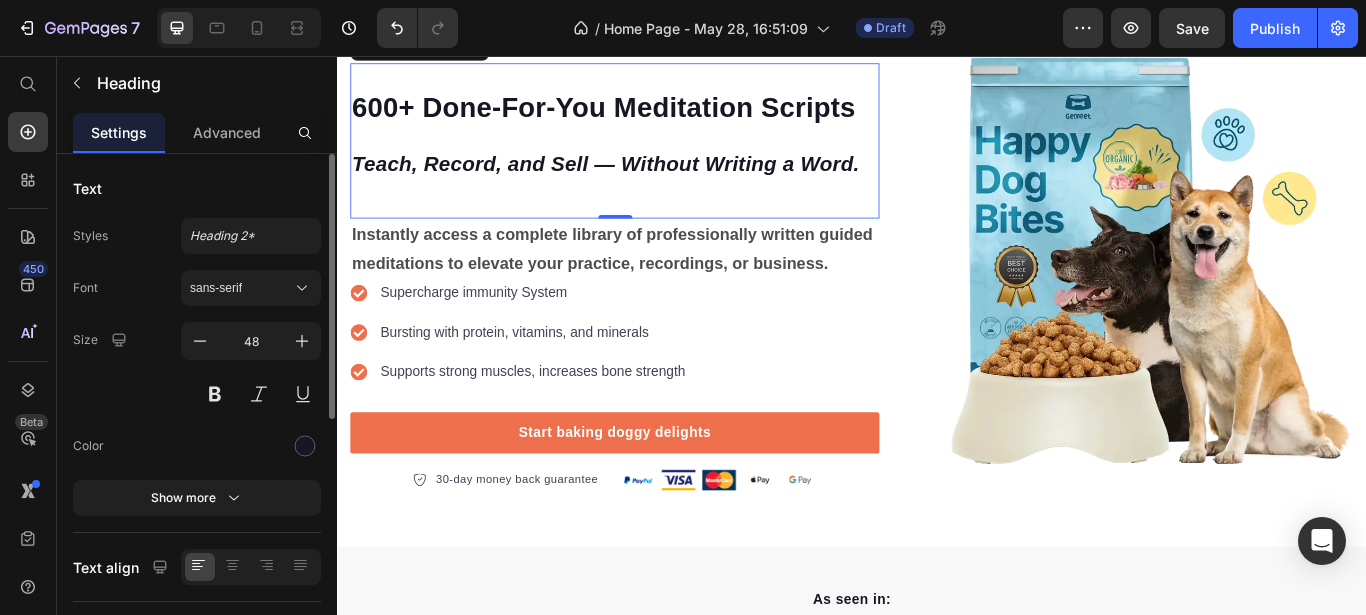 scroll, scrollTop: 139, scrollLeft: 0, axis: vertical 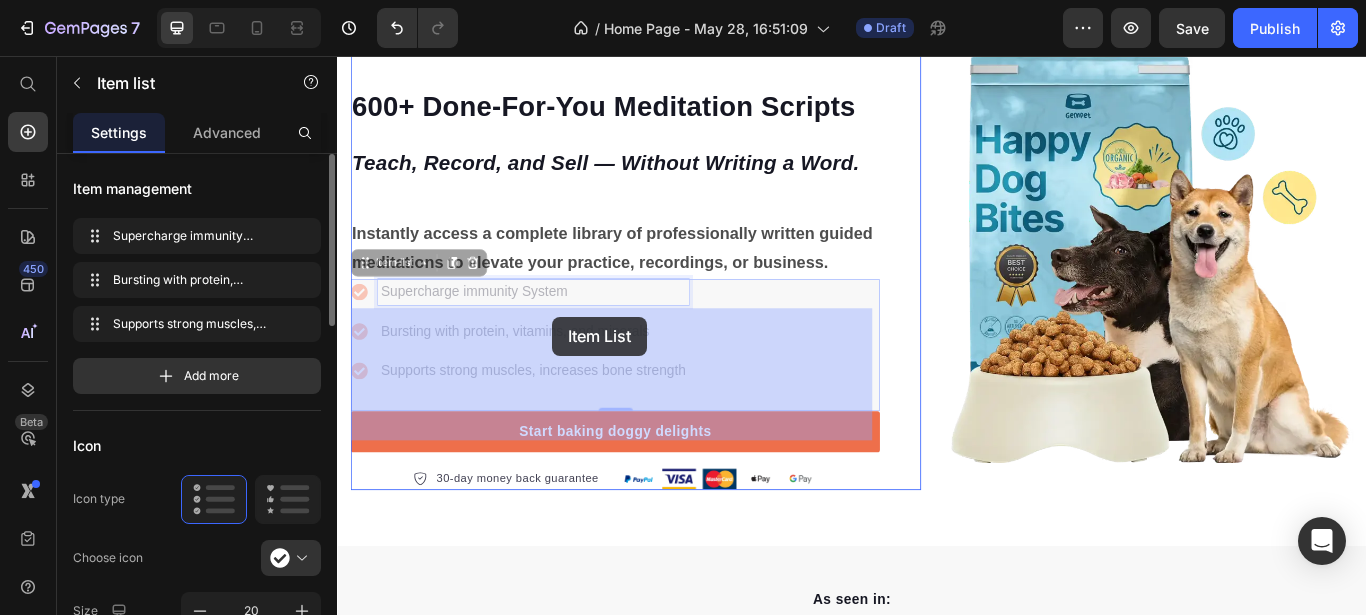 drag, startPoint x: 609, startPoint y: 362, endPoint x: 588, endPoint y: 360, distance: 21.095022 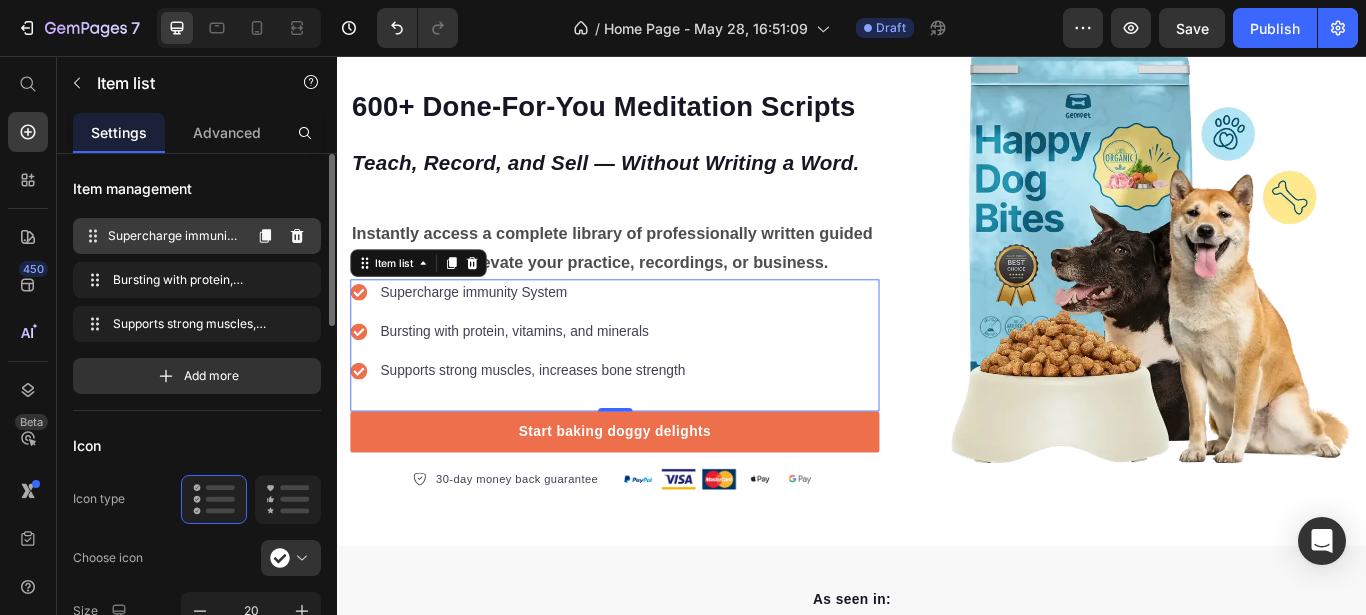 click on "Supercharge immunity System" at bounding box center [174, 236] 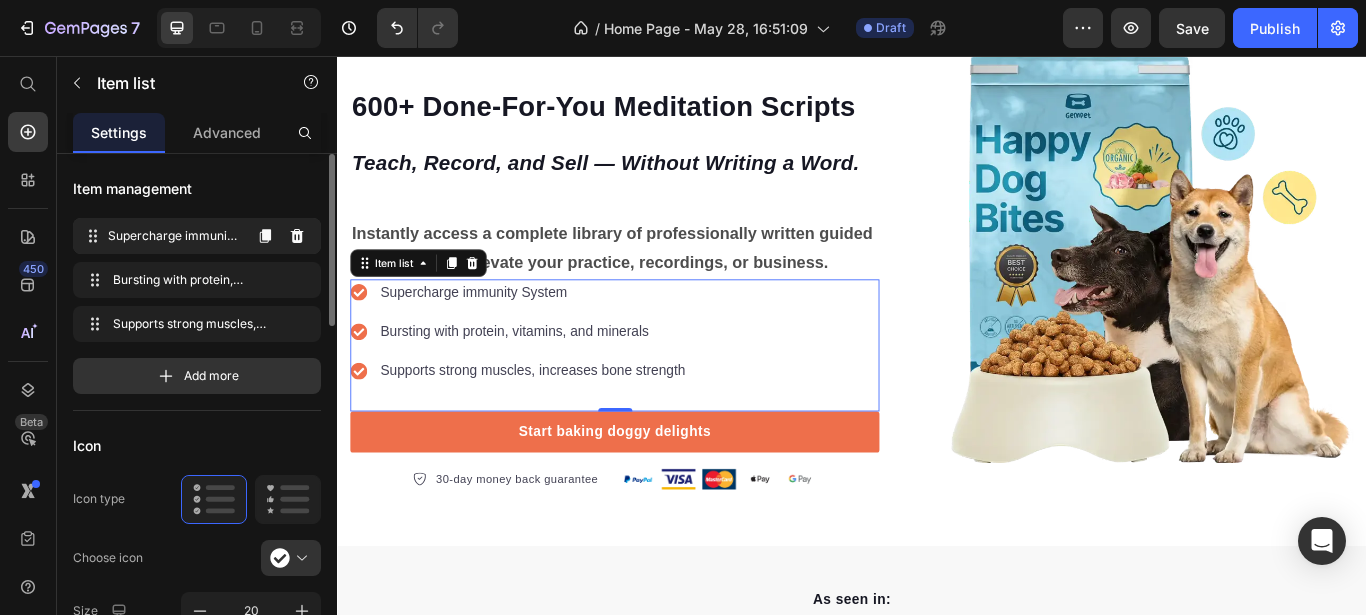 click on "Supercharge immunity System" at bounding box center (174, 236) 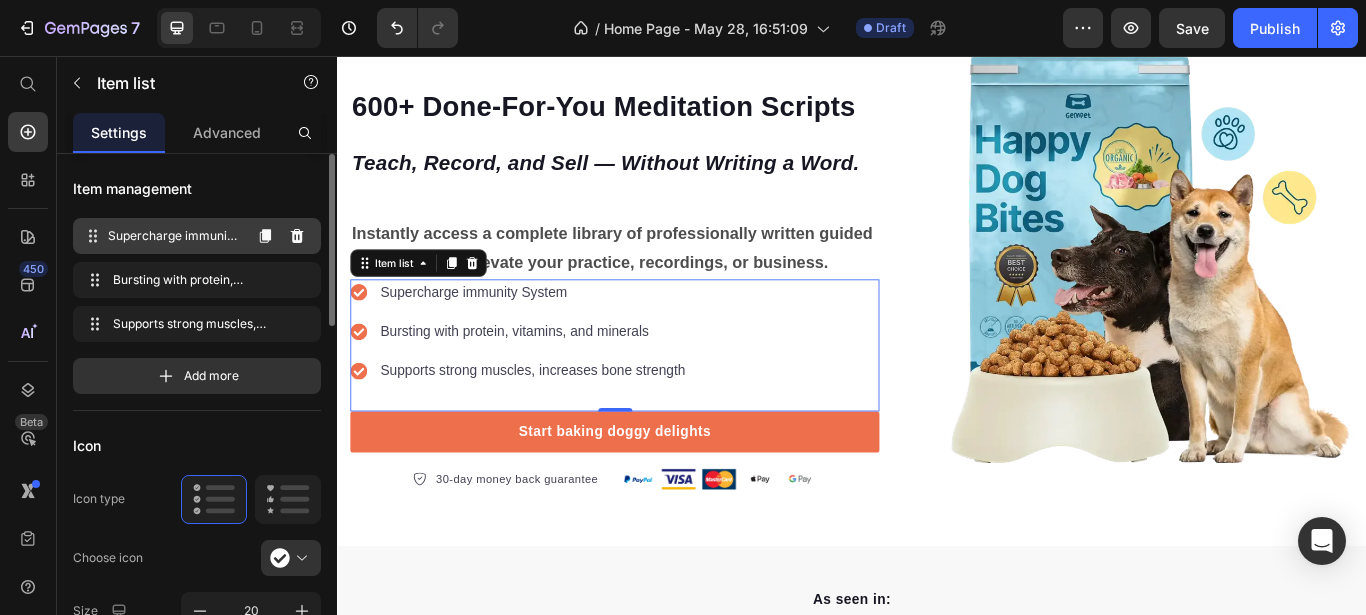 click on "Supercharge immunity System" at bounding box center [174, 236] 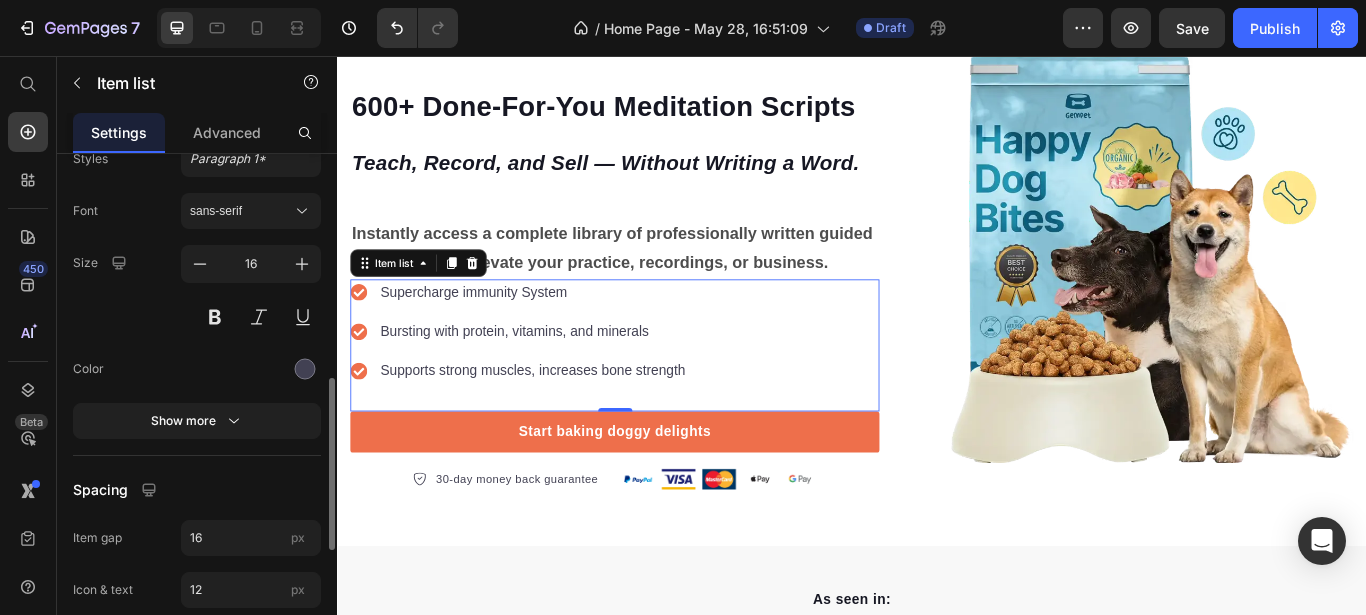 scroll, scrollTop: 673, scrollLeft: 0, axis: vertical 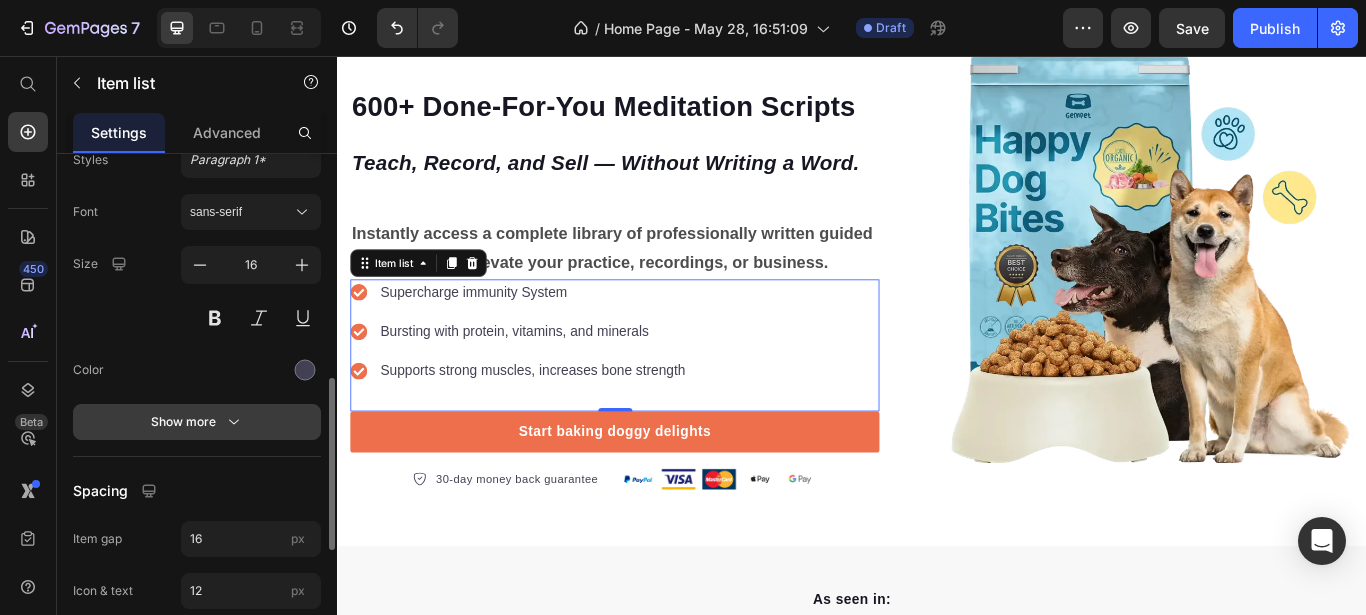 click on "Show more" at bounding box center (197, 422) 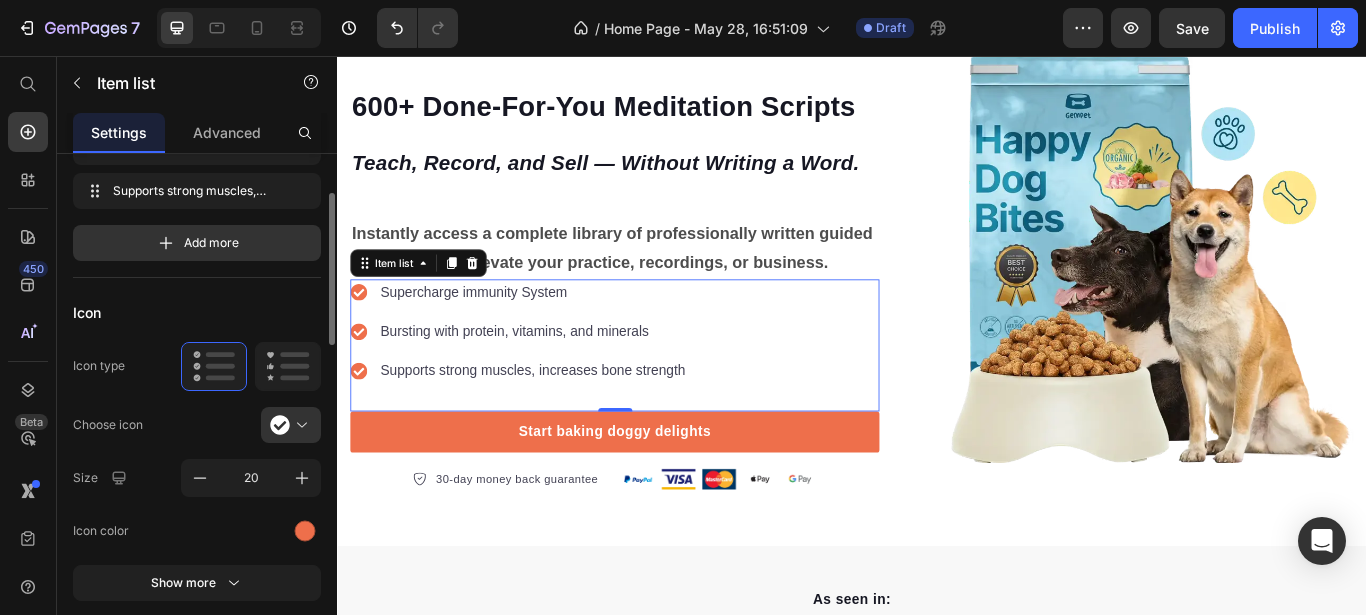 scroll, scrollTop: 0, scrollLeft: 0, axis: both 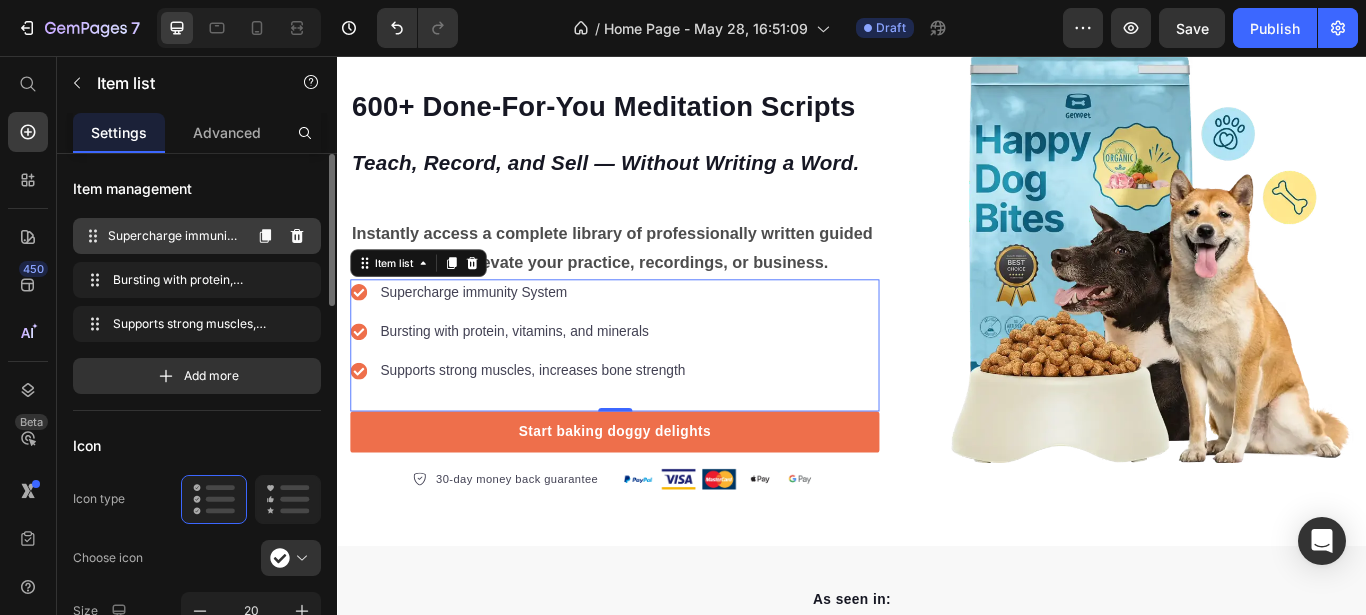 click on "Supercharge immunity System" at bounding box center [174, 236] 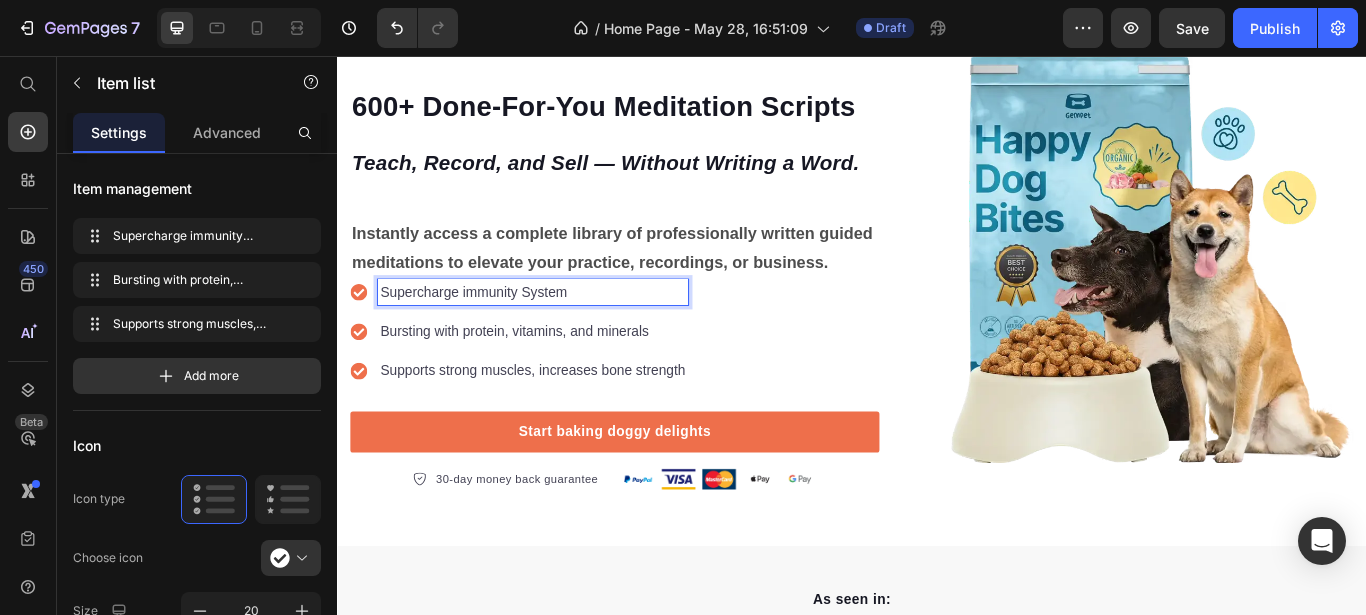 click on "Supercharge immunity System" at bounding box center [565, 331] 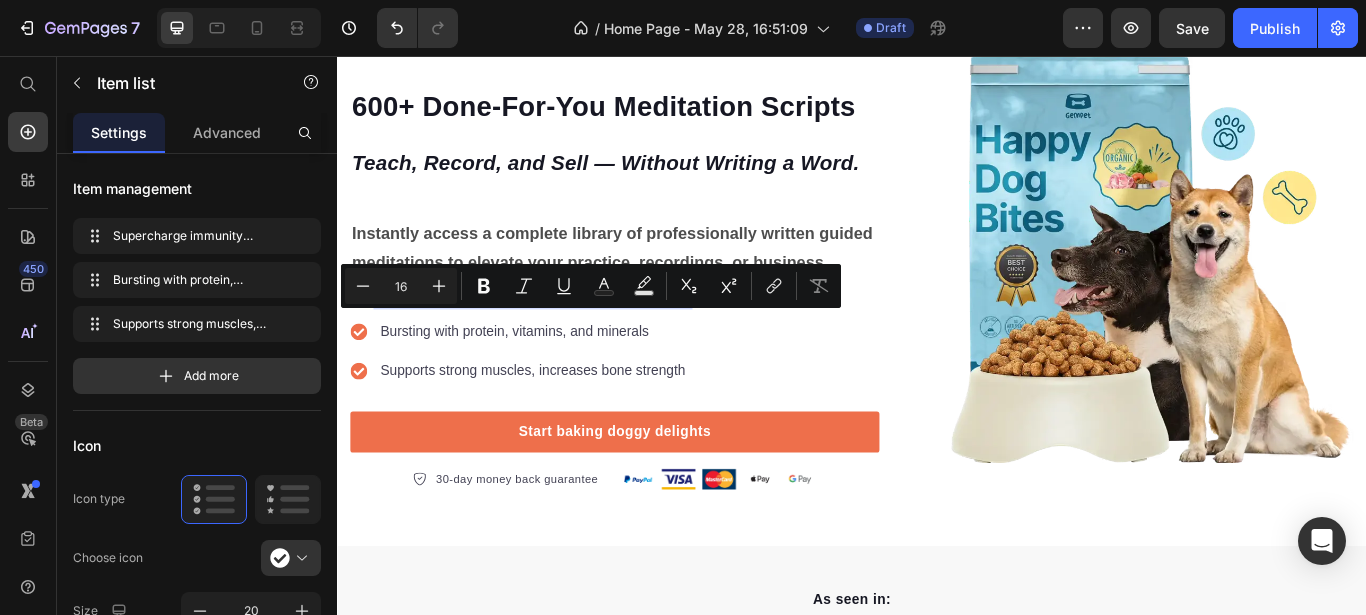 drag, startPoint x: 618, startPoint y: 363, endPoint x: 388, endPoint y: 373, distance: 230.21729 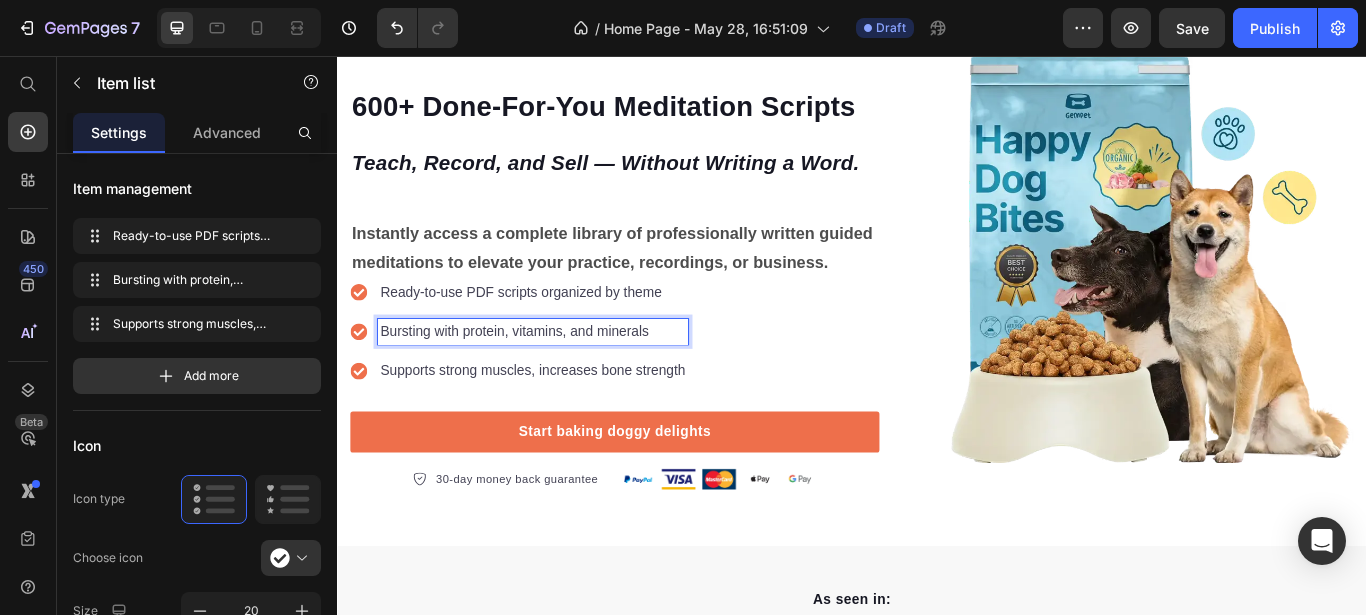 click on "Bursting with protein, vitamins, and minerals" at bounding box center [565, 377] 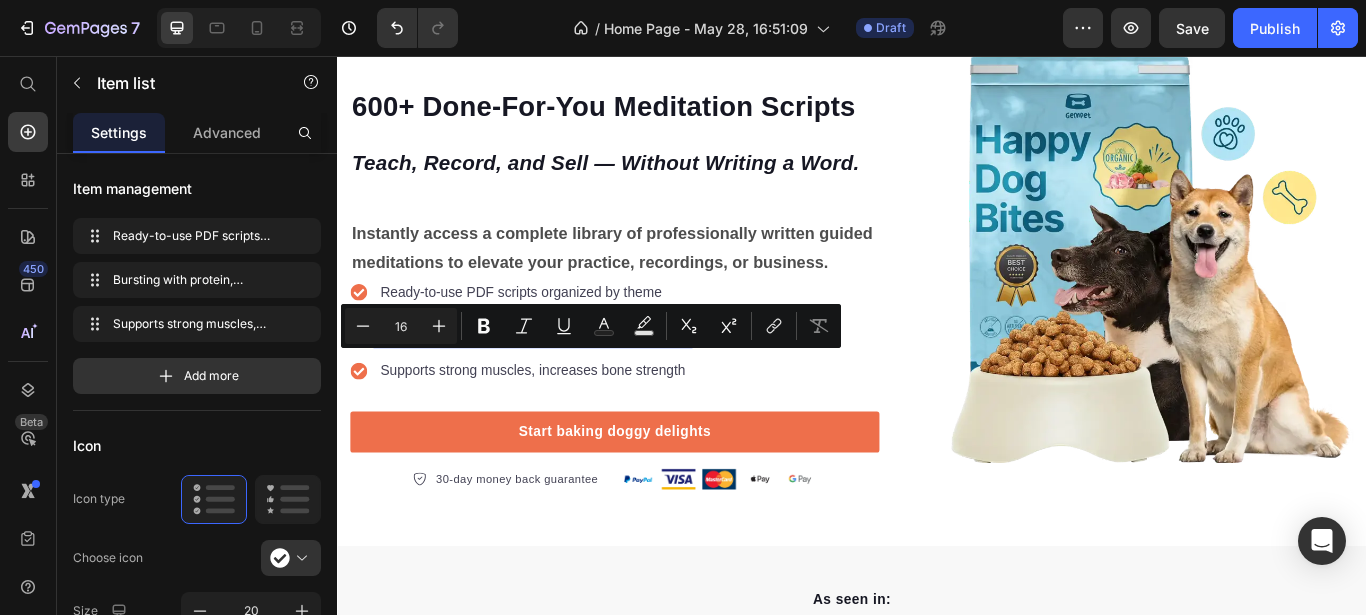 drag, startPoint x: 700, startPoint y: 407, endPoint x: 388, endPoint y: 432, distance: 313 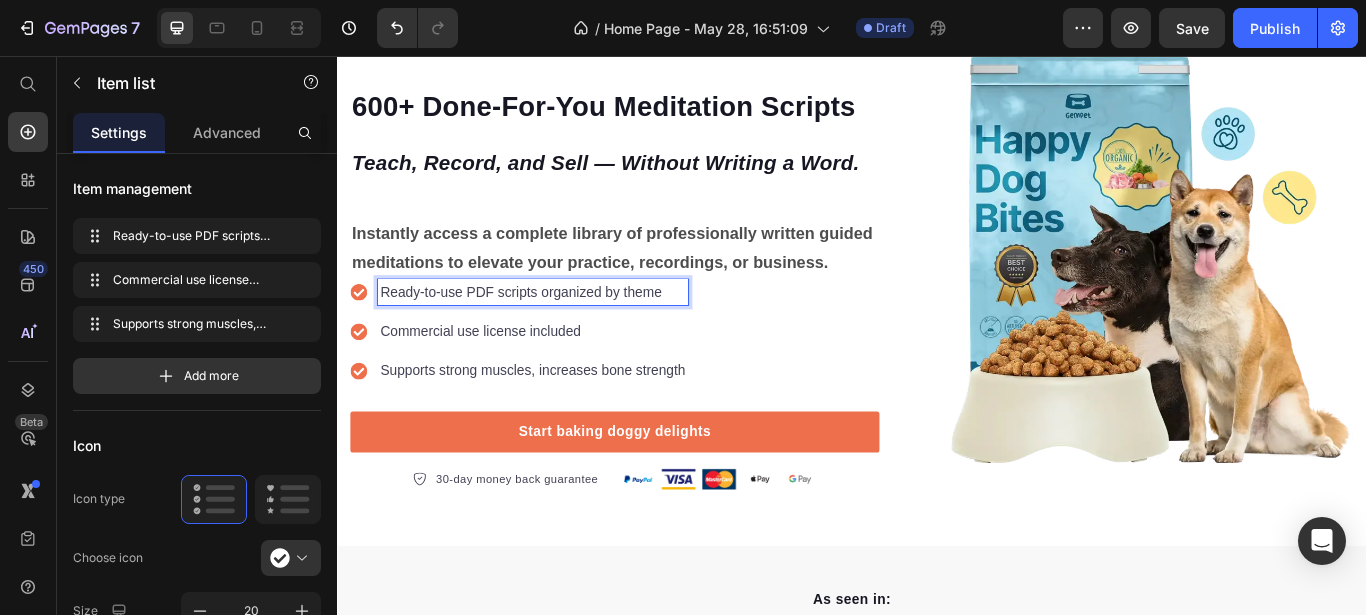 click on "Ready-to-use PDF scripts organized by theme" at bounding box center [565, 331] 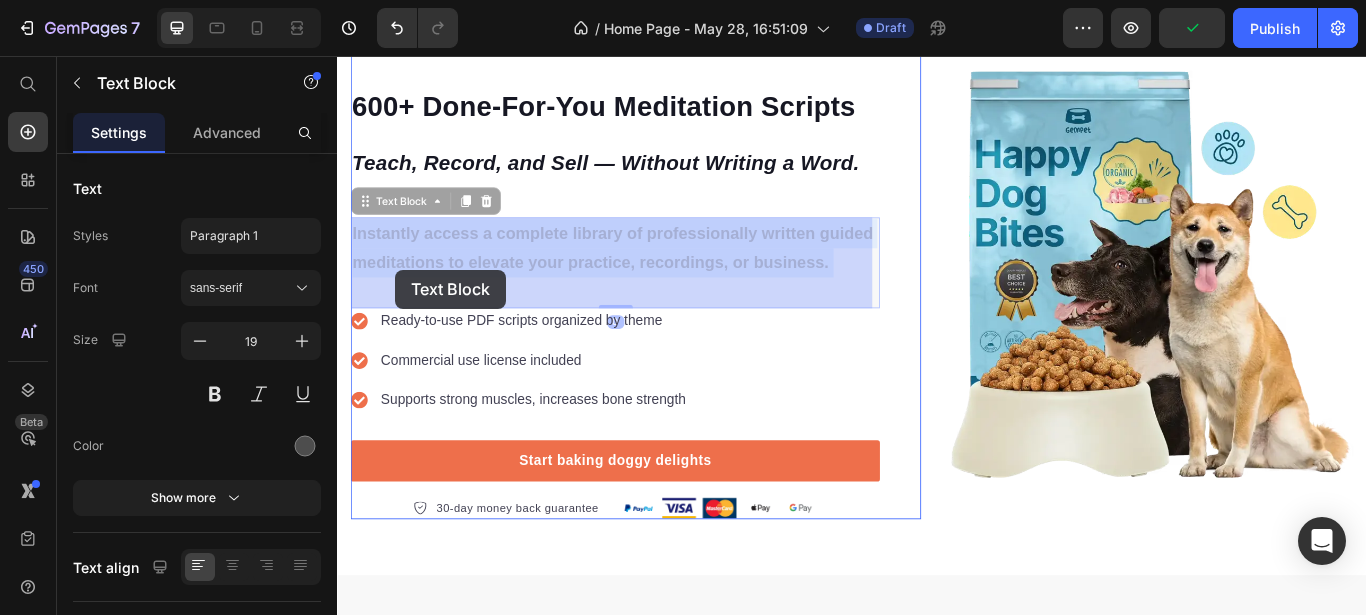 drag, startPoint x: 448, startPoint y: 334, endPoint x: 405, endPoint y: 305, distance: 51.86521 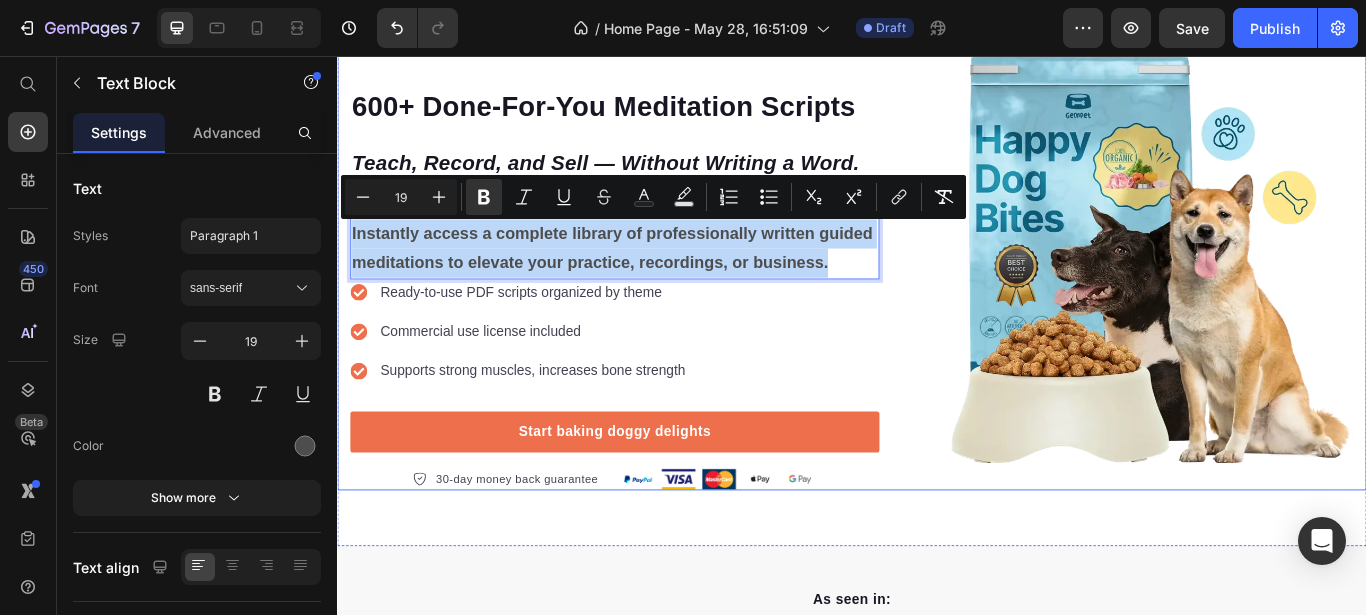 drag, startPoint x: 441, startPoint y: 328, endPoint x: 349, endPoint y: 264, distance: 112.0714 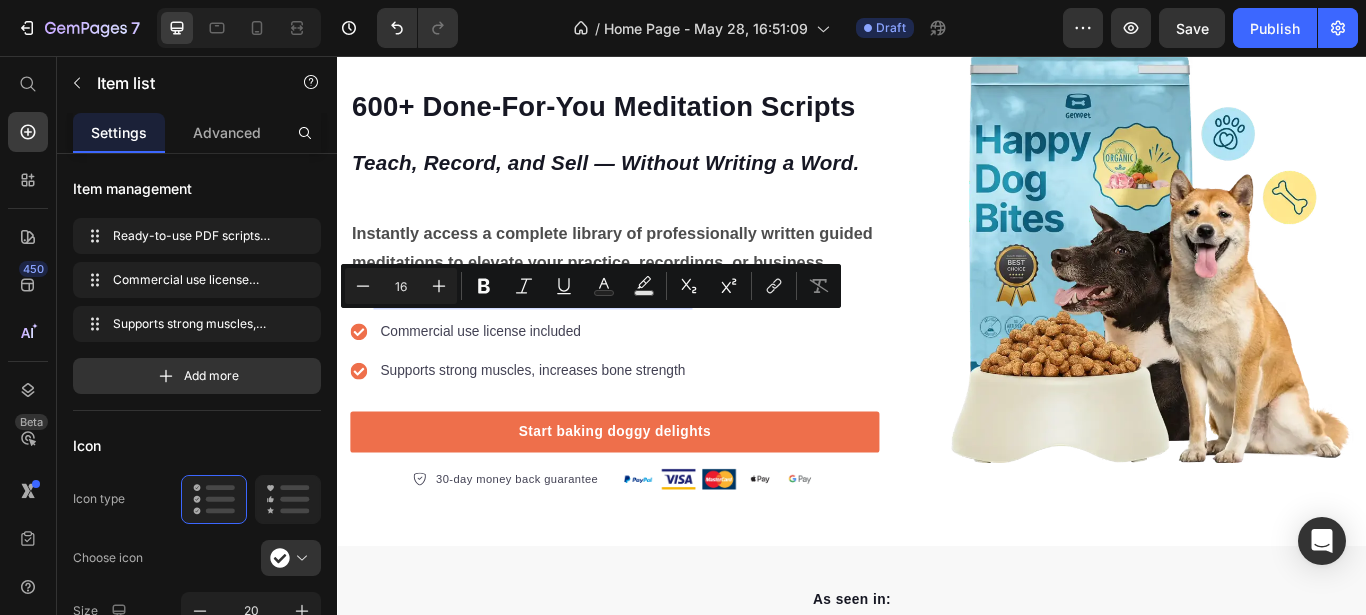 drag, startPoint x: 719, startPoint y: 368, endPoint x: 375, endPoint y: 363, distance: 344.03635 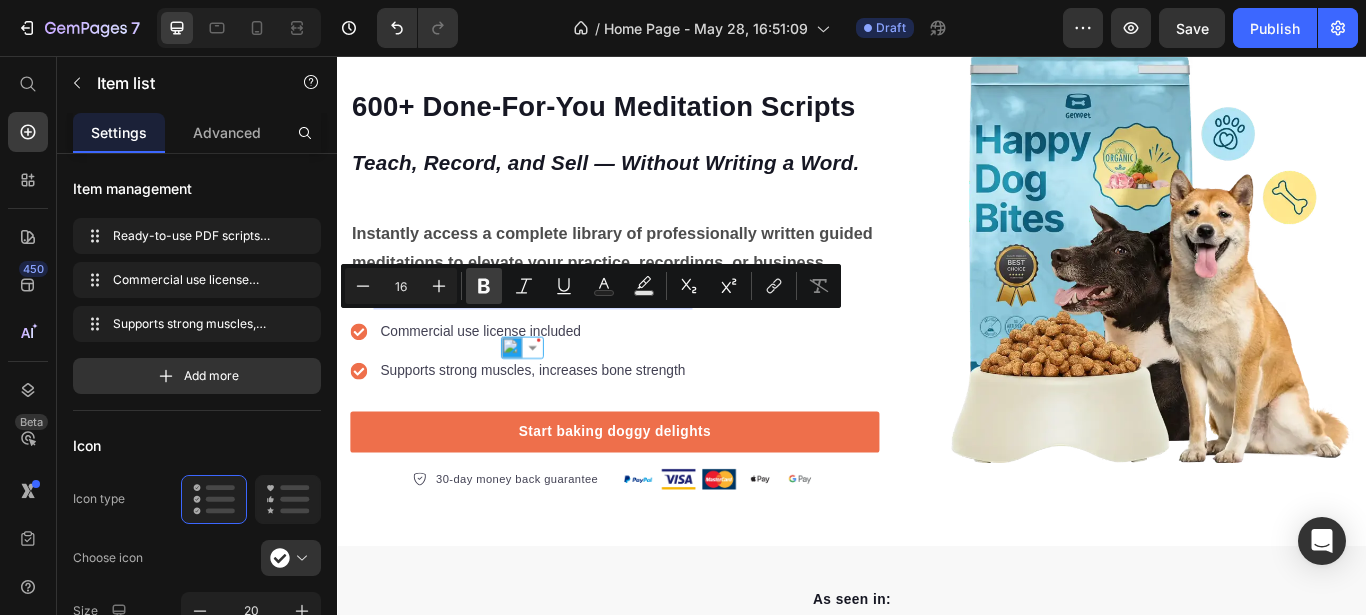 click 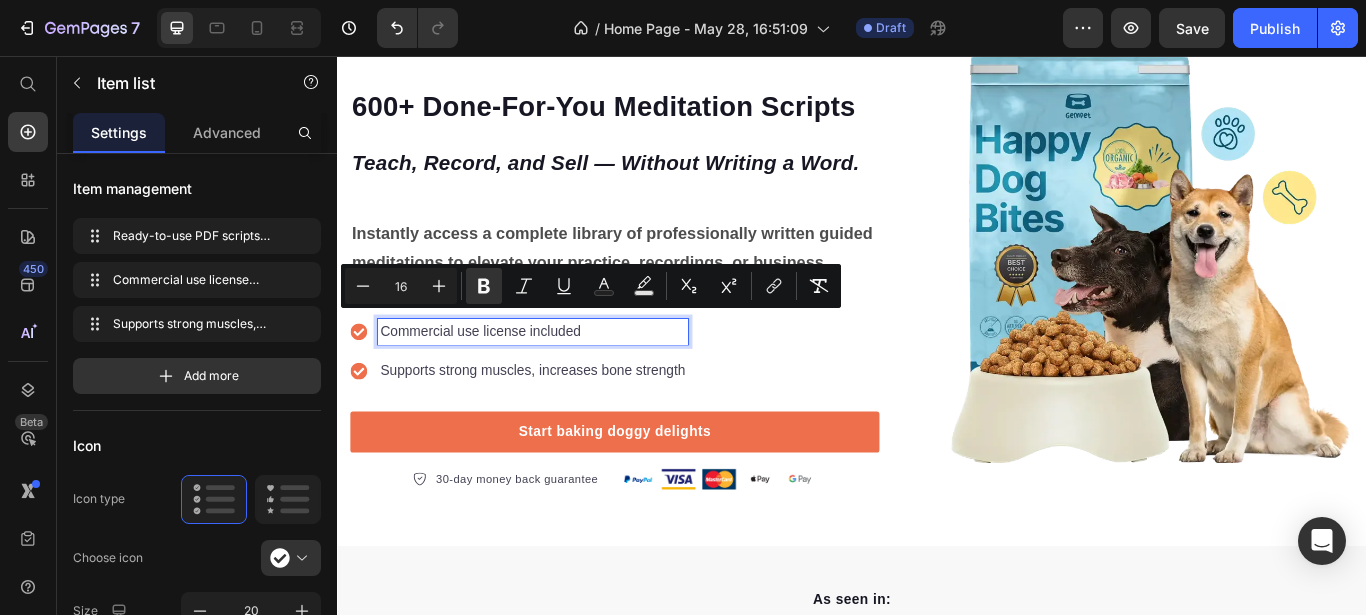 click on "Commercial use license included" at bounding box center [565, 377] 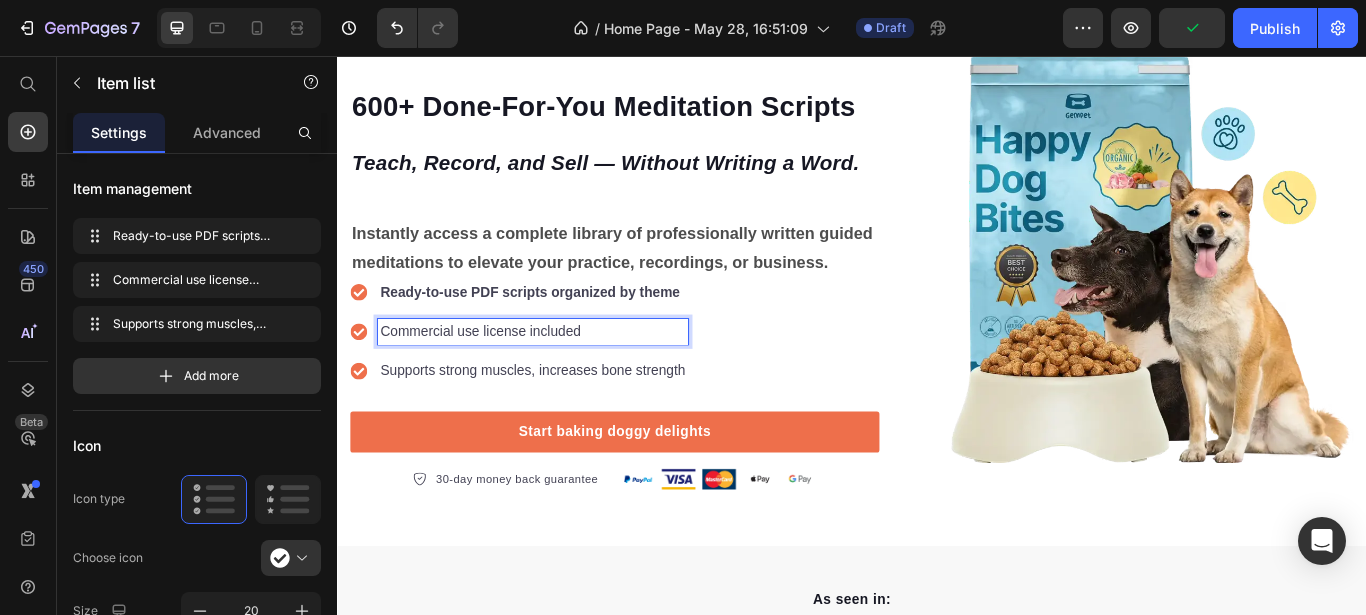 click on "Commercial use license included" at bounding box center [565, 377] 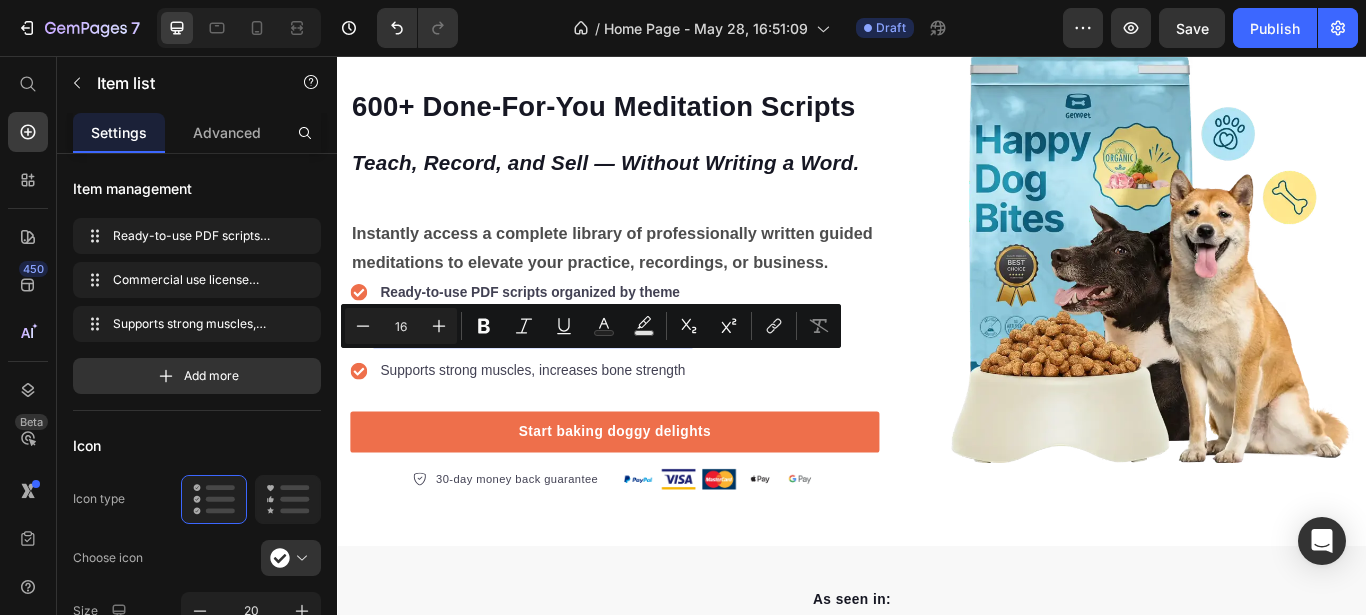 drag, startPoint x: 629, startPoint y: 414, endPoint x: 385, endPoint y: 410, distance: 244.03279 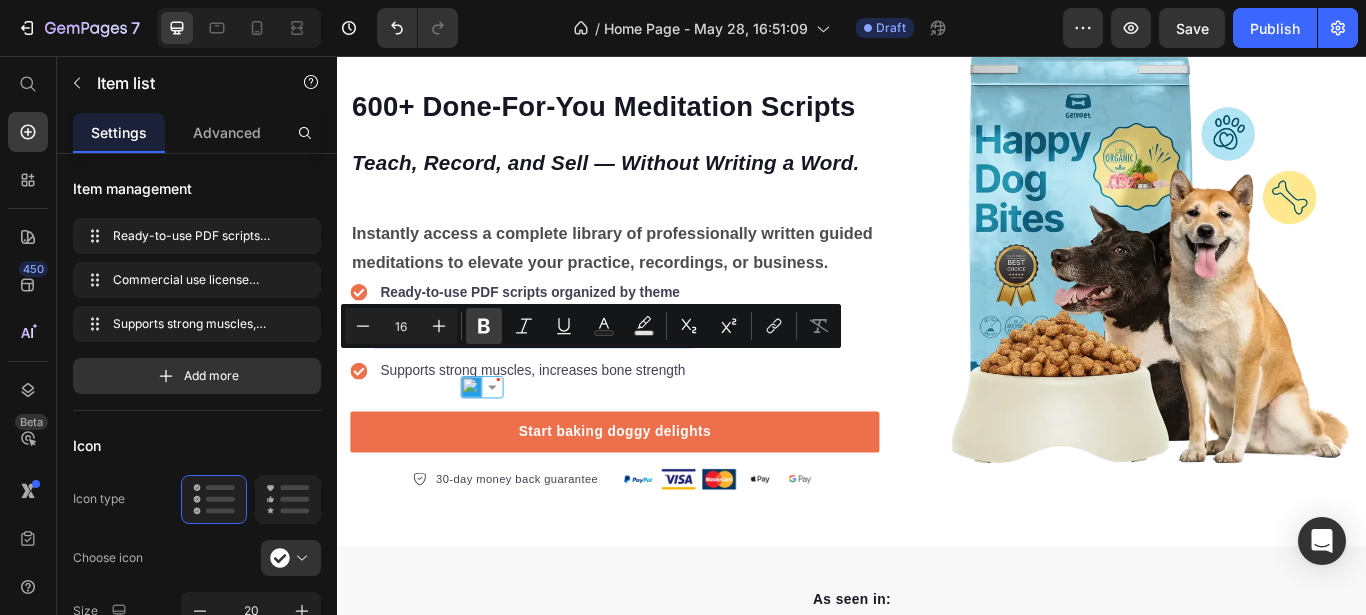 click 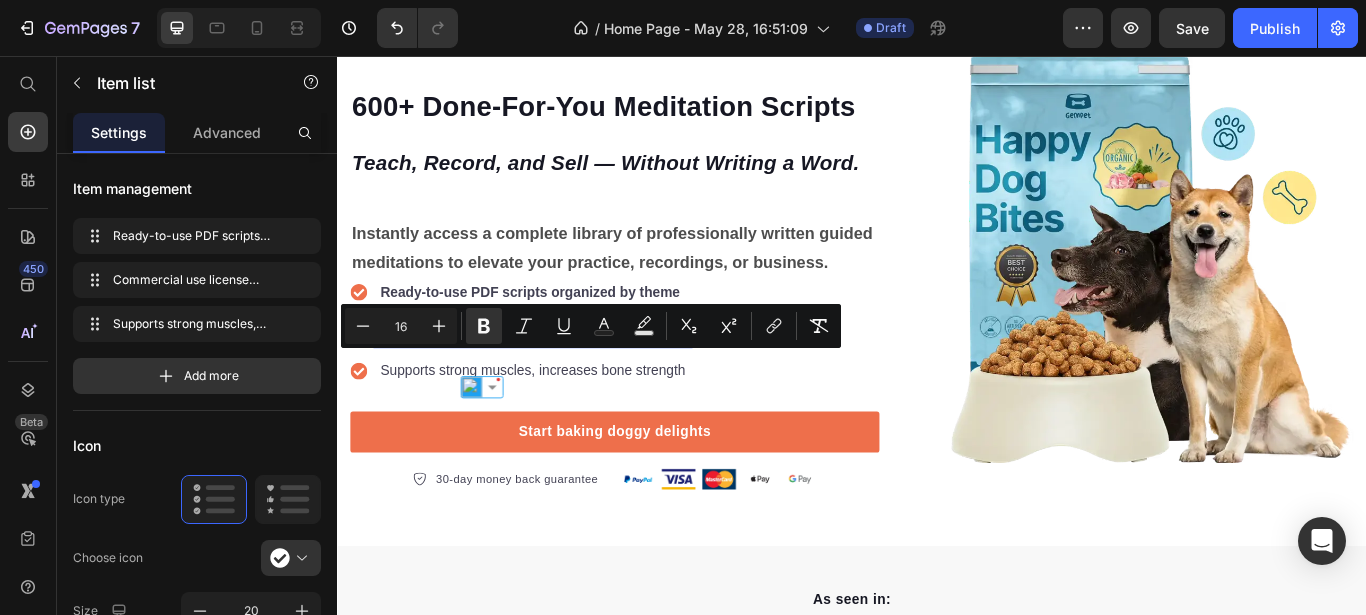 click on "Supports strong muscles, increases bone strength" at bounding box center (565, 423) 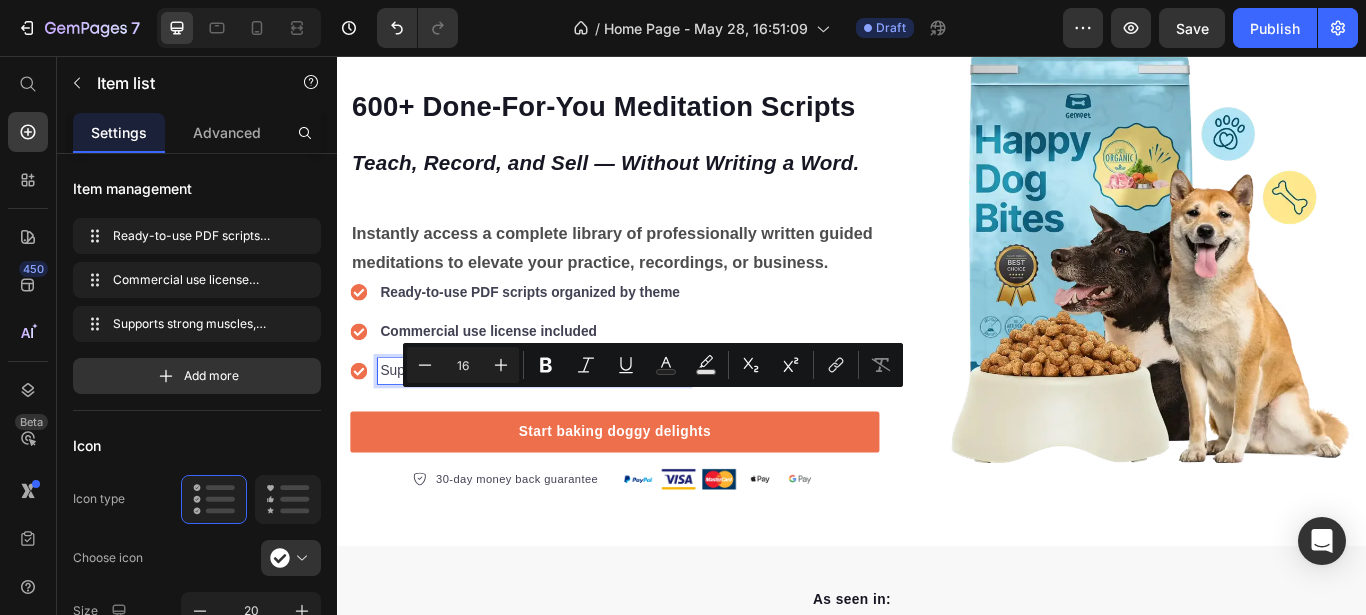 click on "Supports strong muscles, increases bone strength" at bounding box center [565, 423] 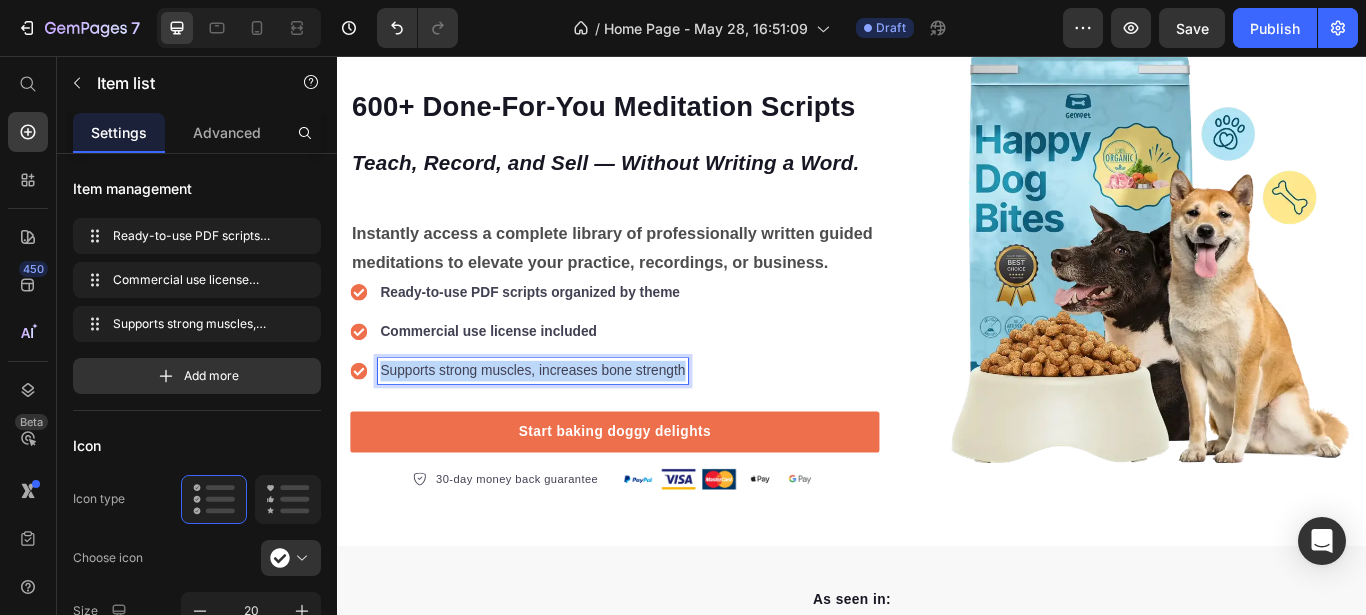 drag, startPoint x: 745, startPoint y: 455, endPoint x: 381, endPoint y: 466, distance: 364.16617 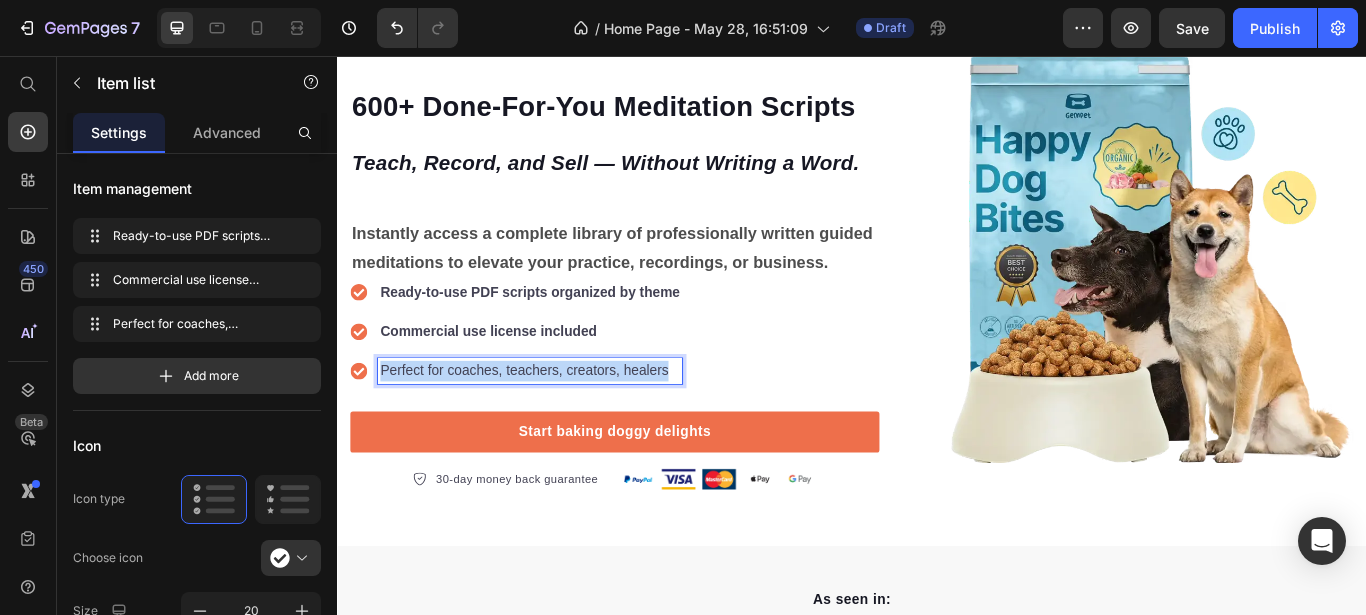 drag, startPoint x: 725, startPoint y: 452, endPoint x: 376, endPoint y: 462, distance: 349.14325 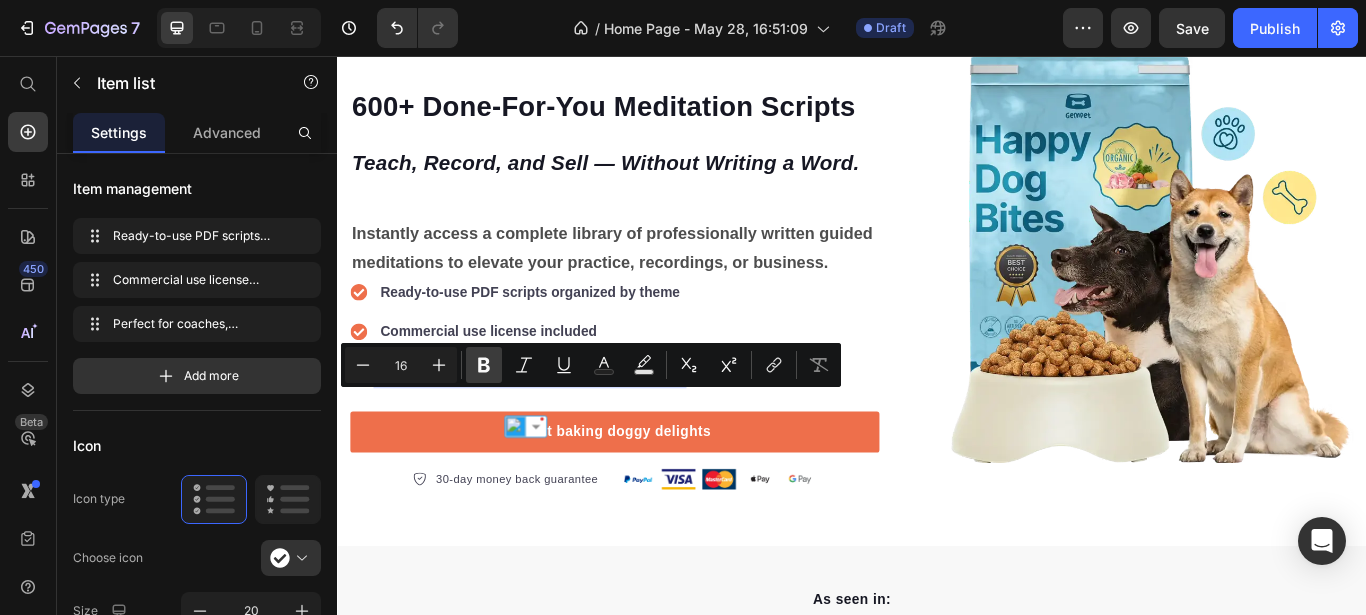 click 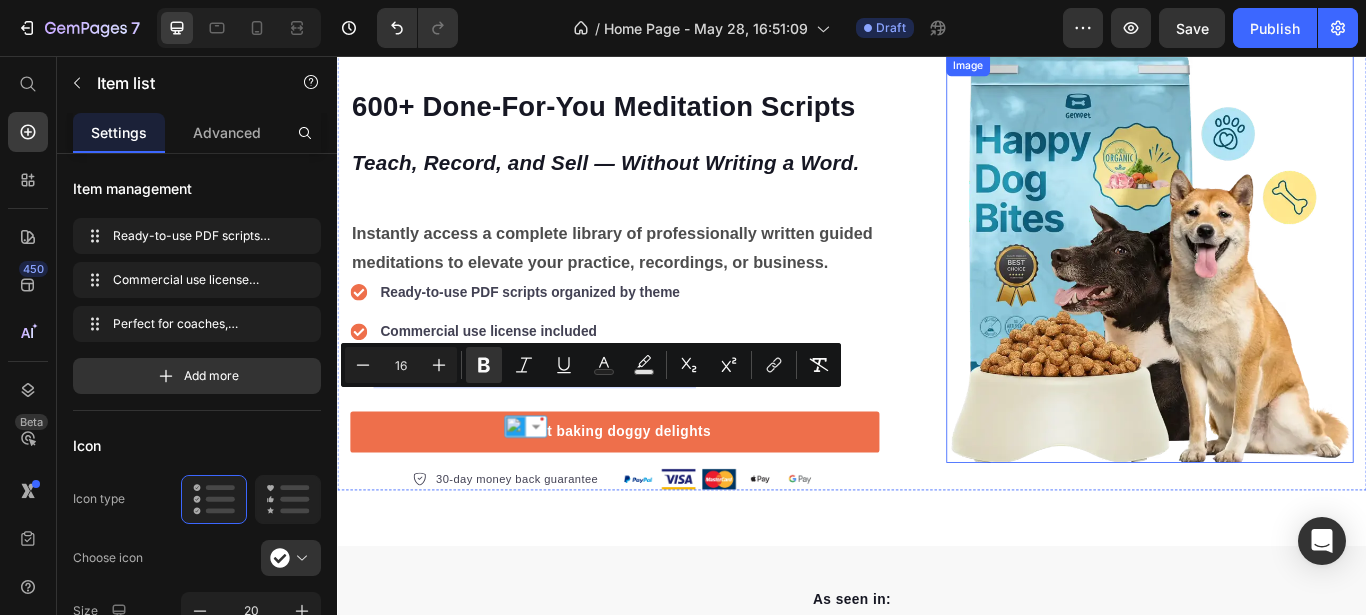 click at bounding box center [1284, 292] 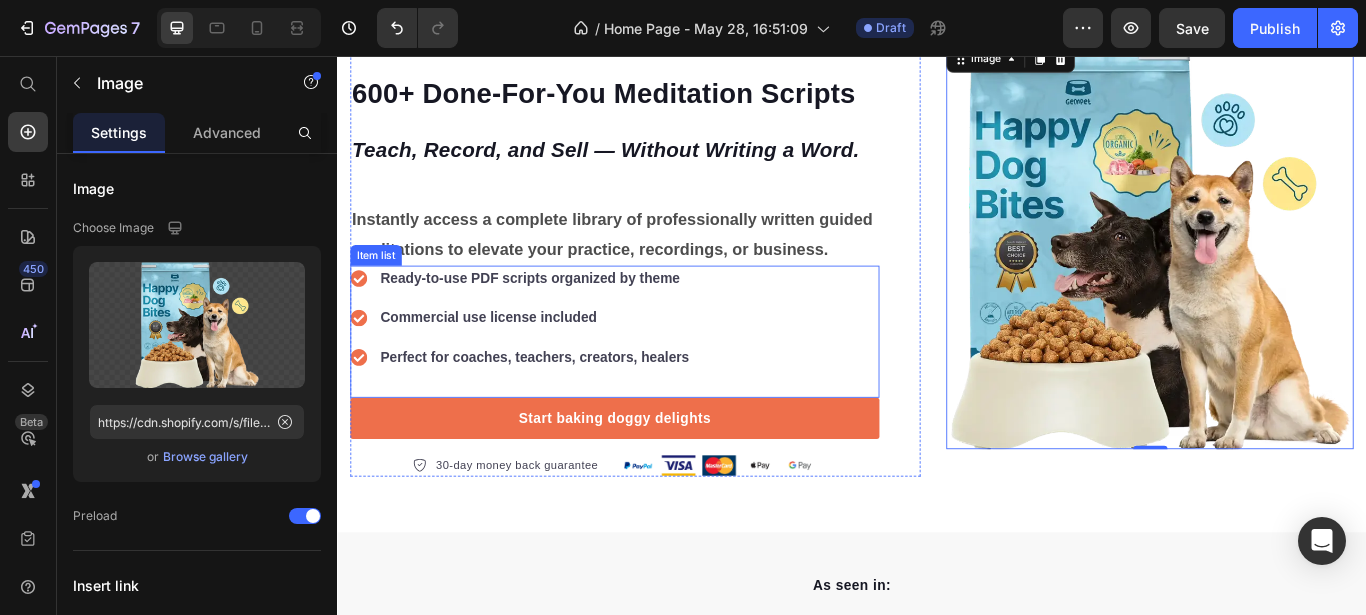 scroll, scrollTop: 156, scrollLeft: 0, axis: vertical 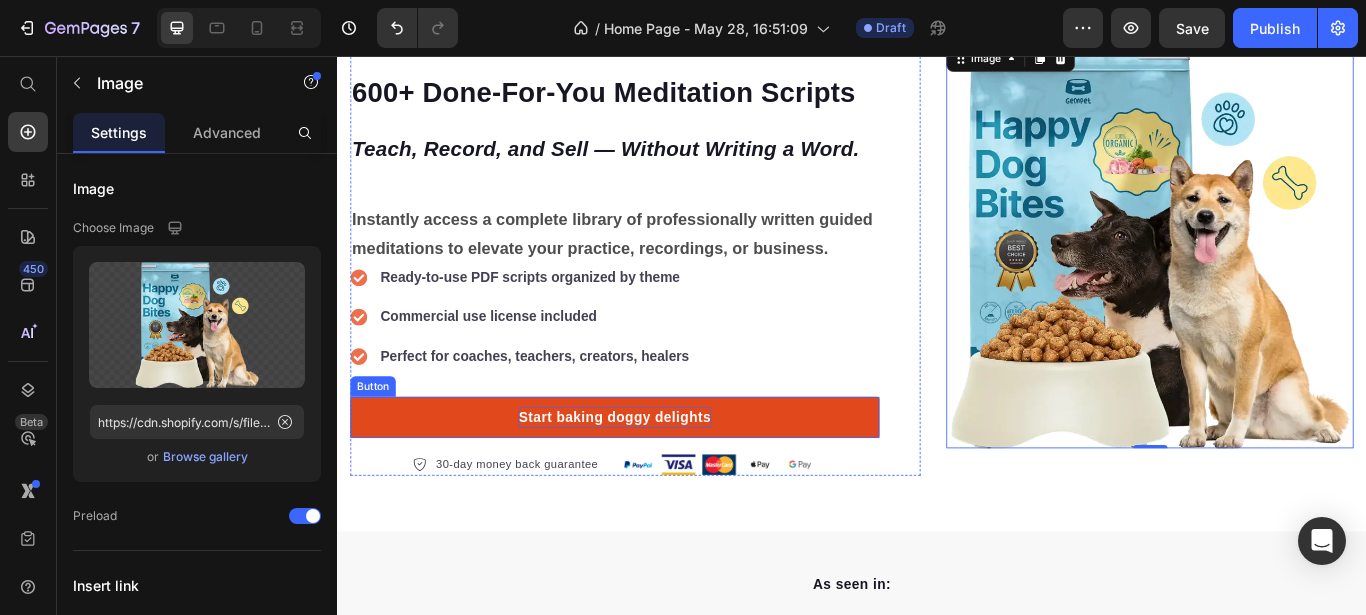 click on "Start baking doggy delights" at bounding box center [660, 477] 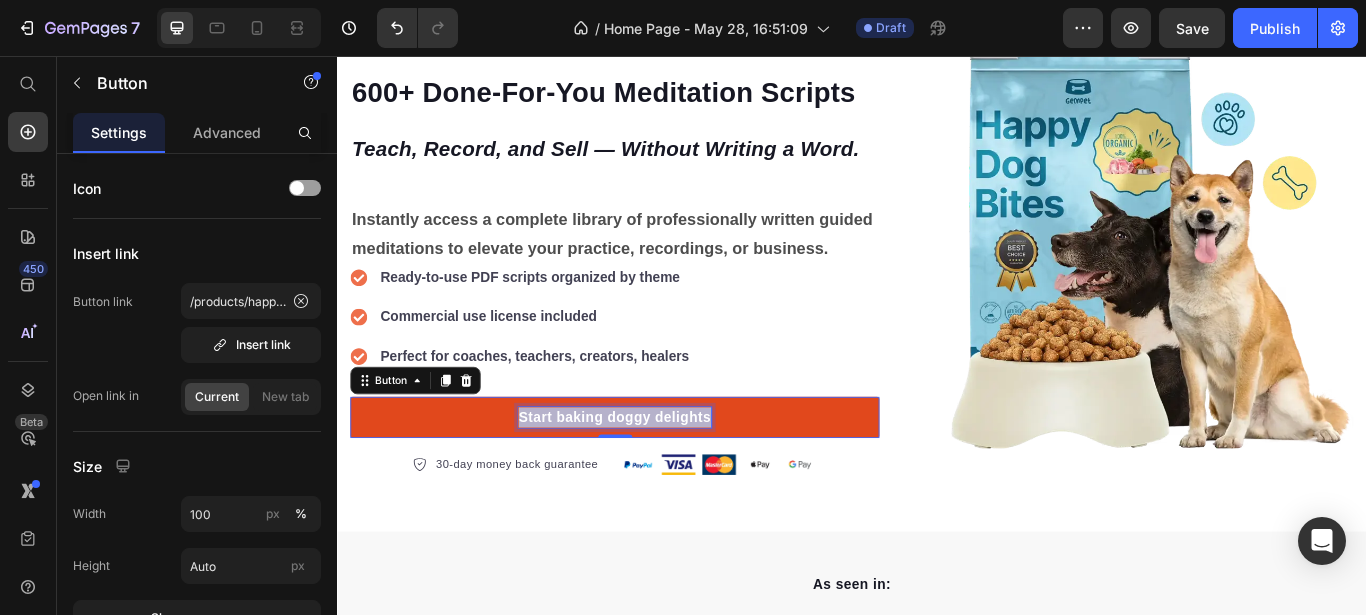drag, startPoint x: 764, startPoint y: 508, endPoint x: 534, endPoint y: 523, distance: 230.48862 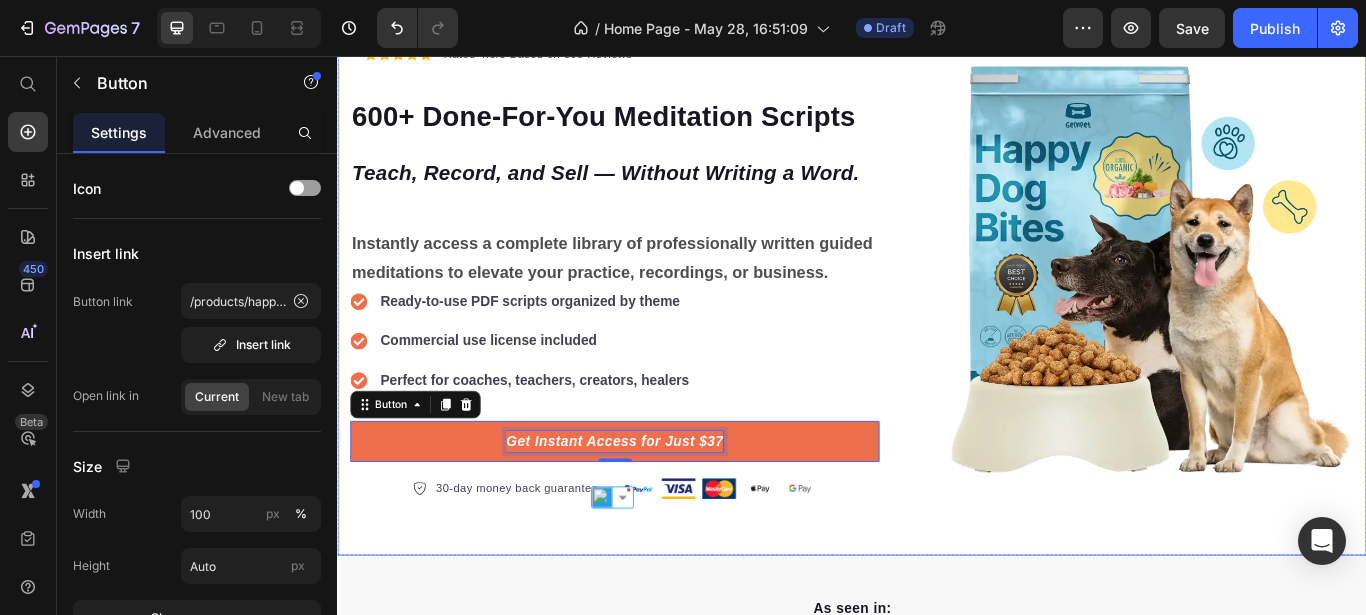 scroll, scrollTop: 0, scrollLeft: 0, axis: both 